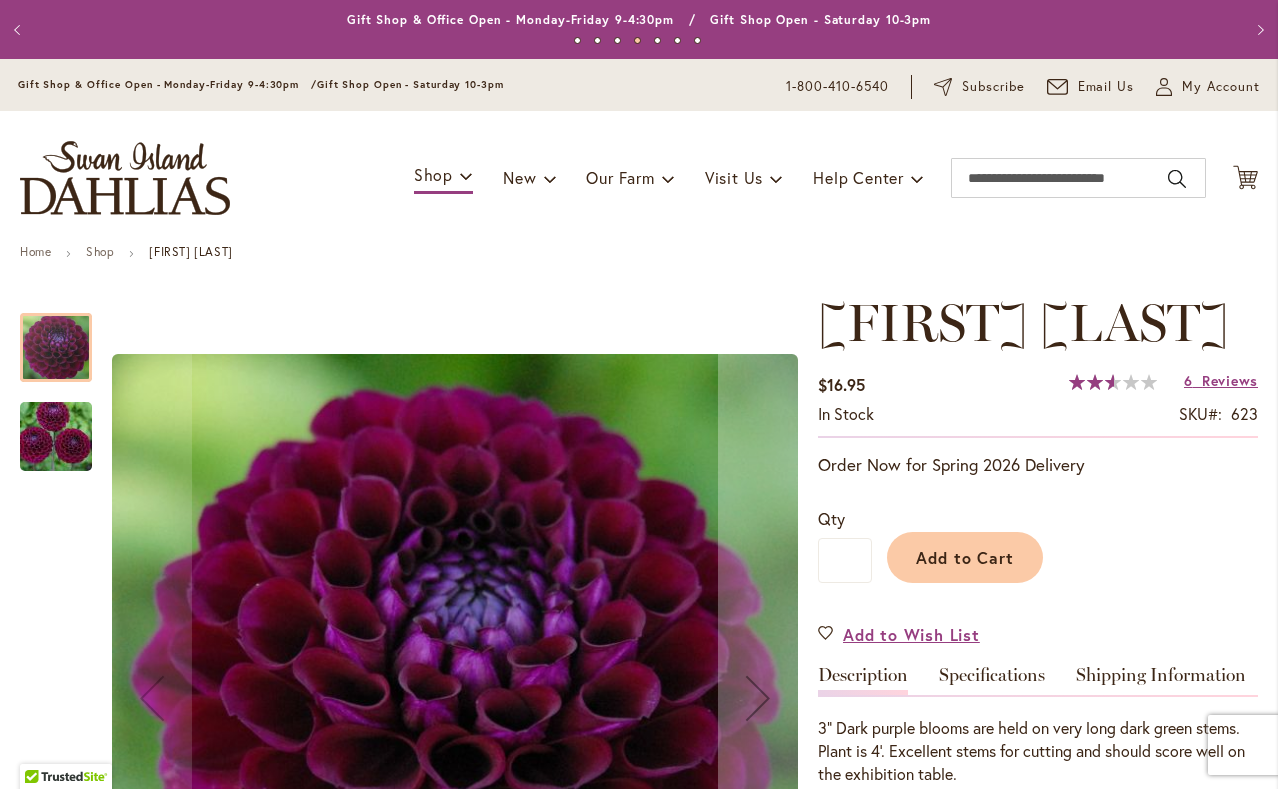 scroll, scrollTop: 0, scrollLeft: 0, axis: both 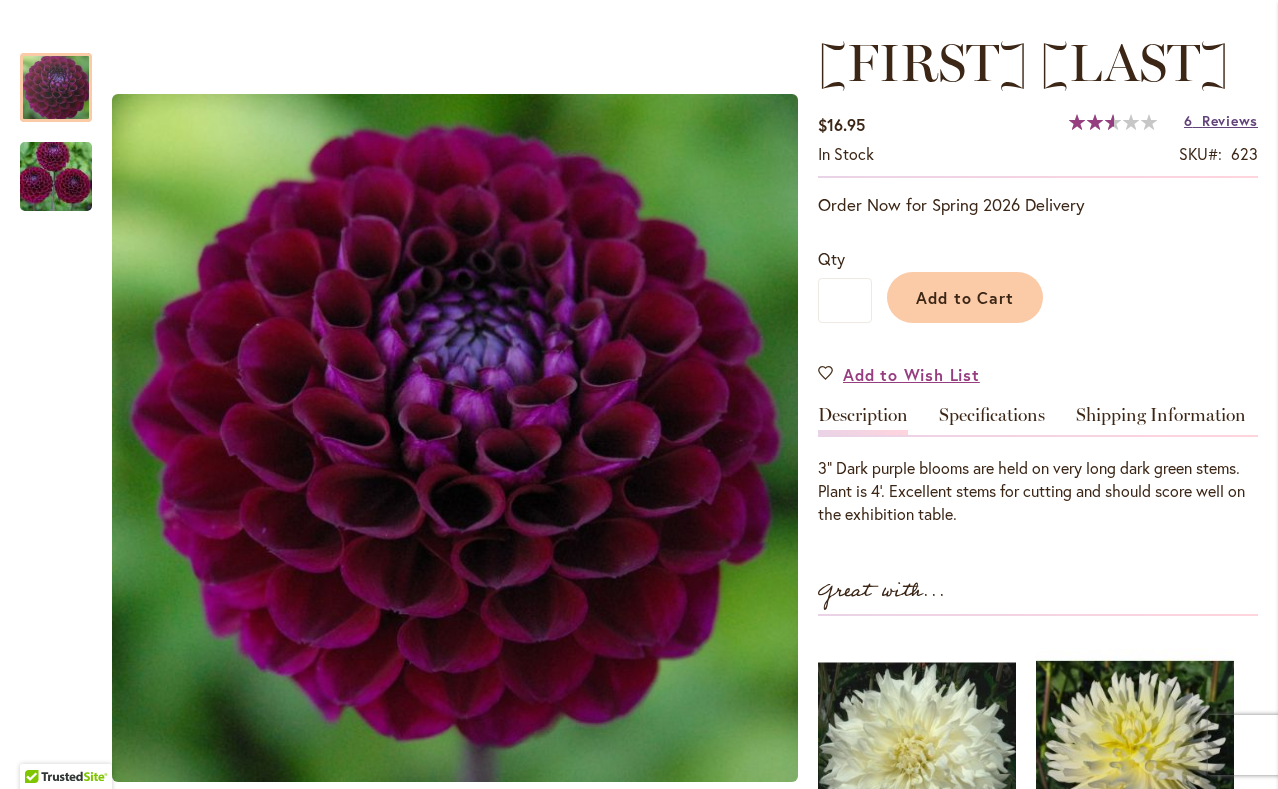 click on "Reviews" at bounding box center [1230, 120] 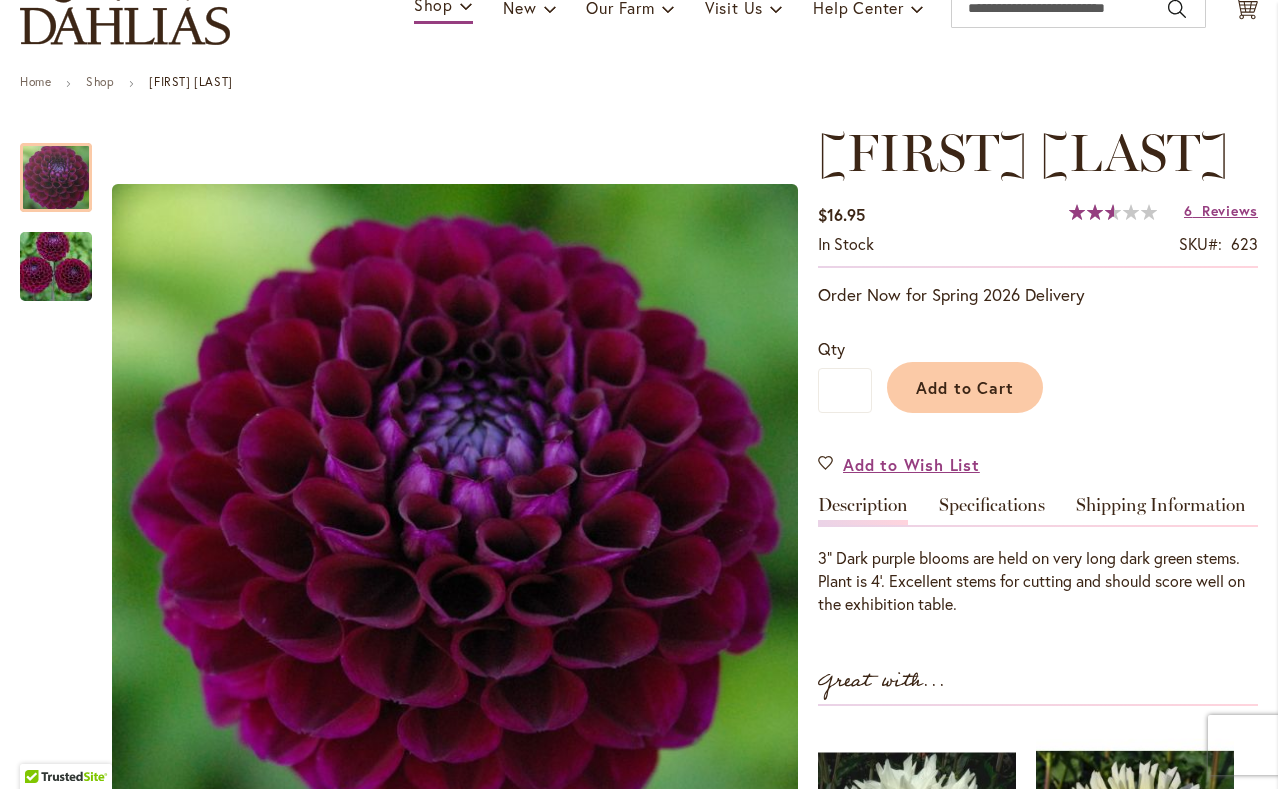 scroll, scrollTop: 170, scrollLeft: 0, axis: vertical 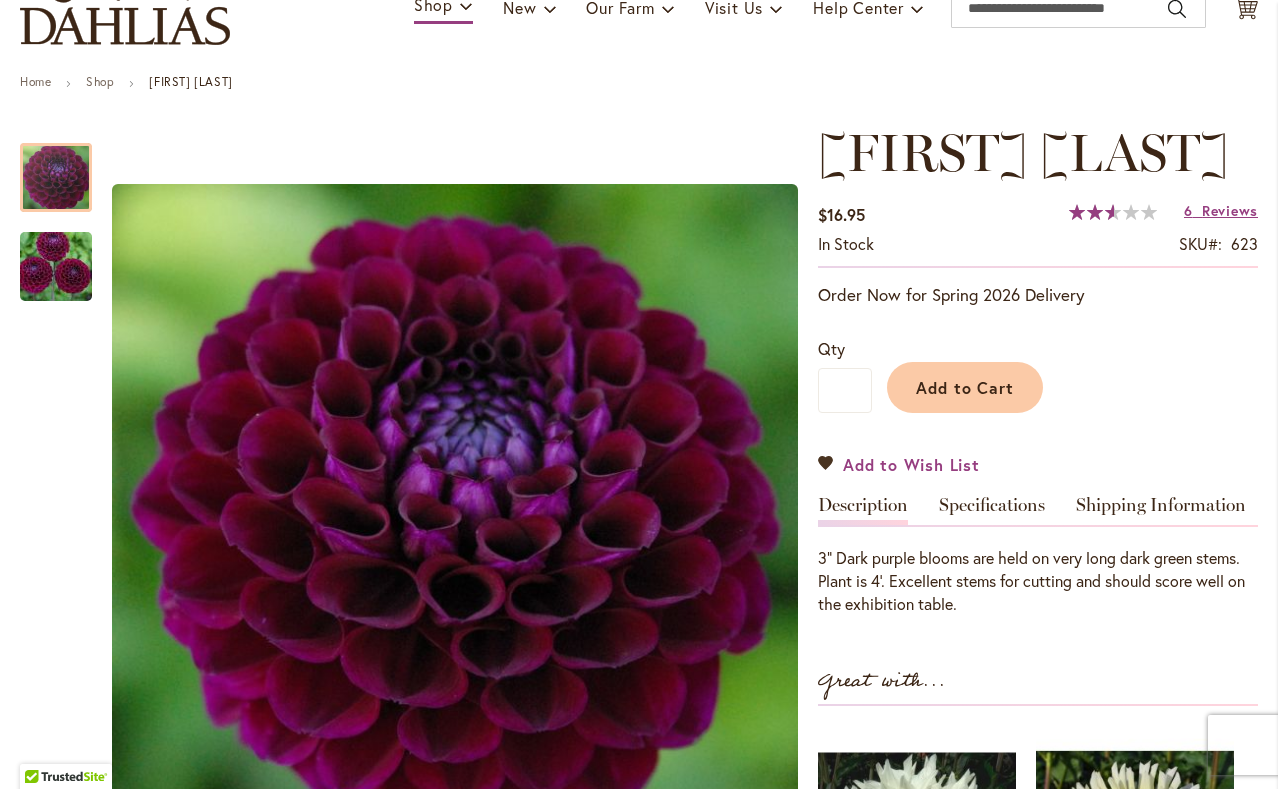 click on "Add to Wish List" at bounding box center [911, 464] 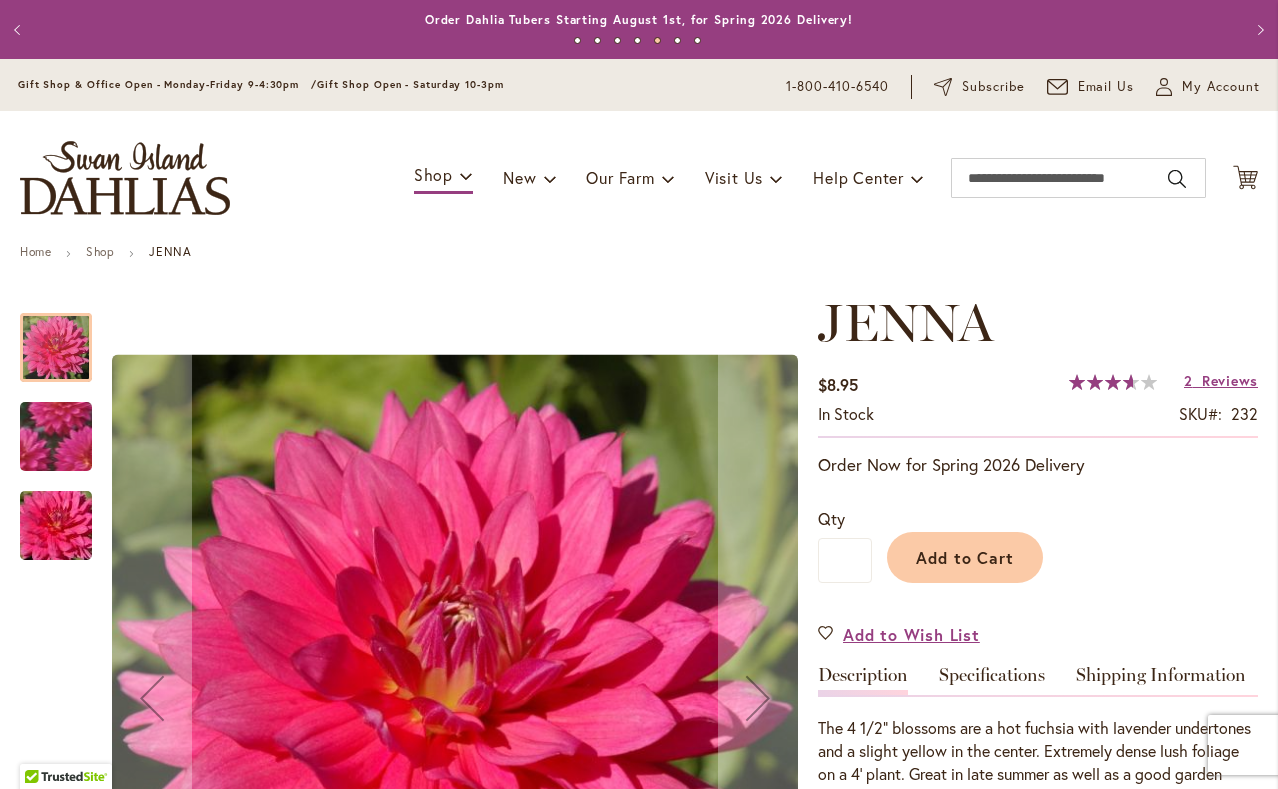 scroll, scrollTop: 0, scrollLeft: 0, axis: both 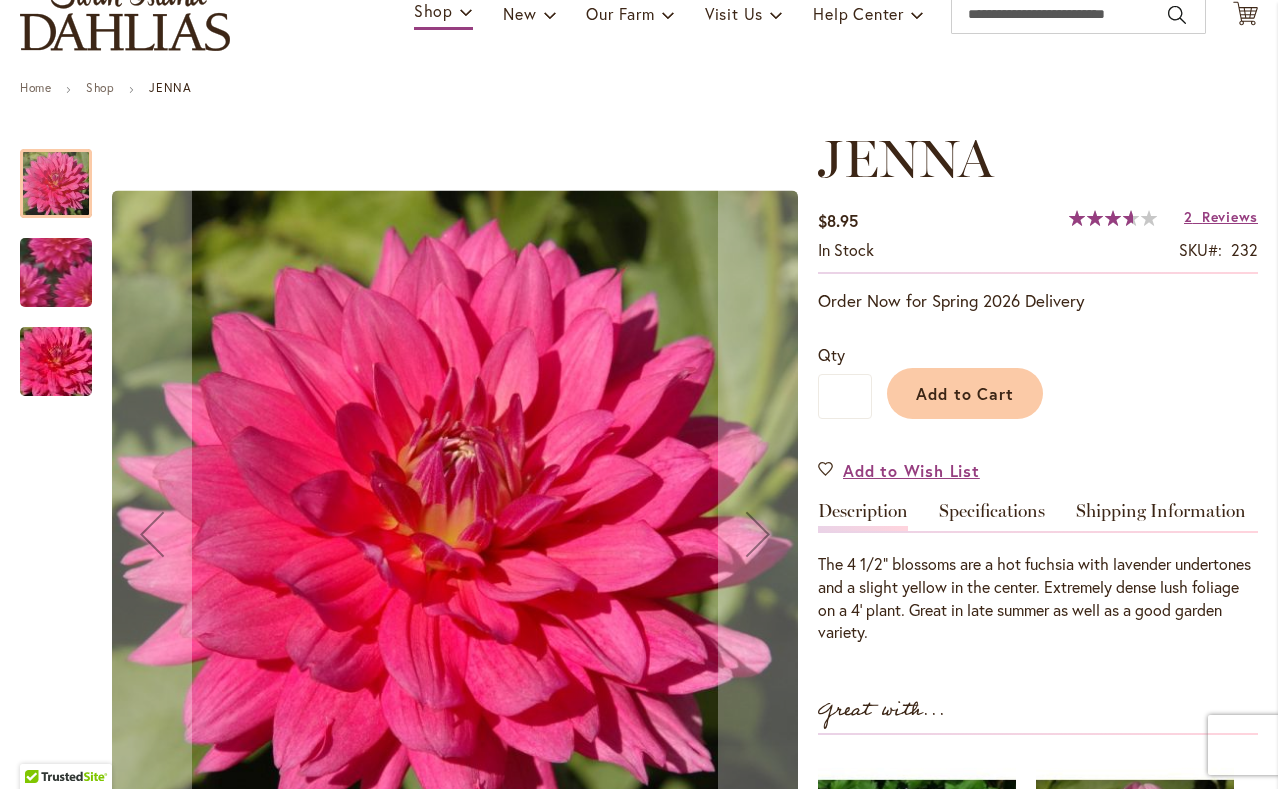 click at bounding box center (56, 273) 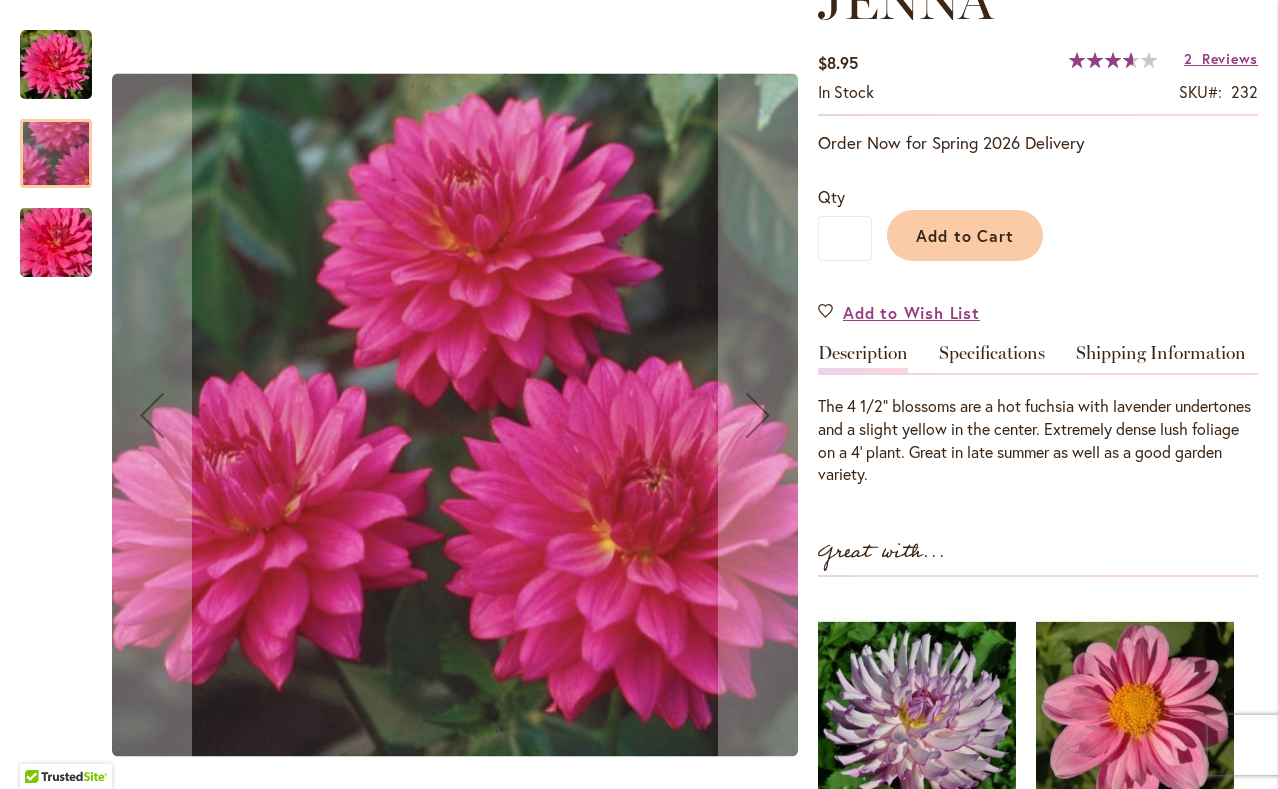 scroll, scrollTop: 324, scrollLeft: 0, axis: vertical 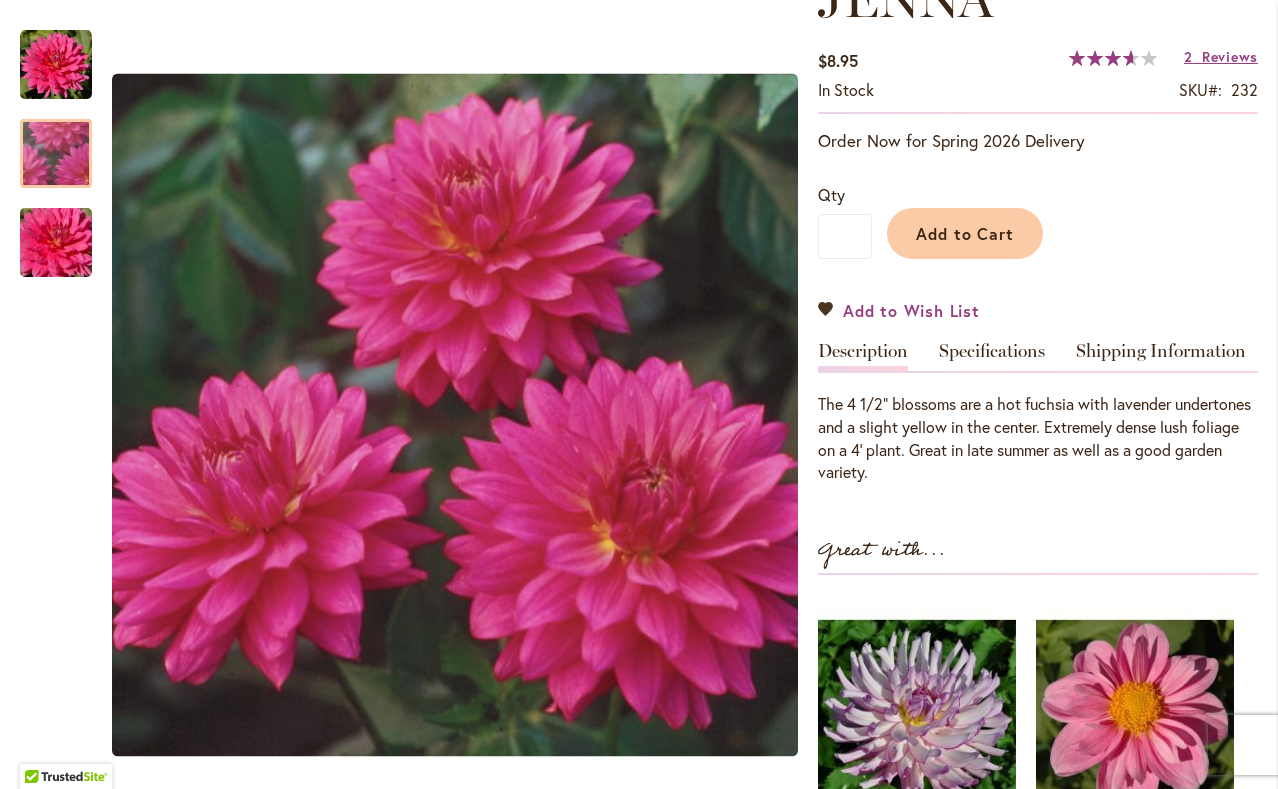 click on "Add to Wish List" at bounding box center (911, 310) 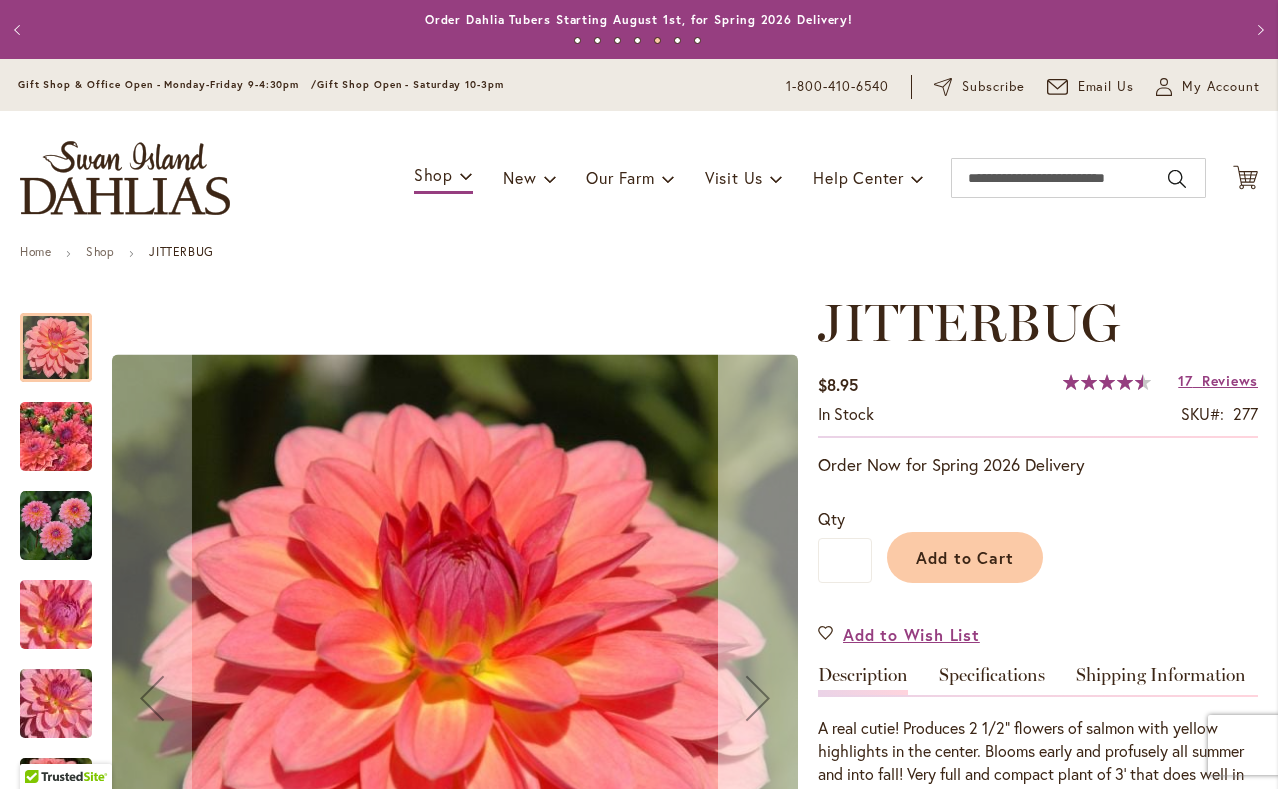 scroll, scrollTop: 0, scrollLeft: 0, axis: both 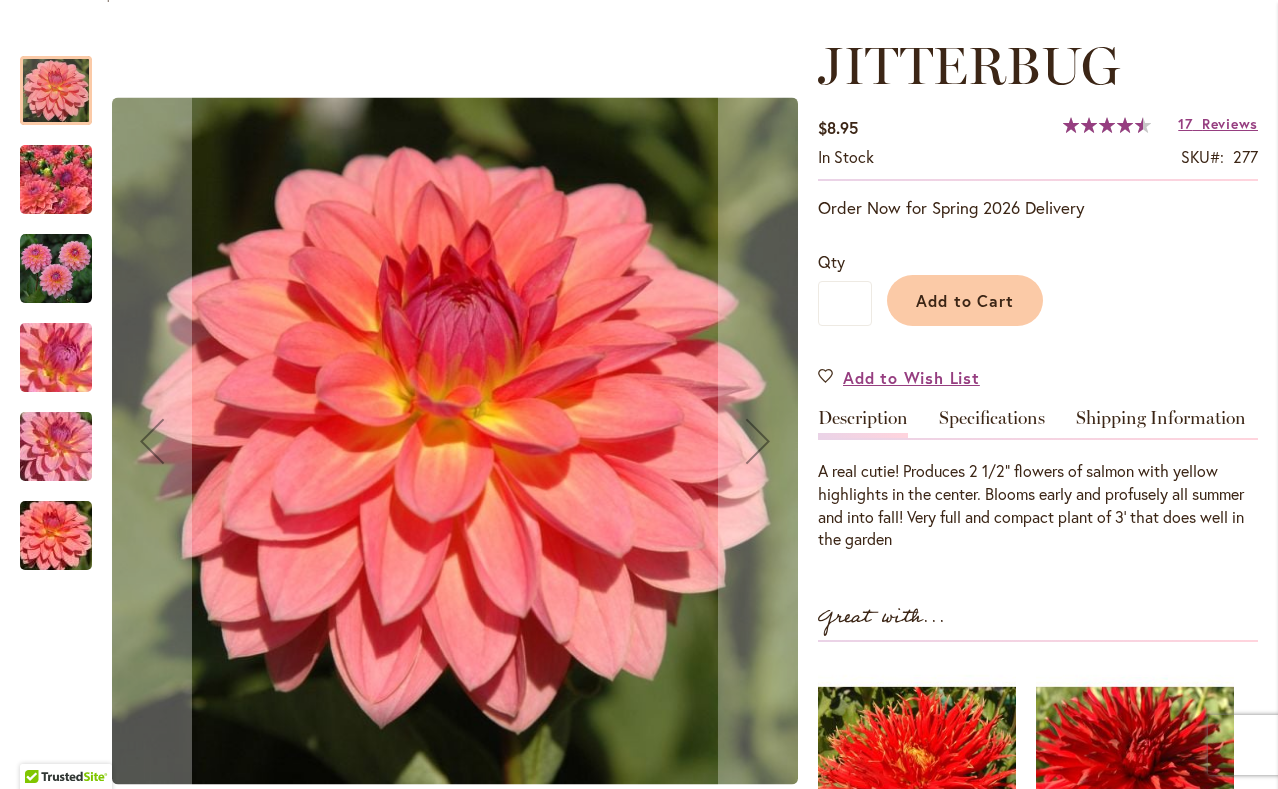 click at bounding box center [56, 180] 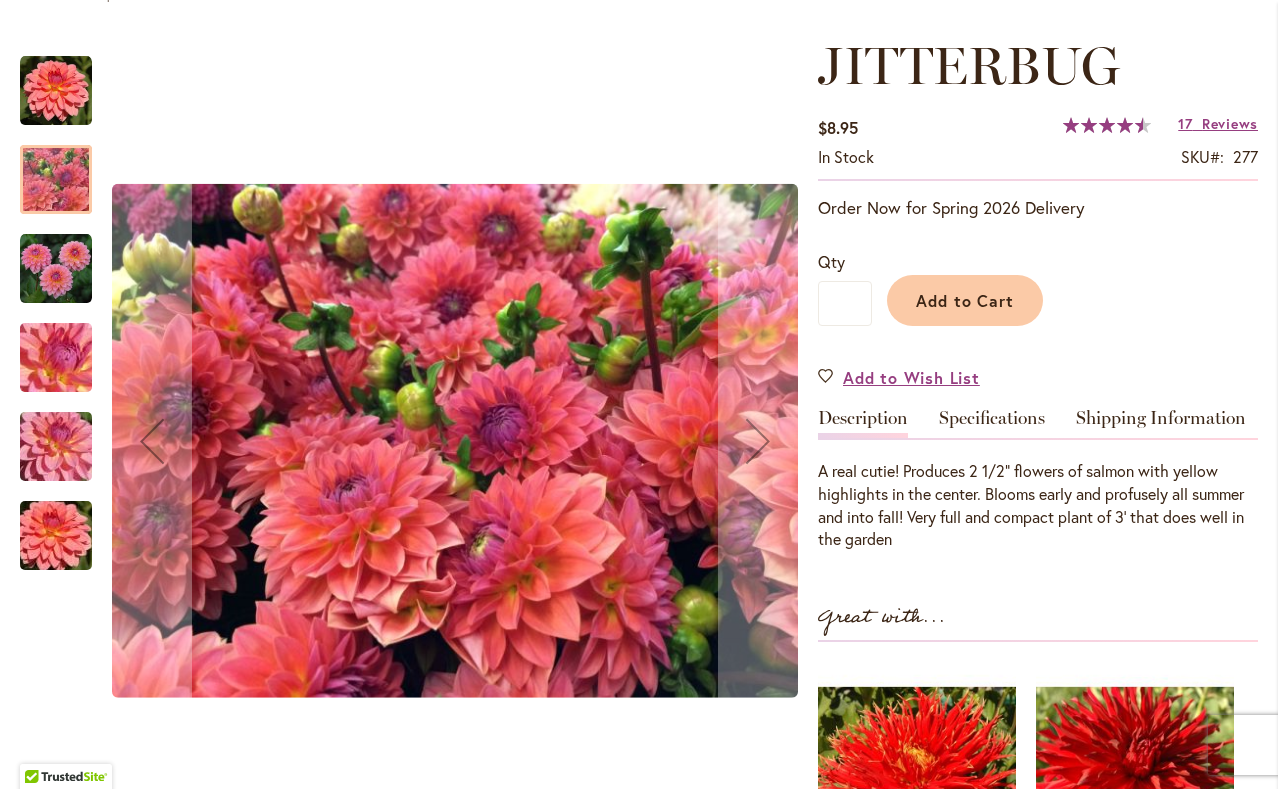 click at bounding box center (56, 269) 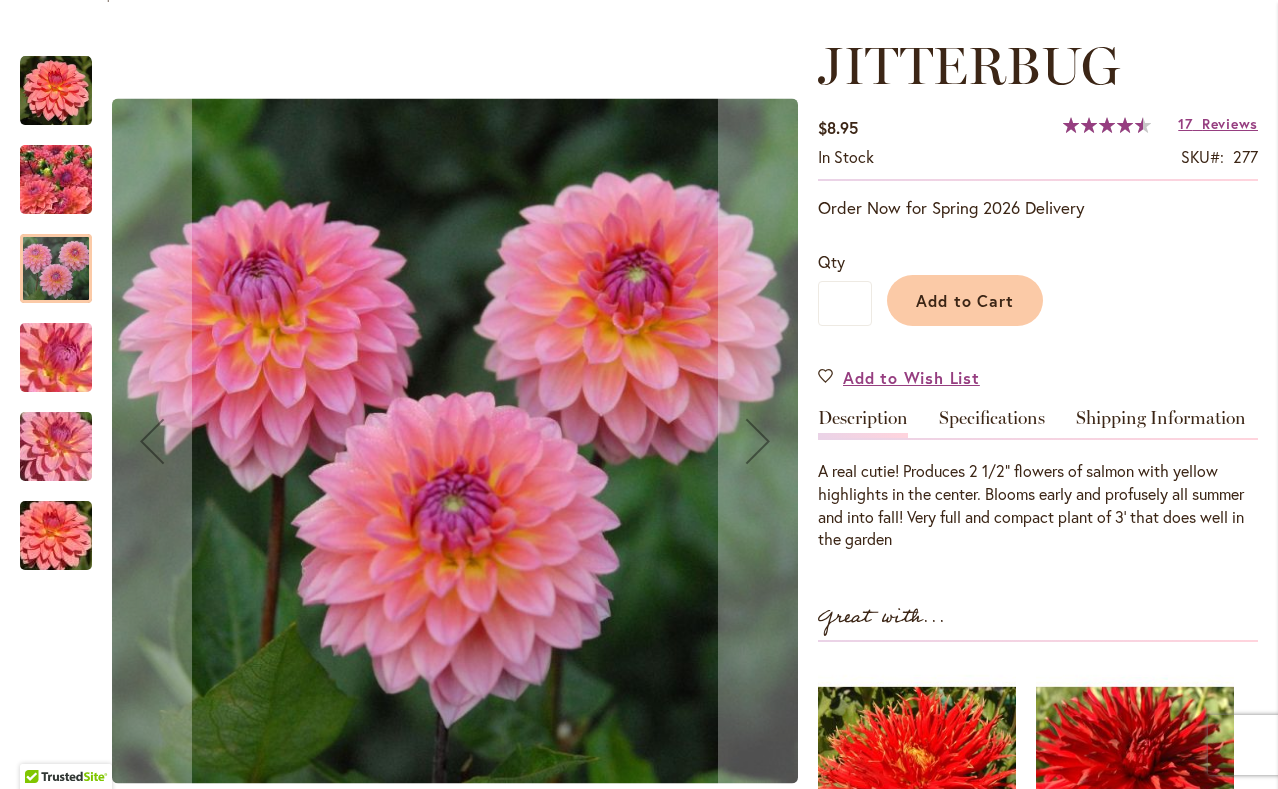 click at bounding box center [56, 358] 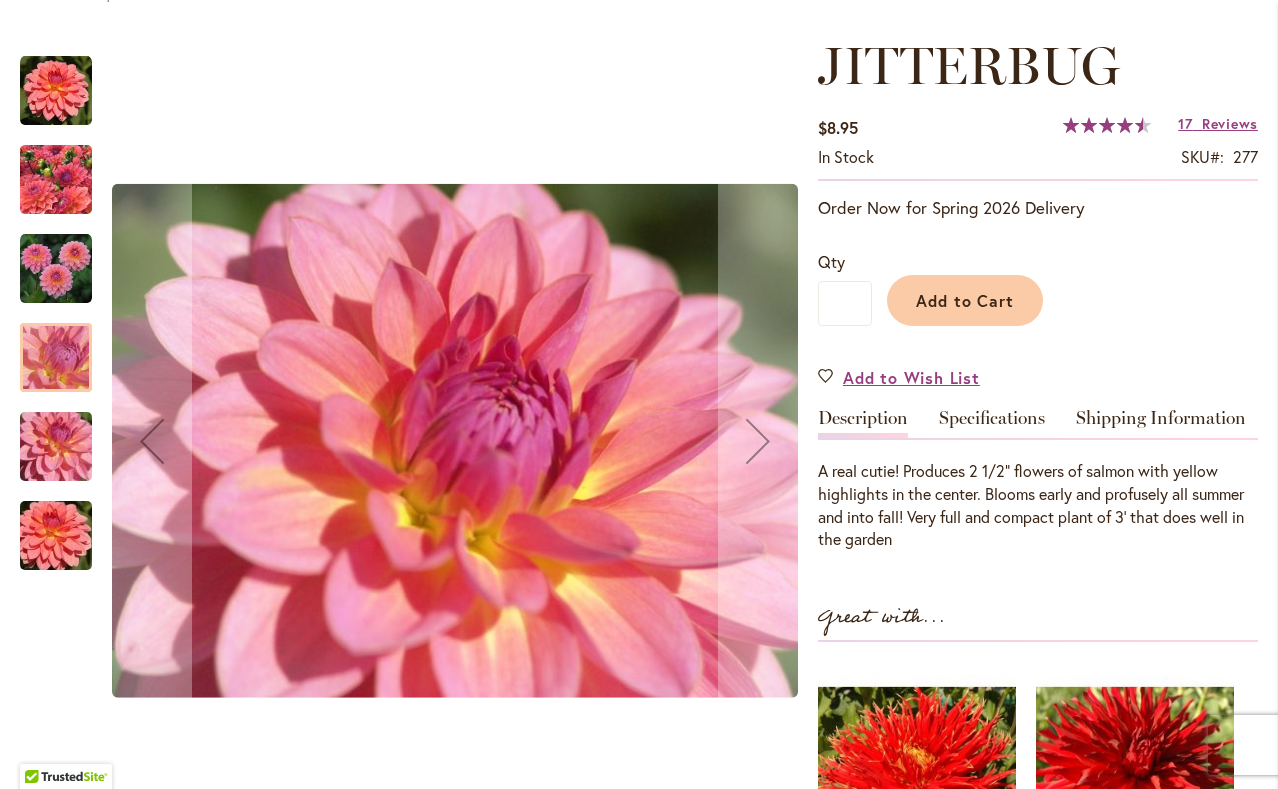 click at bounding box center [56, 447] 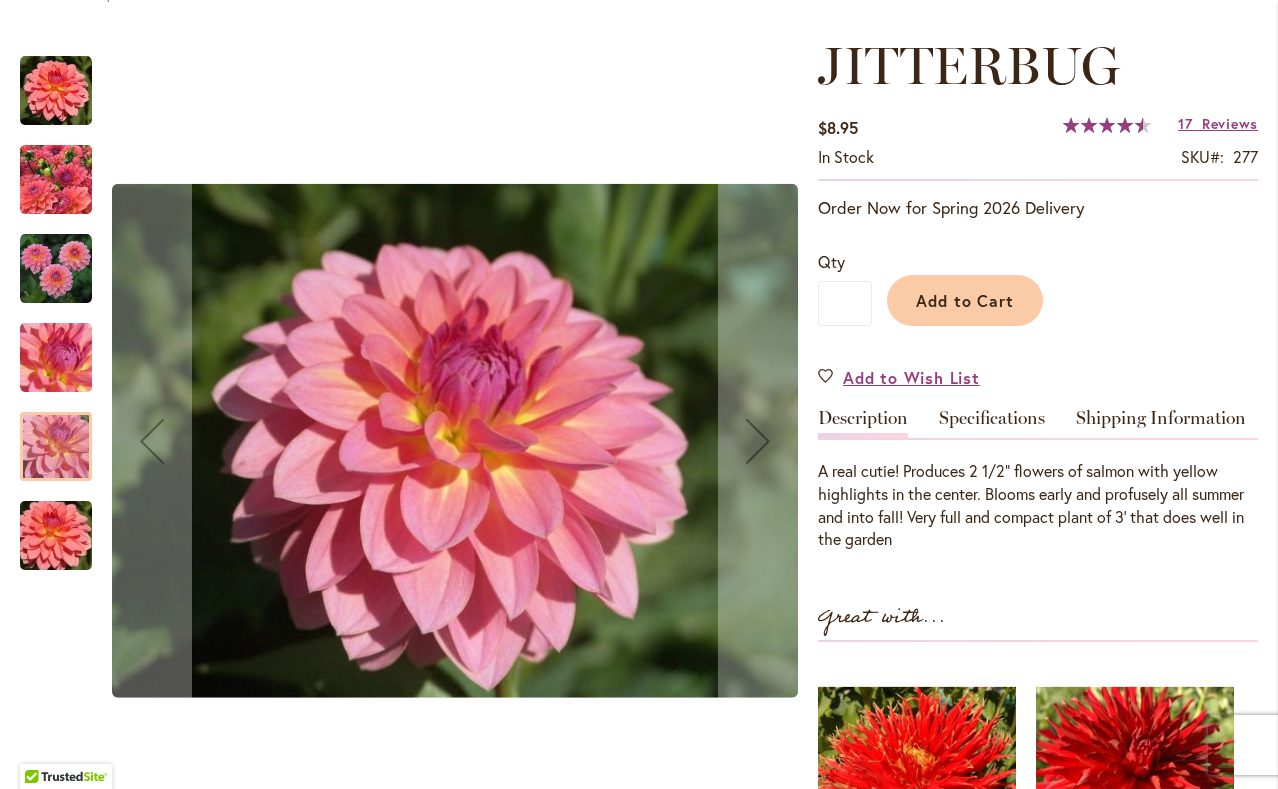 click at bounding box center [56, 536] 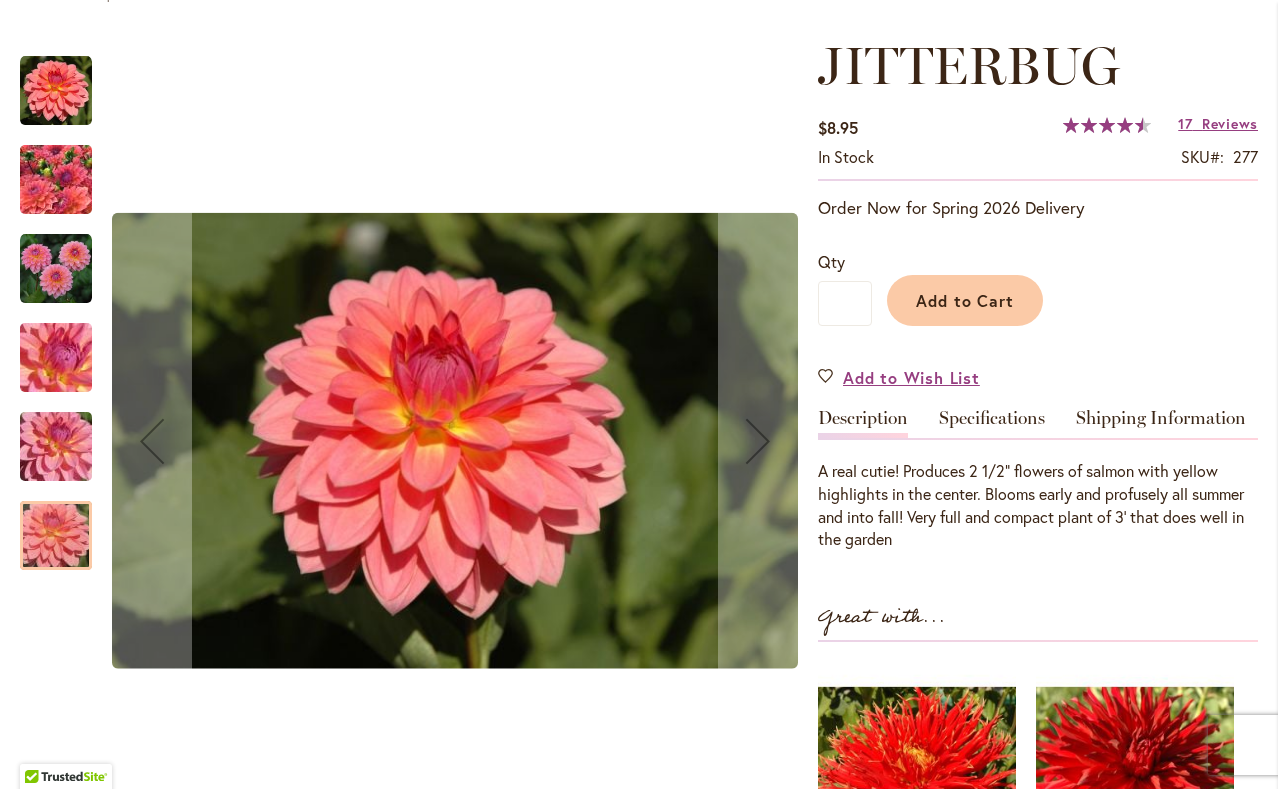 click at bounding box center [56, 269] 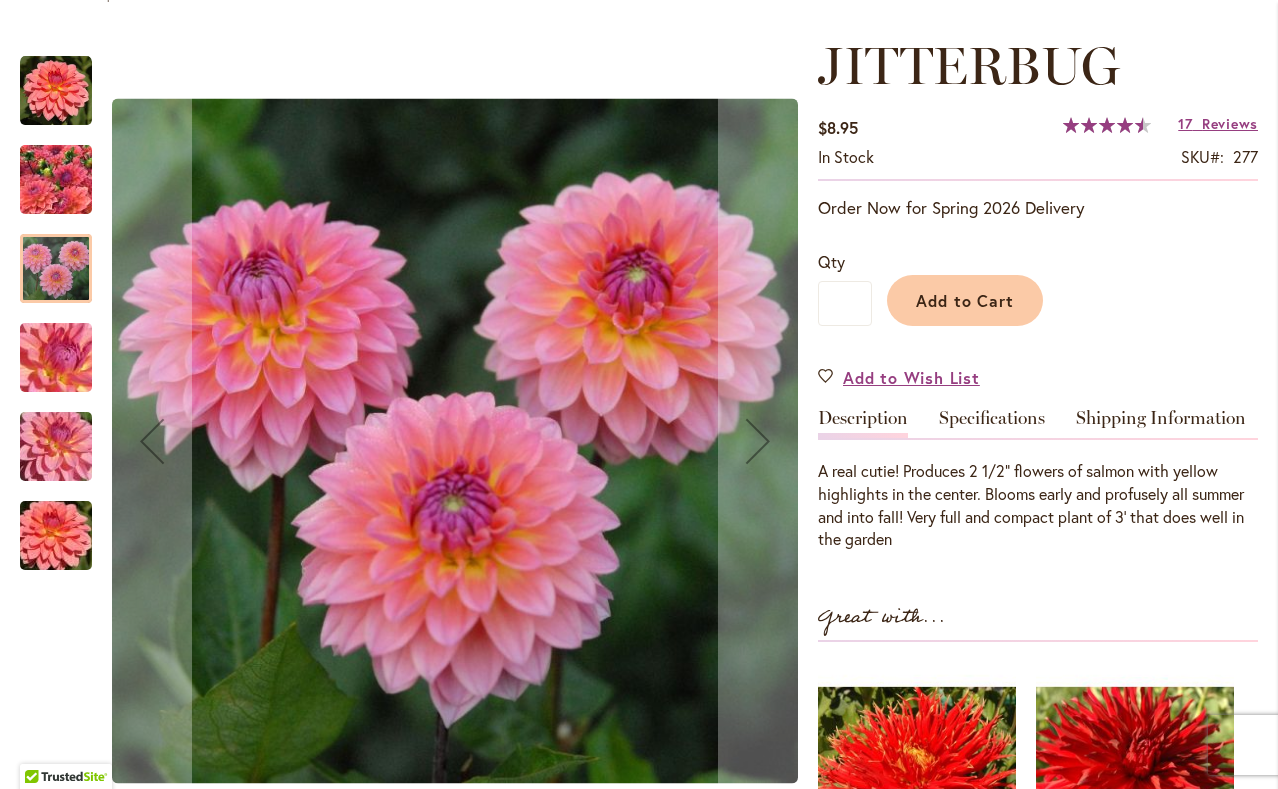 click at bounding box center [56, 180] 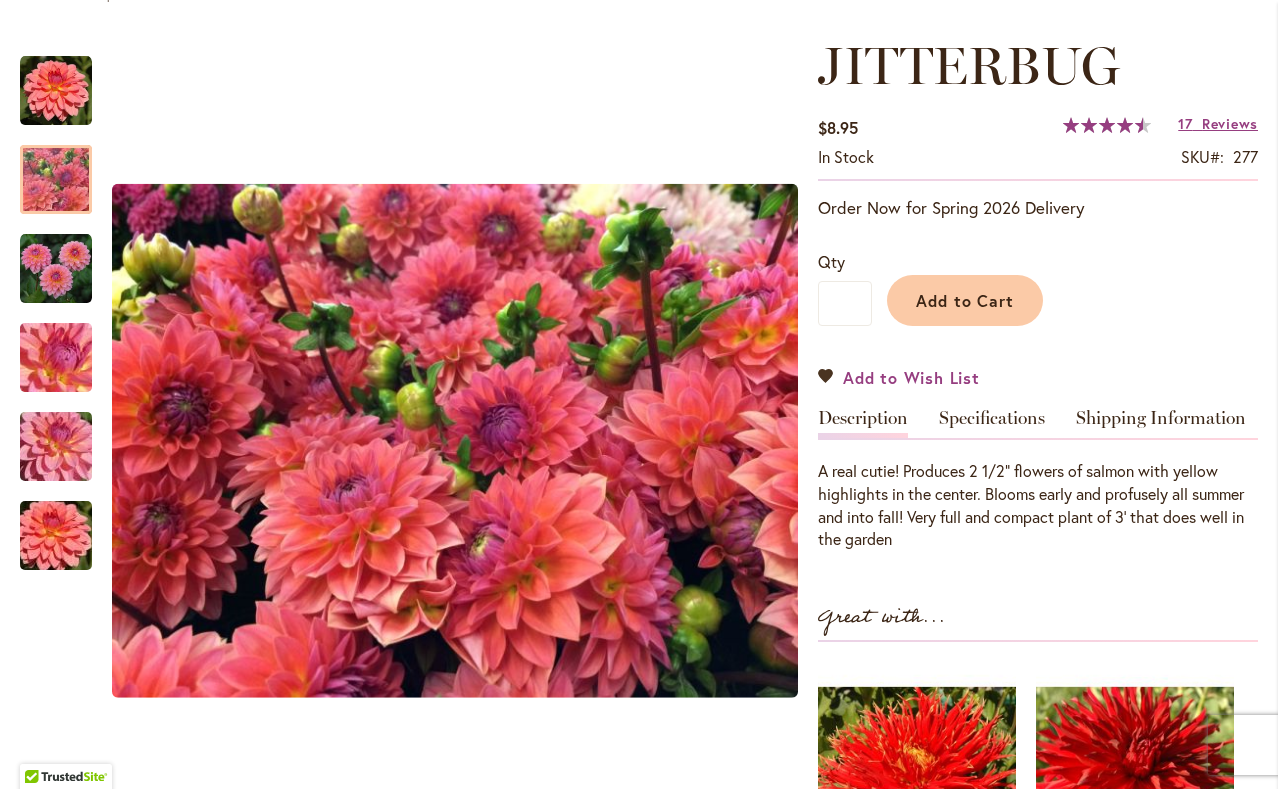 click on "Add to Wish List" at bounding box center [911, 377] 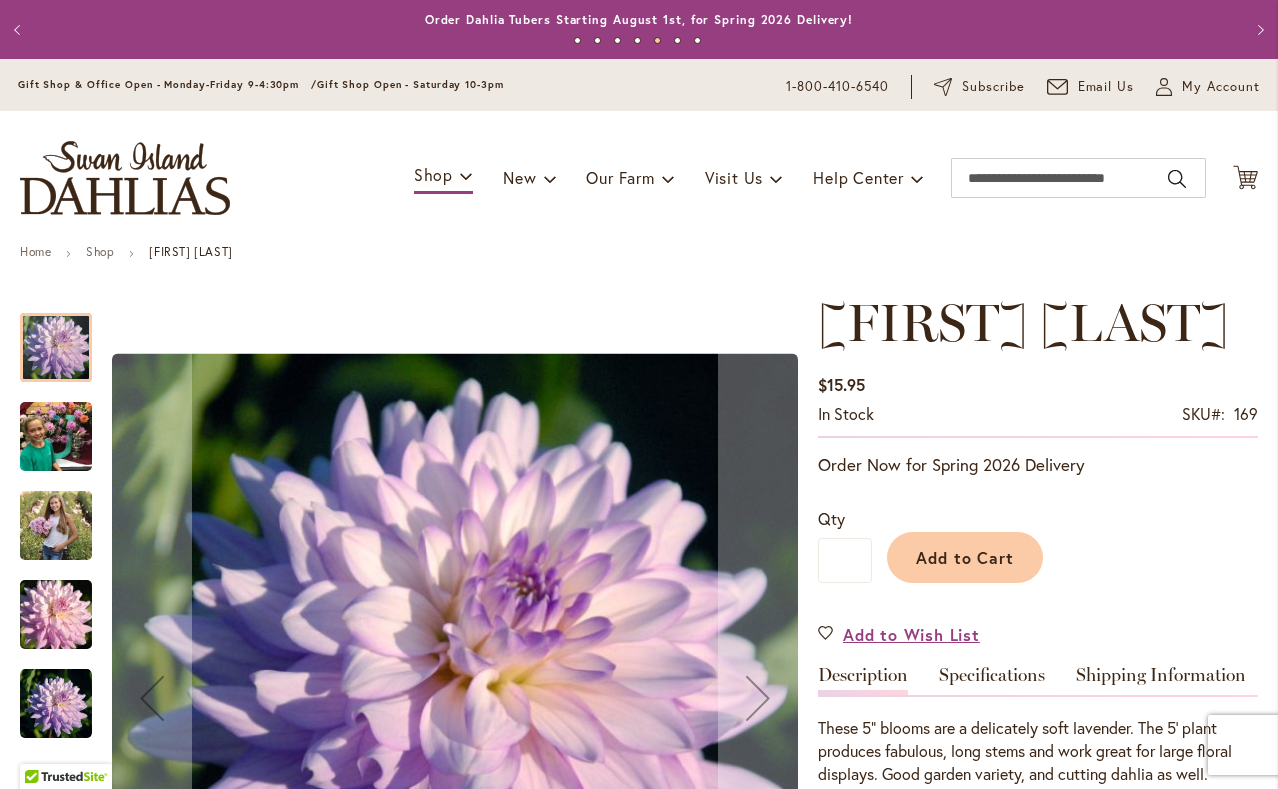 scroll, scrollTop: 0, scrollLeft: 0, axis: both 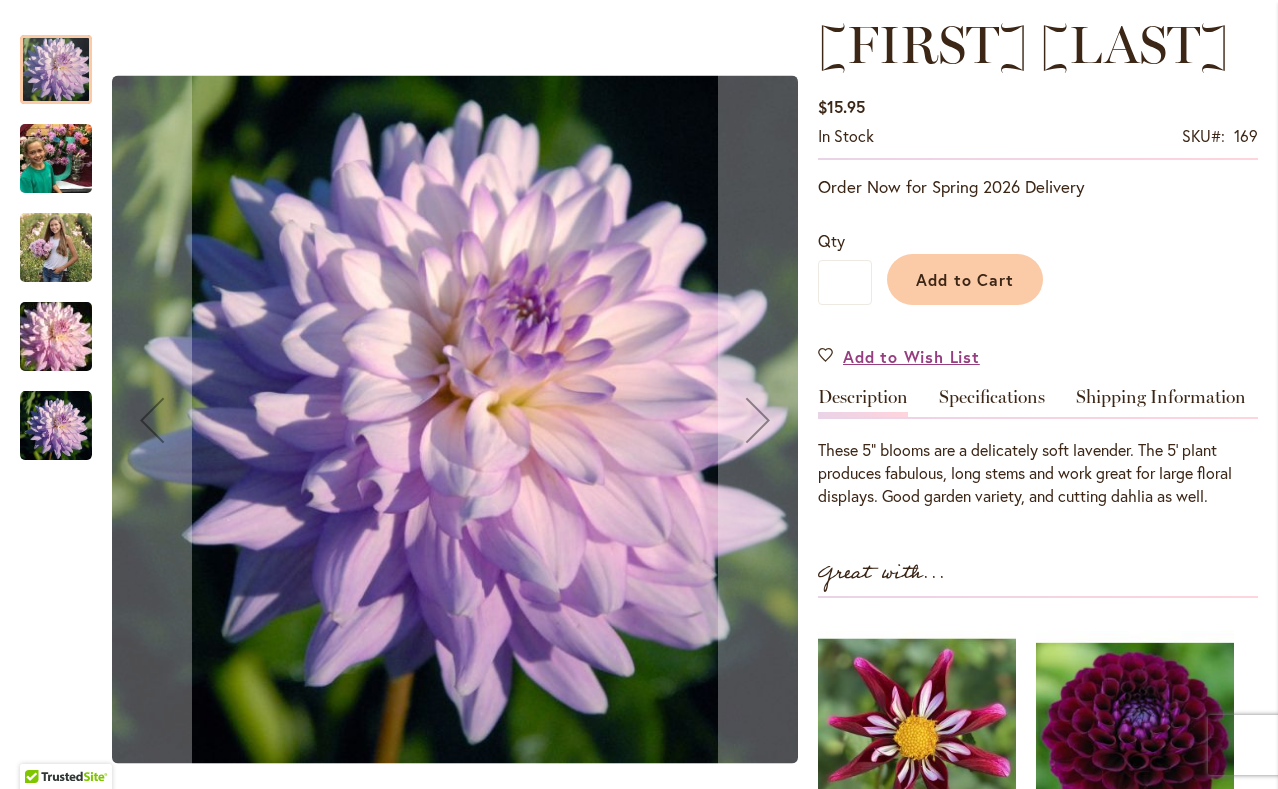 click at bounding box center [56, 159] 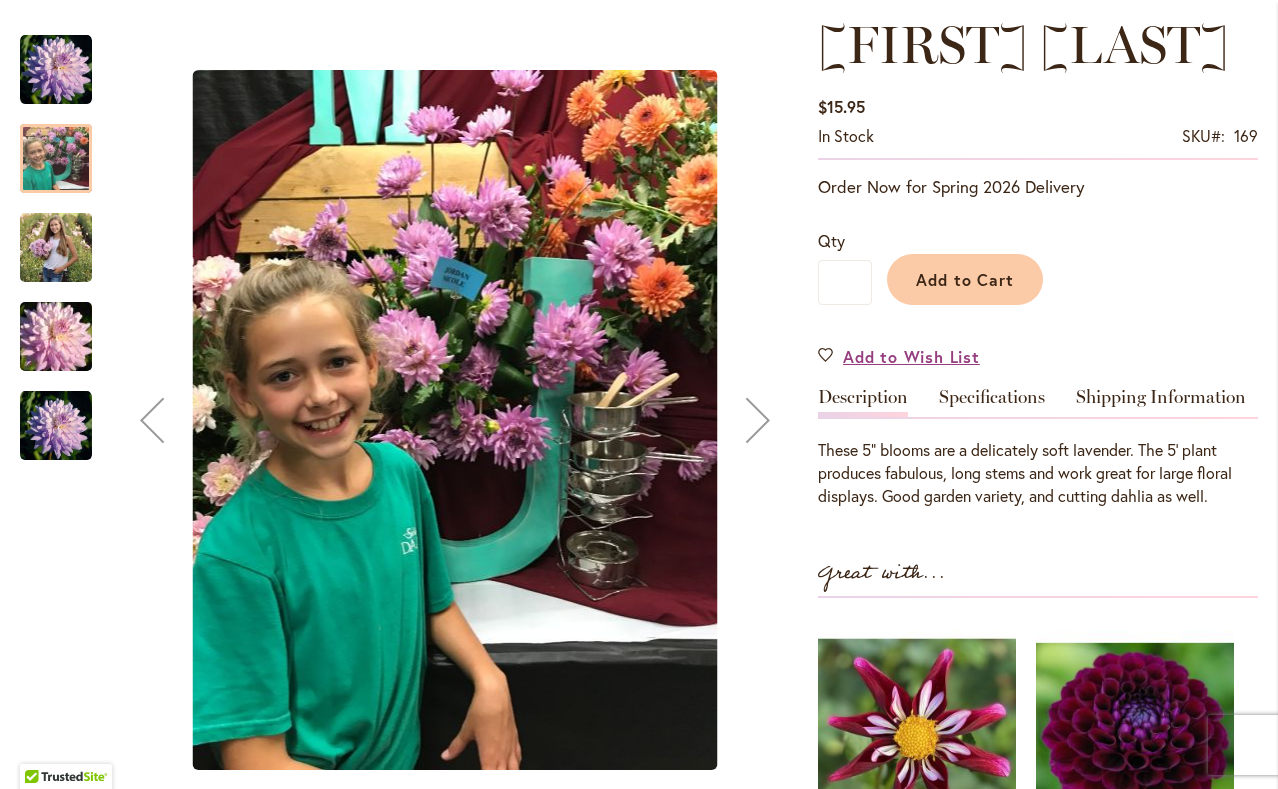 click at bounding box center [56, 247] 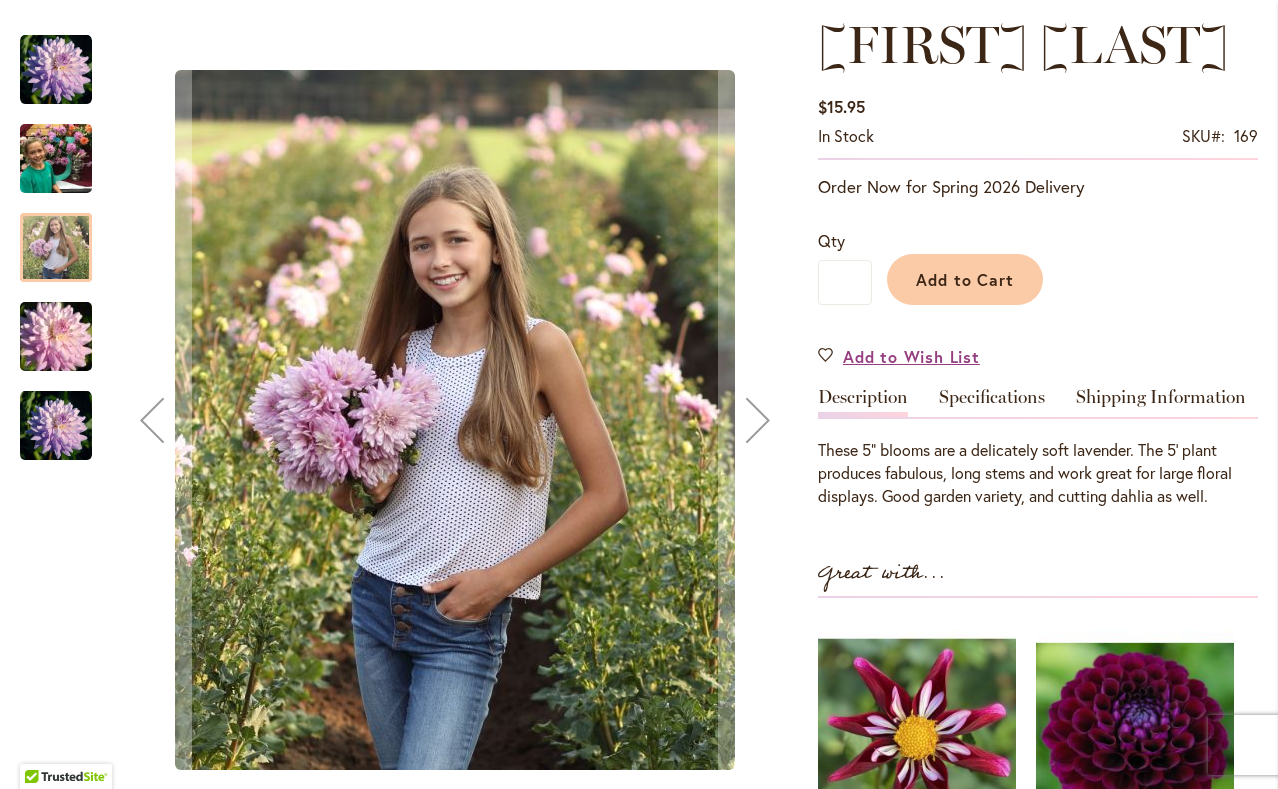 click at bounding box center [56, 337] 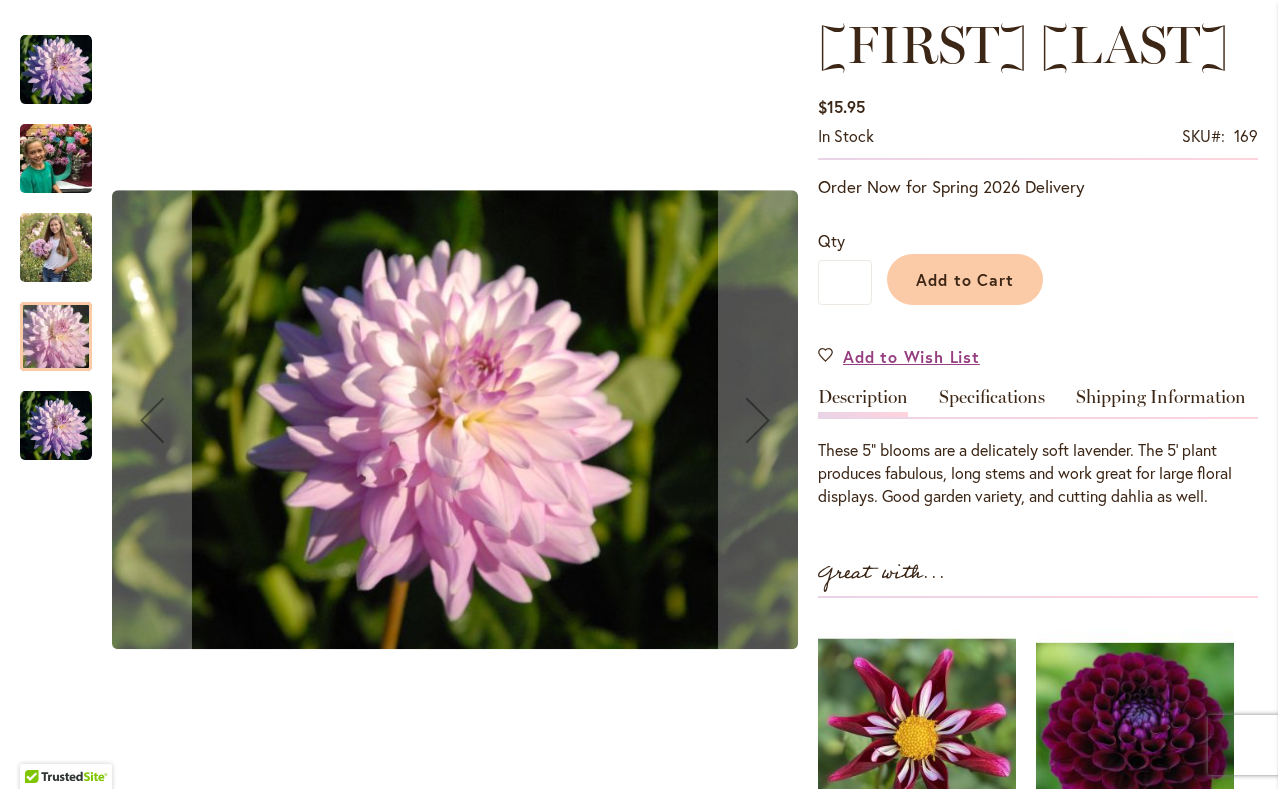 click at bounding box center (56, 426) 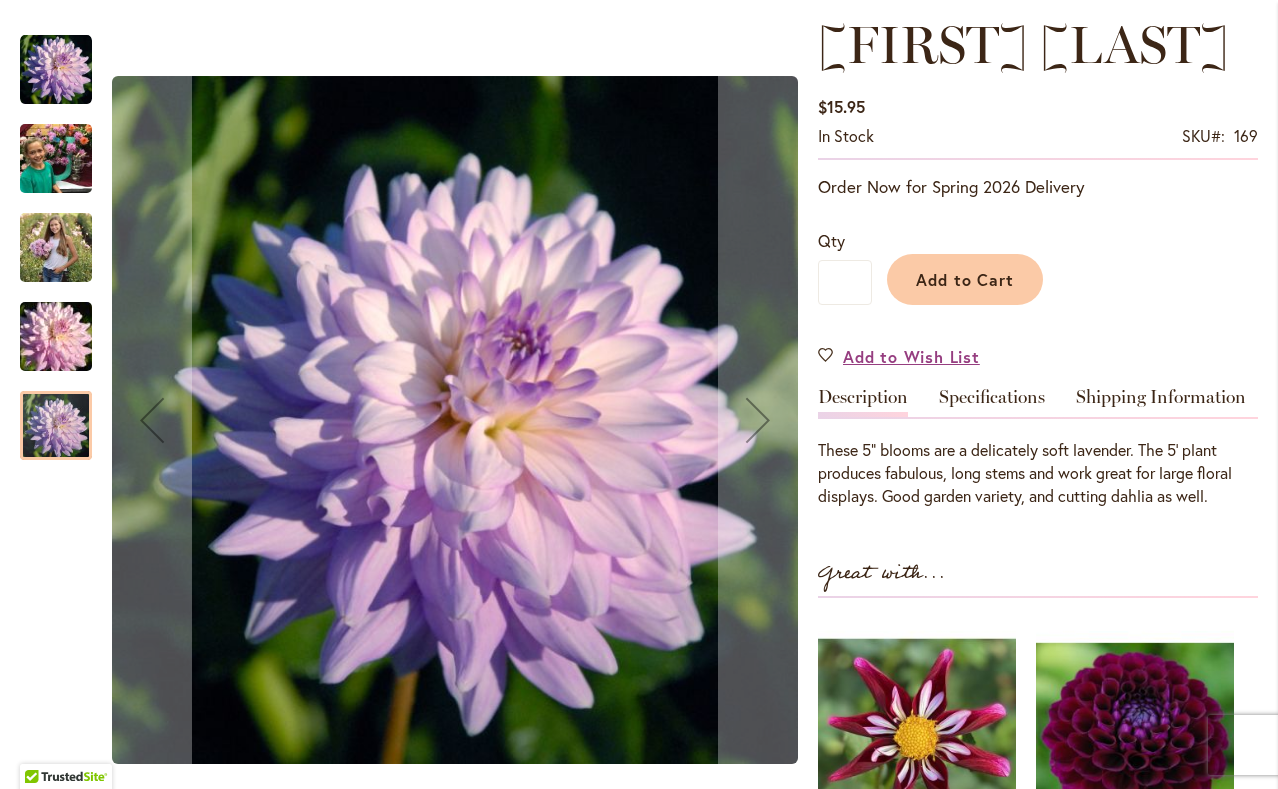 click at bounding box center [56, 247] 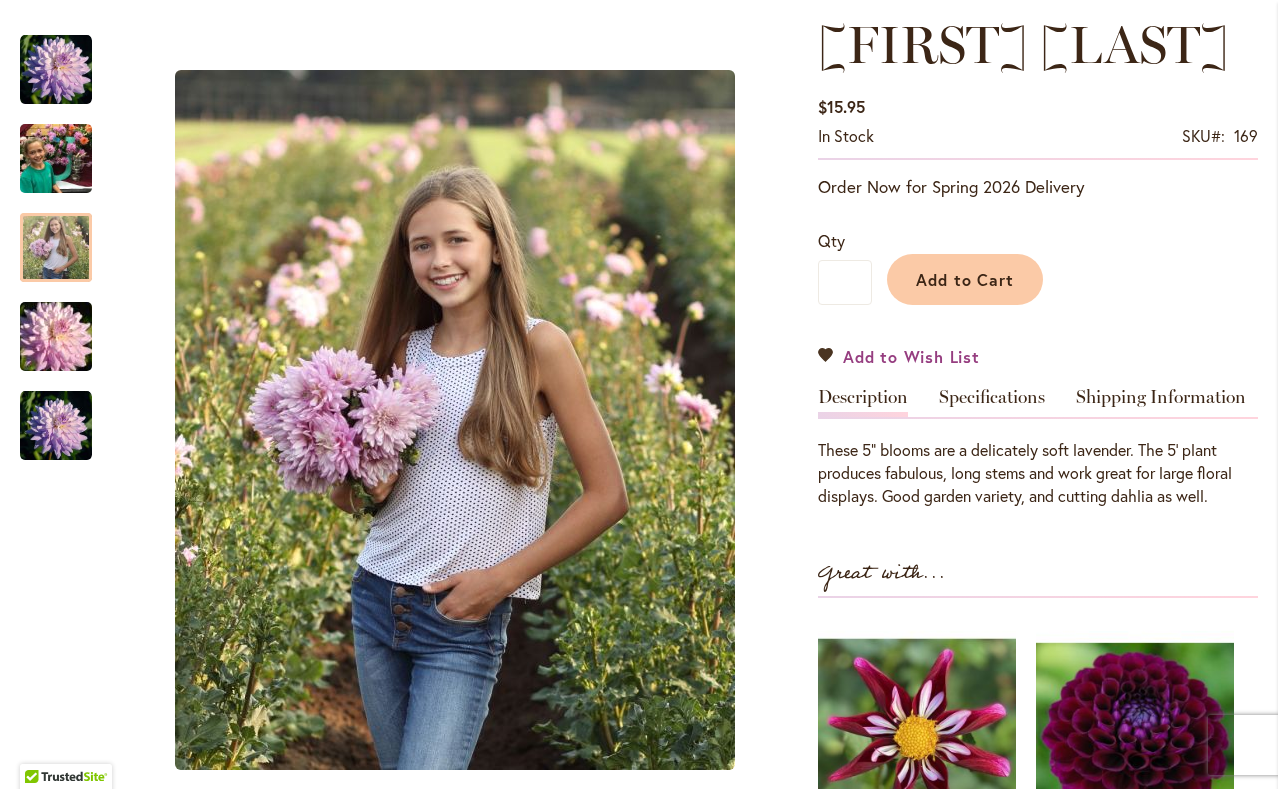 click on "Add to Wish List" at bounding box center (911, 356) 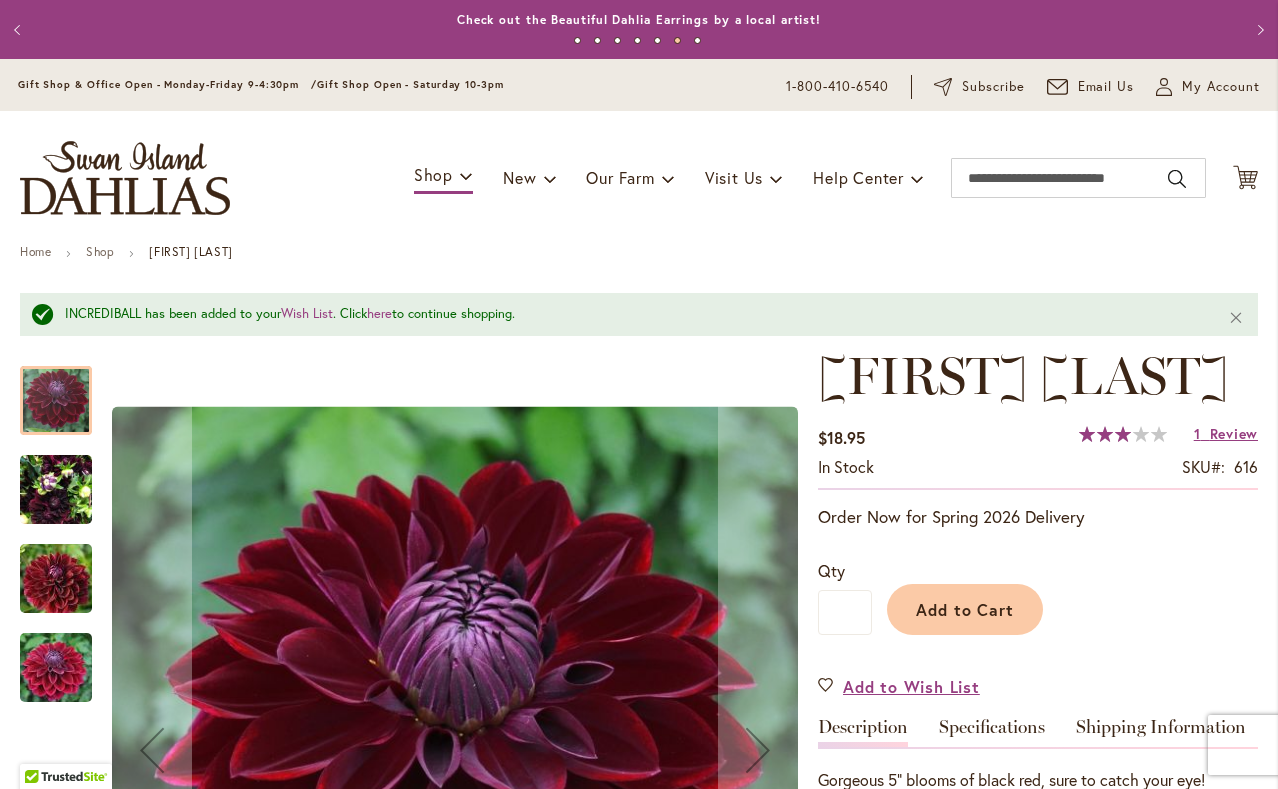 scroll, scrollTop: 0, scrollLeft: 0, axis: both 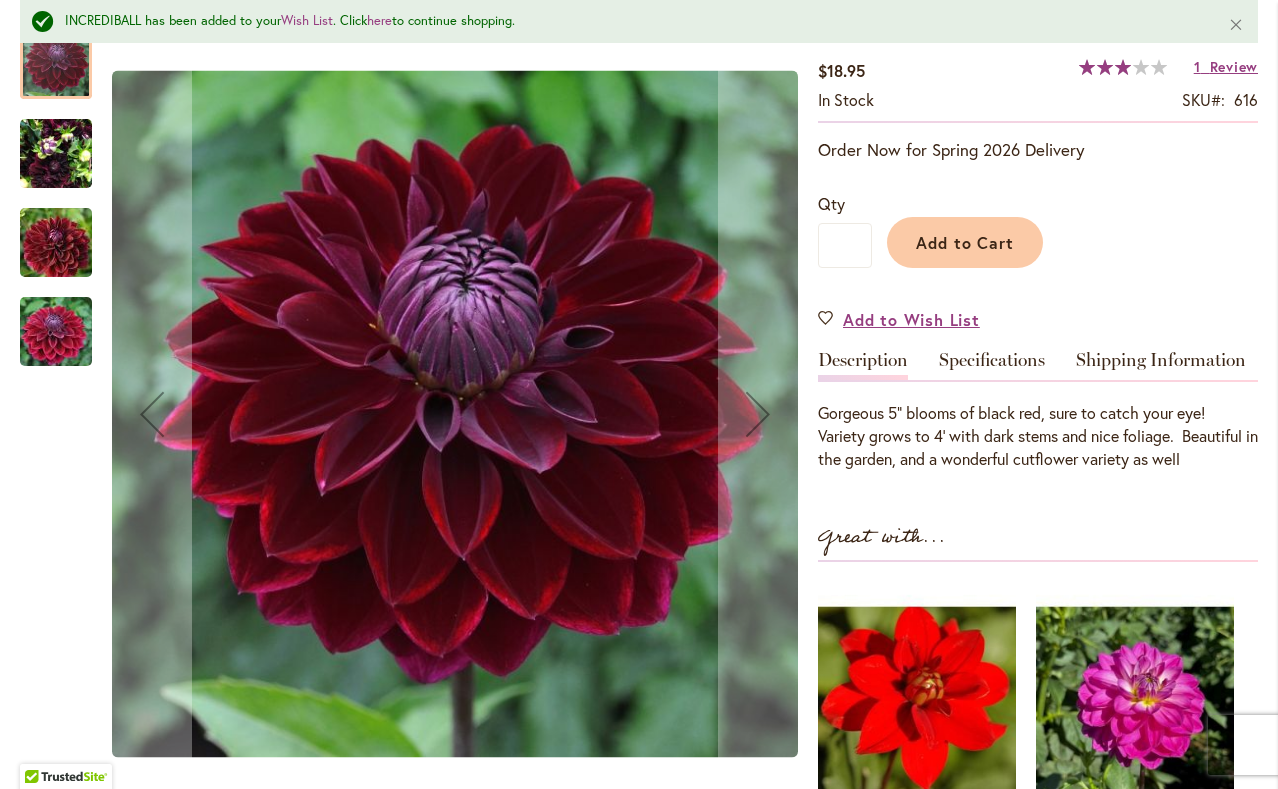 click at bounding box center (56, 154) 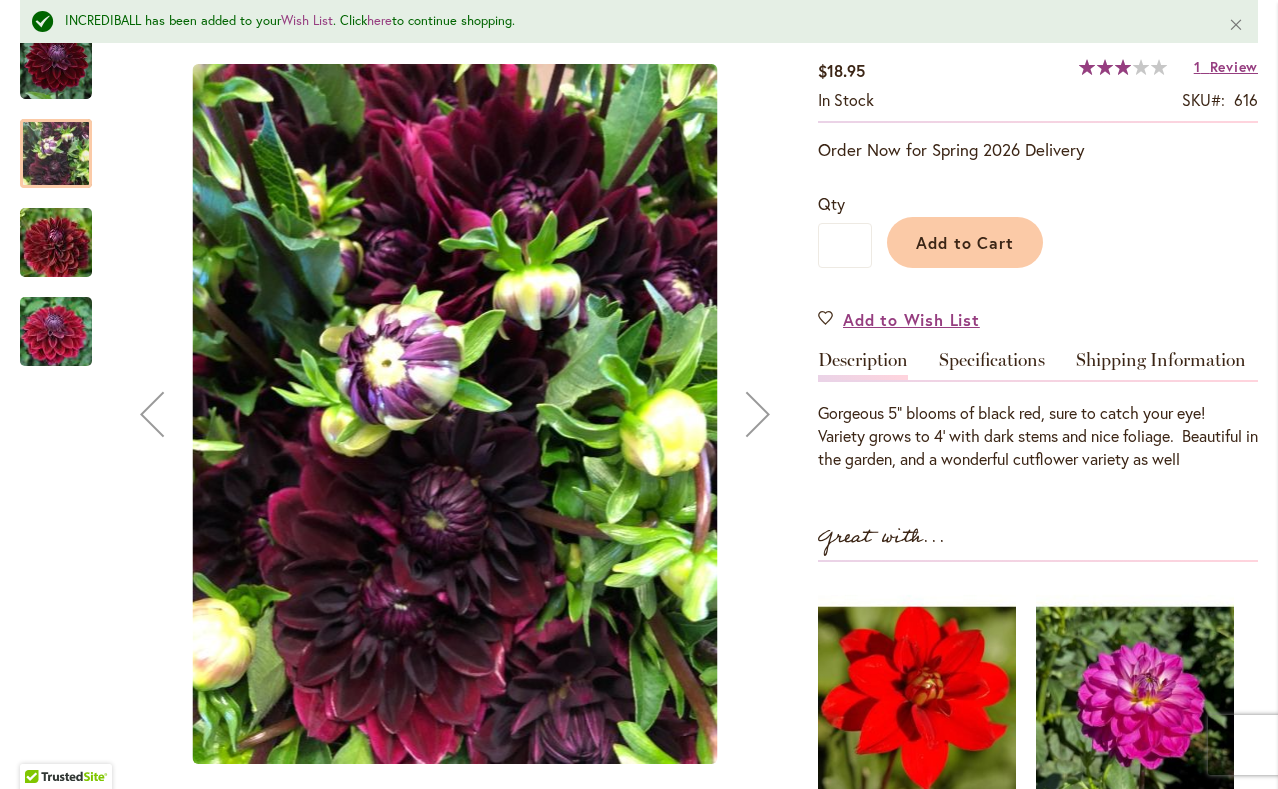 click at bounding box center (56, 243) 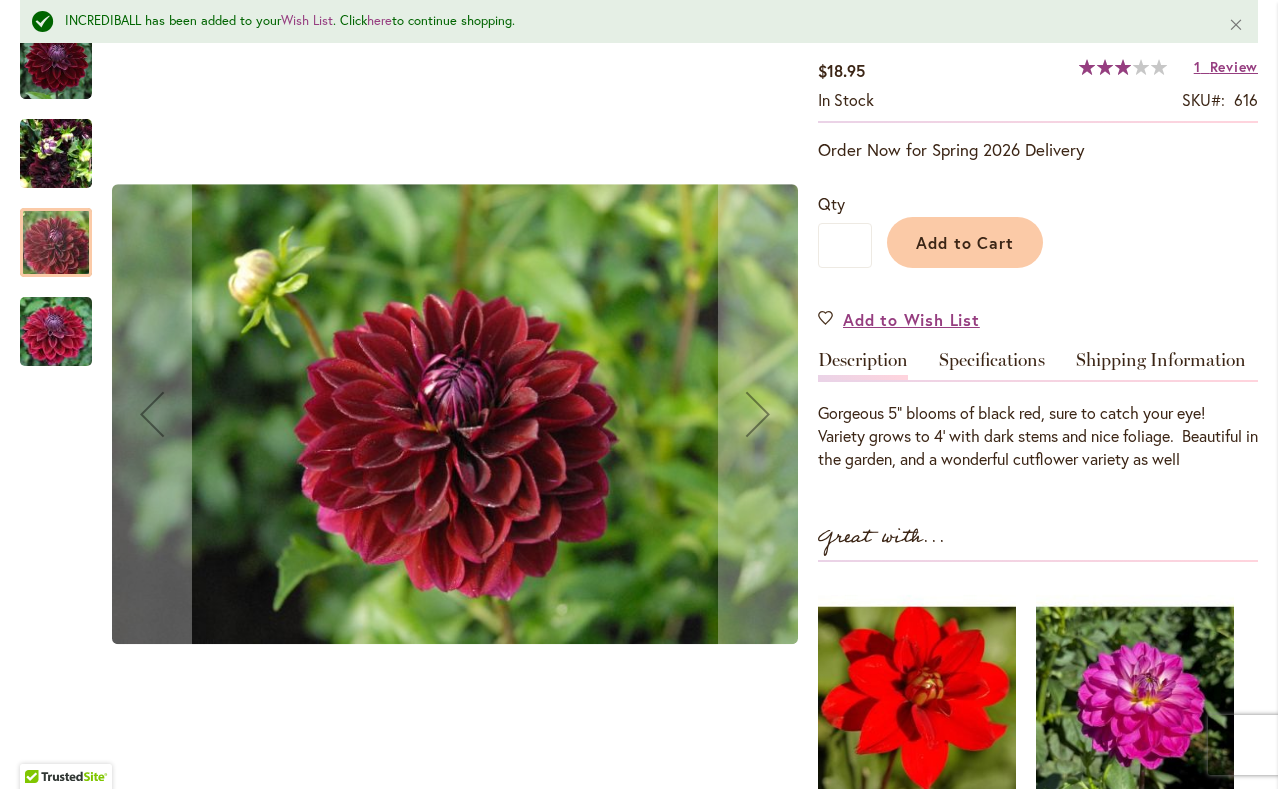 click at bounding box center (56, 332) 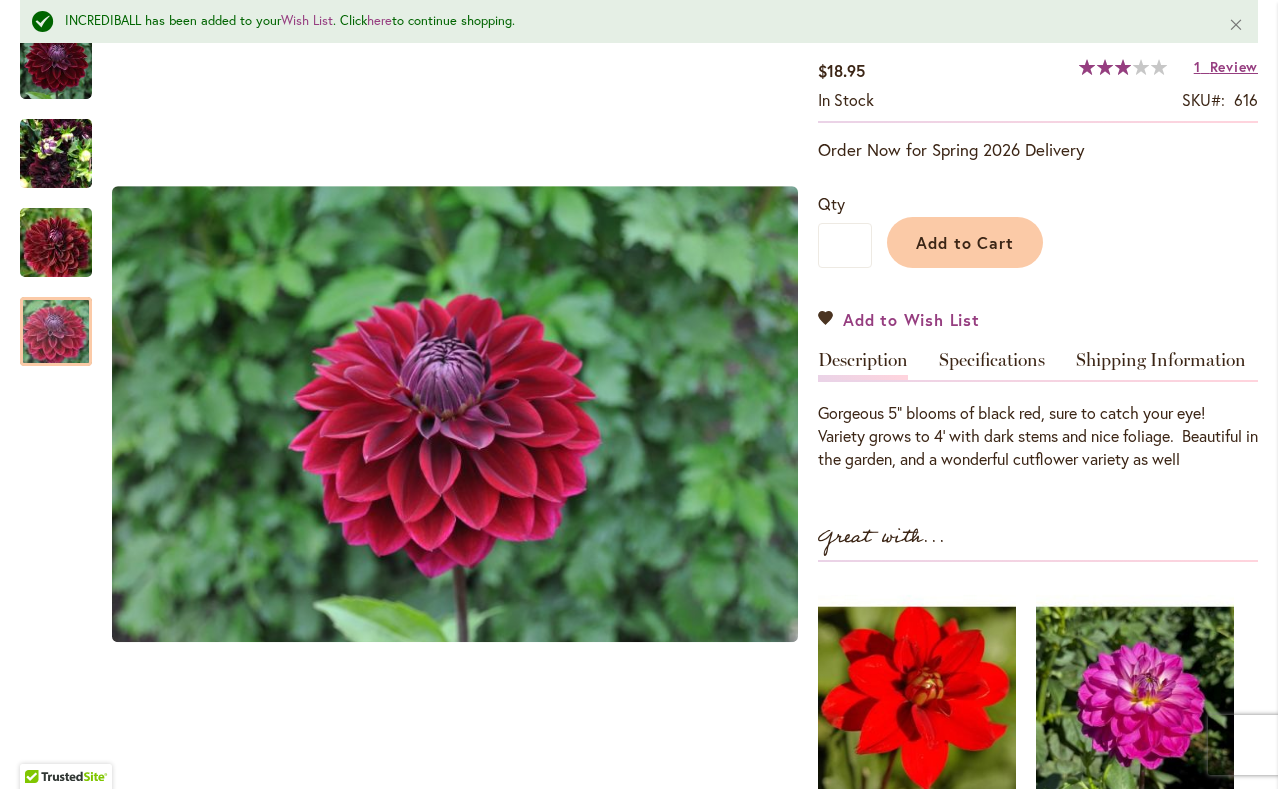 click on "Add to Wish List" at bounding box center (911, 319) 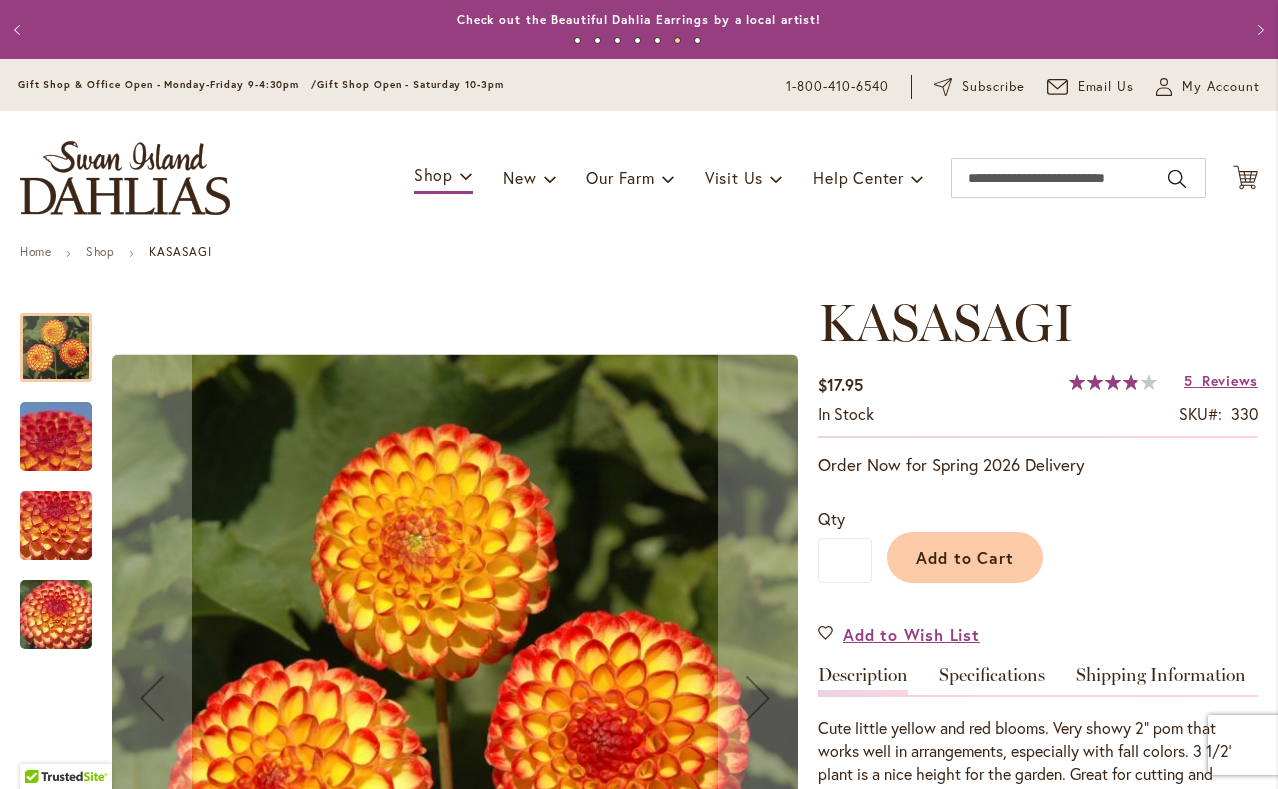 scroll, scrollTop: 0, scrollLeft: 0, axis: both 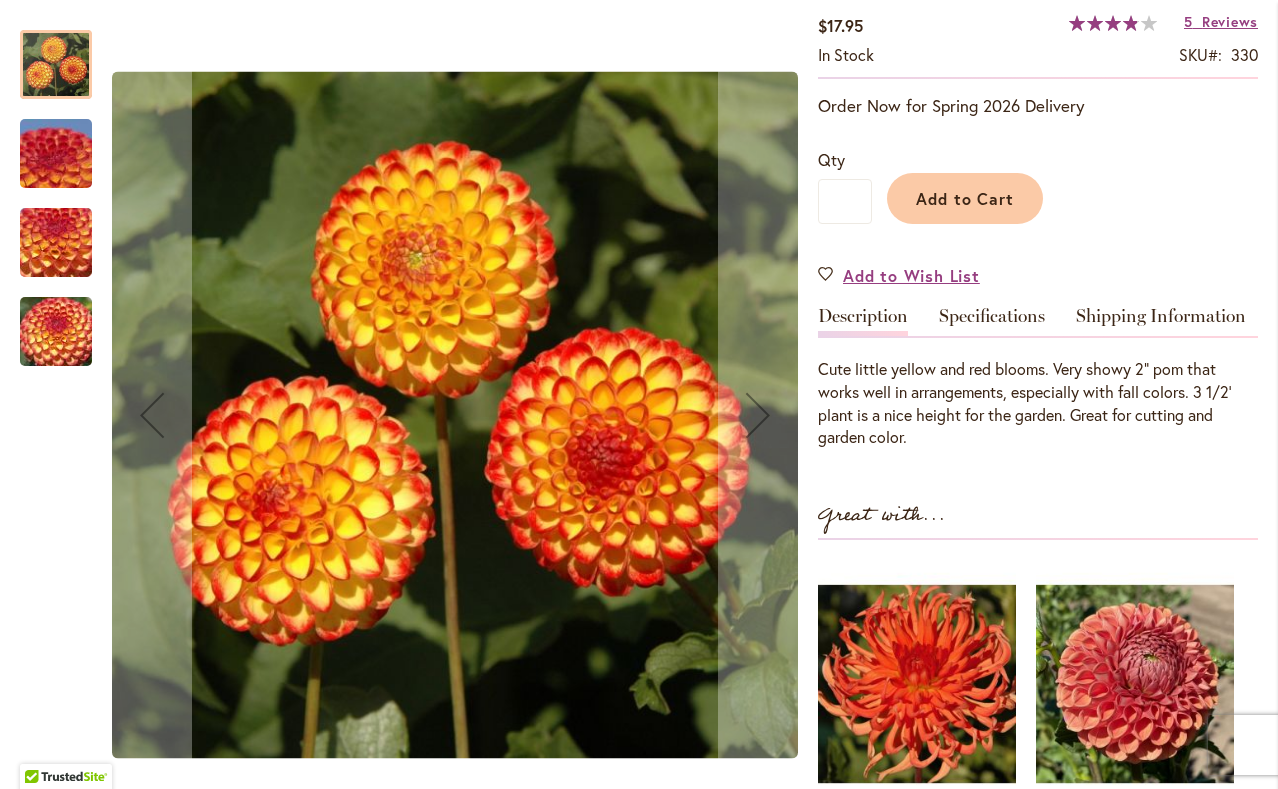 click at bounding box center (56, 154) 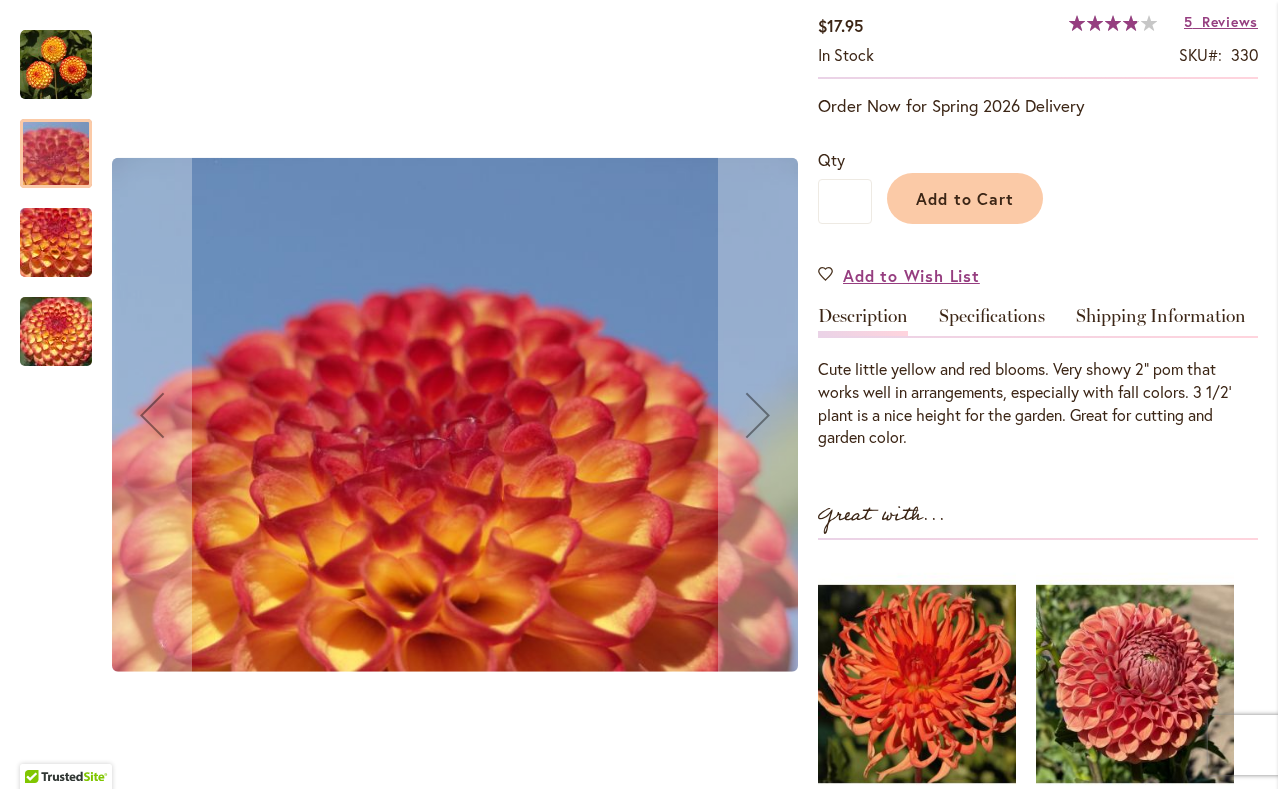 click at bounding box center [56, 243] 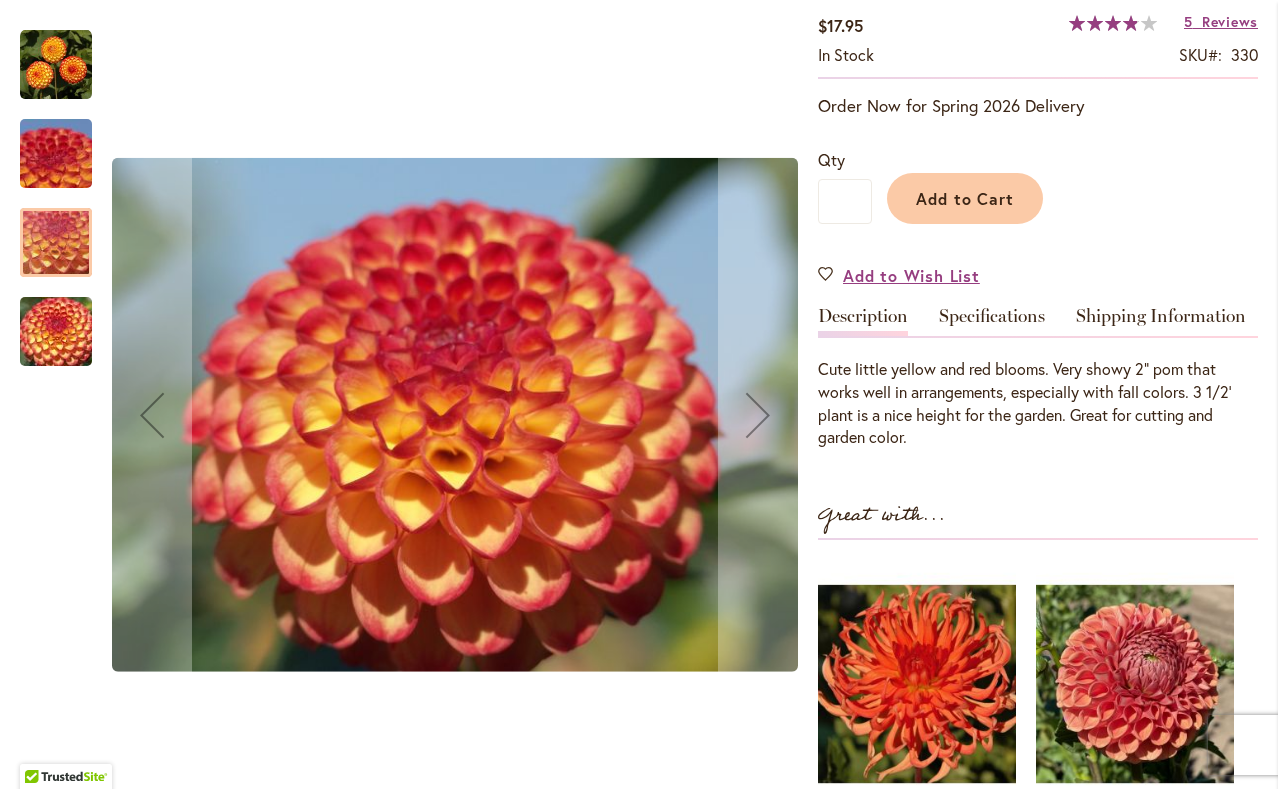 click at bounding box center [56, 332] 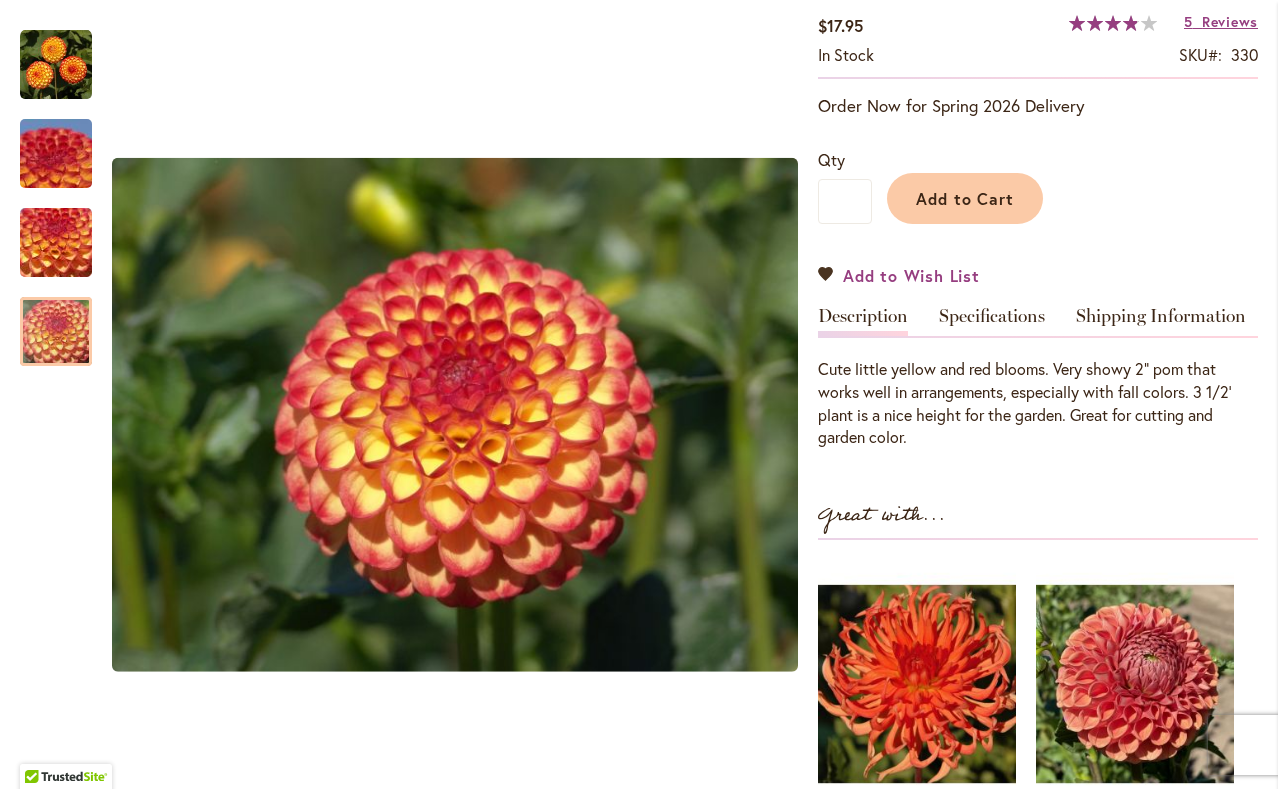 click on "Add to Wish List" at bounding box center [911, 275] 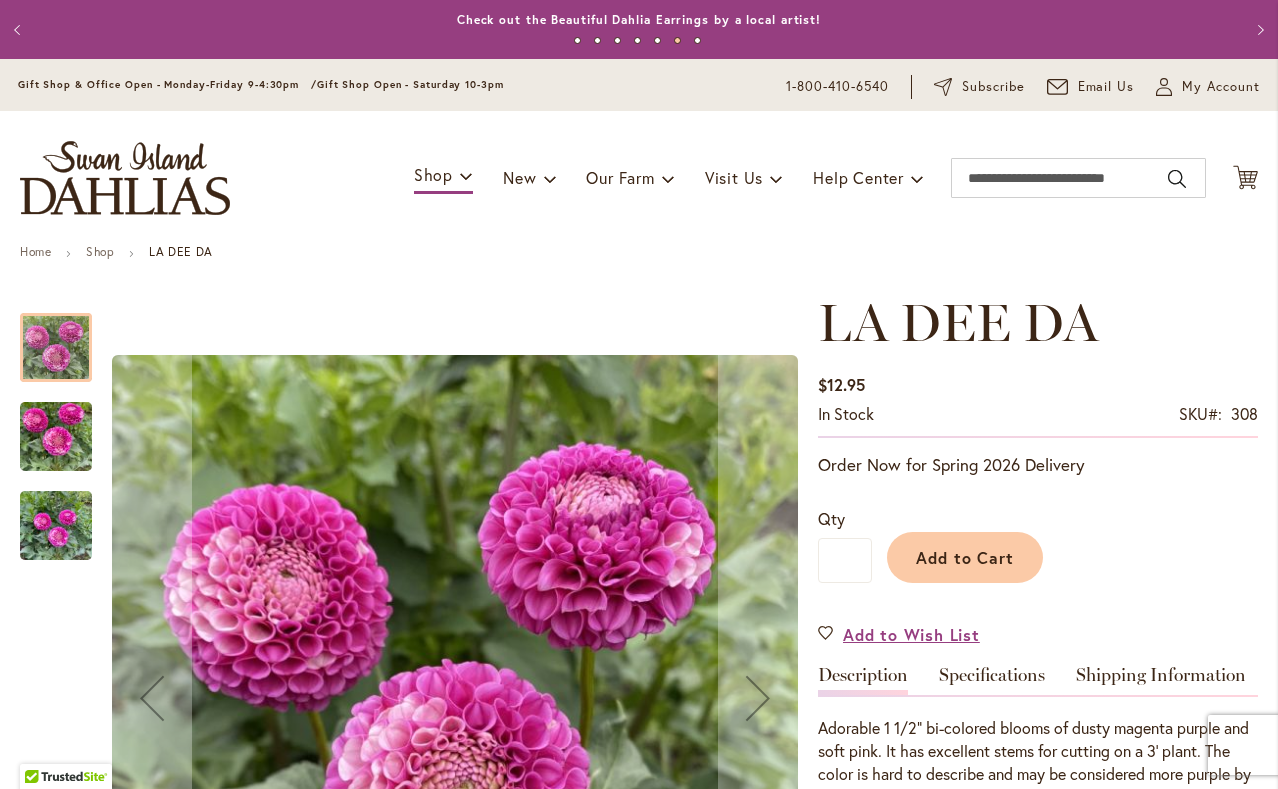 scroll, scrollTop: 0, scrollLeft: 0, axis: both 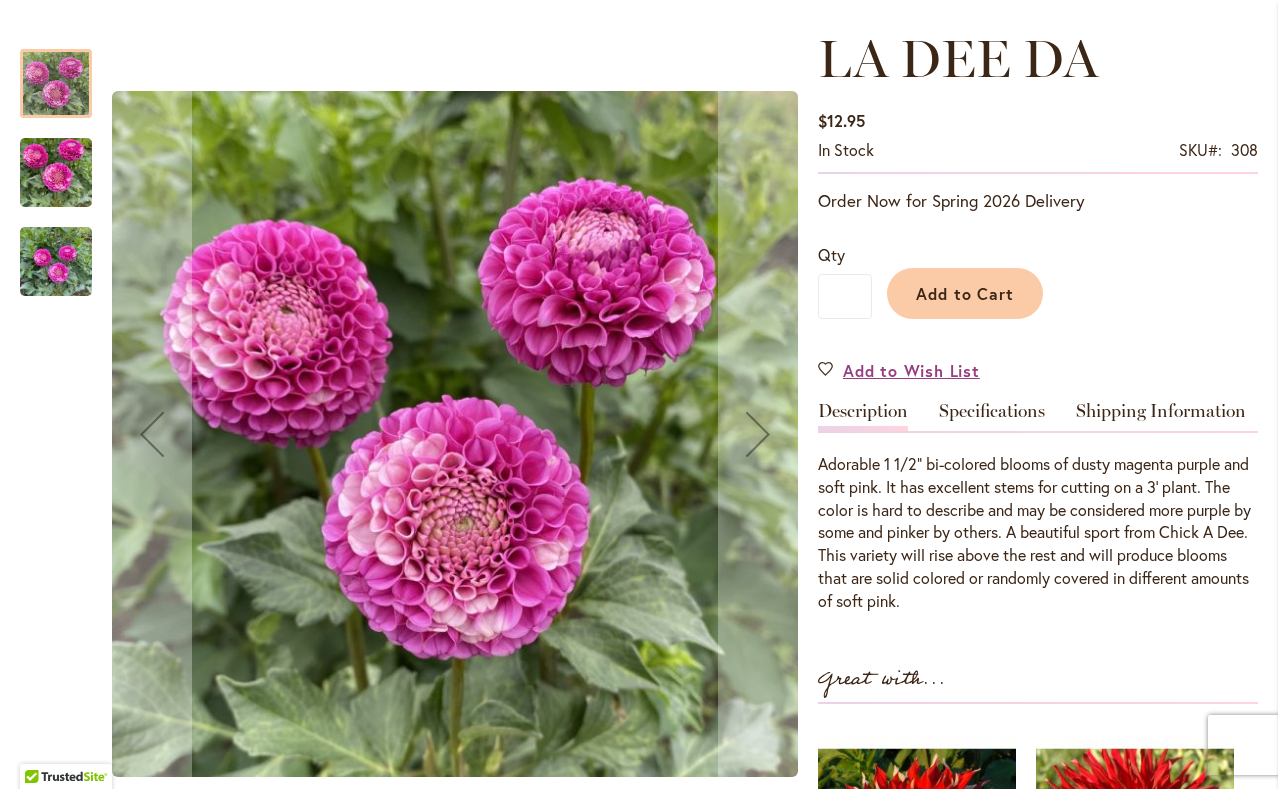 click at bounding box center [56, 262] 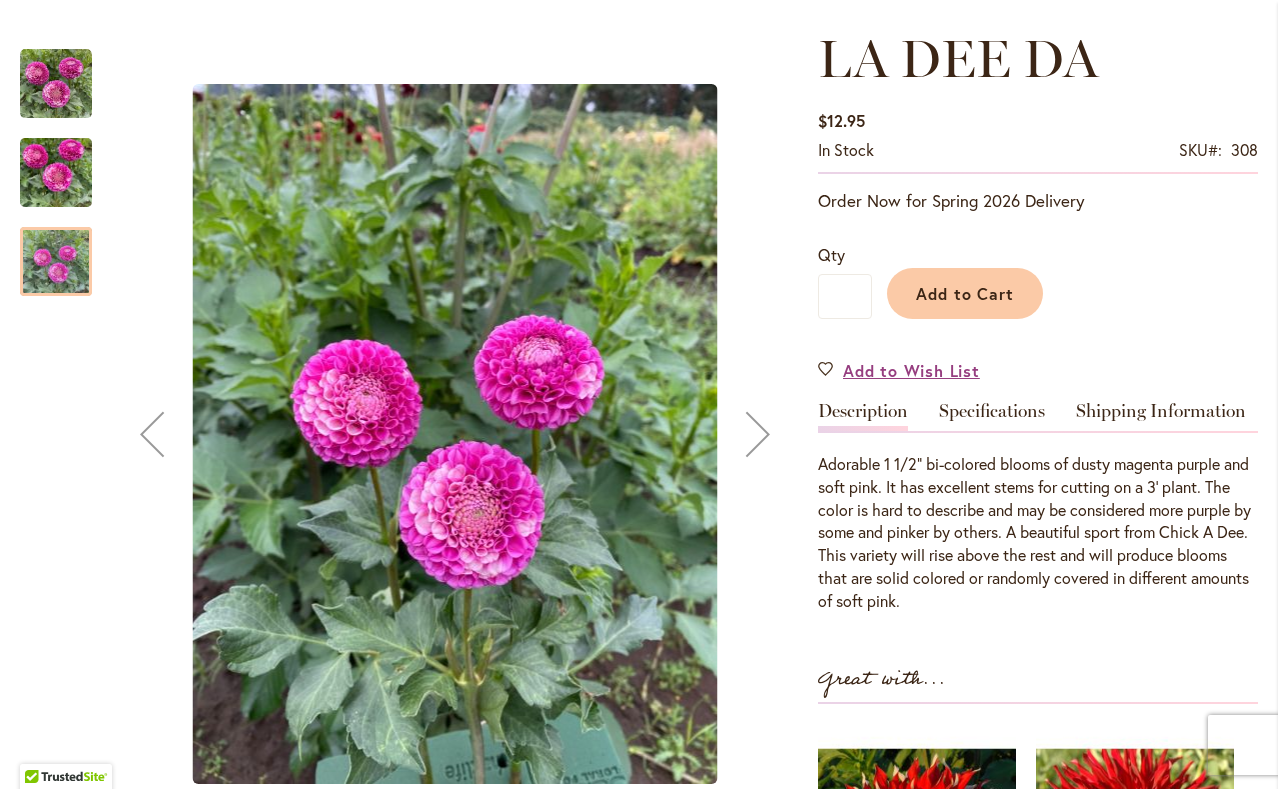 click at bounding box center [56, 173] 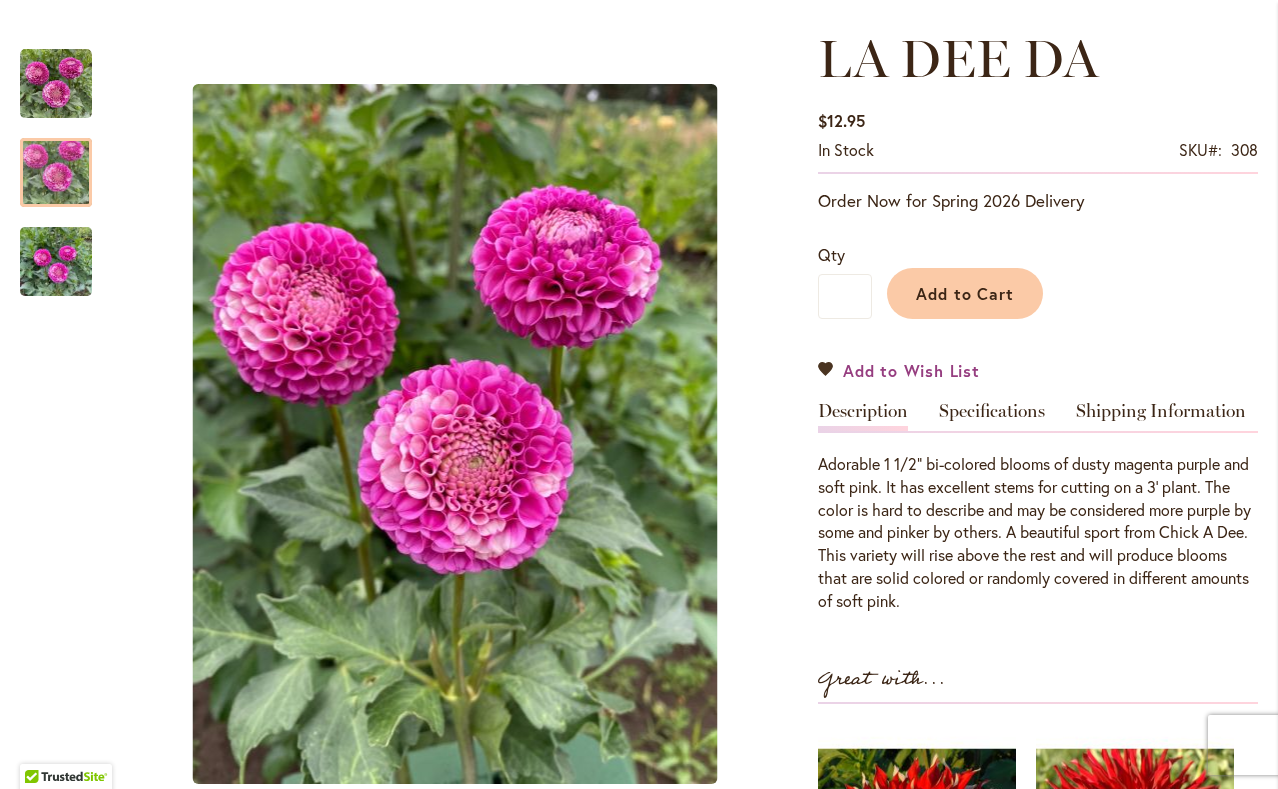 click on "Add to Wish List" at bounding box center (911, 370) 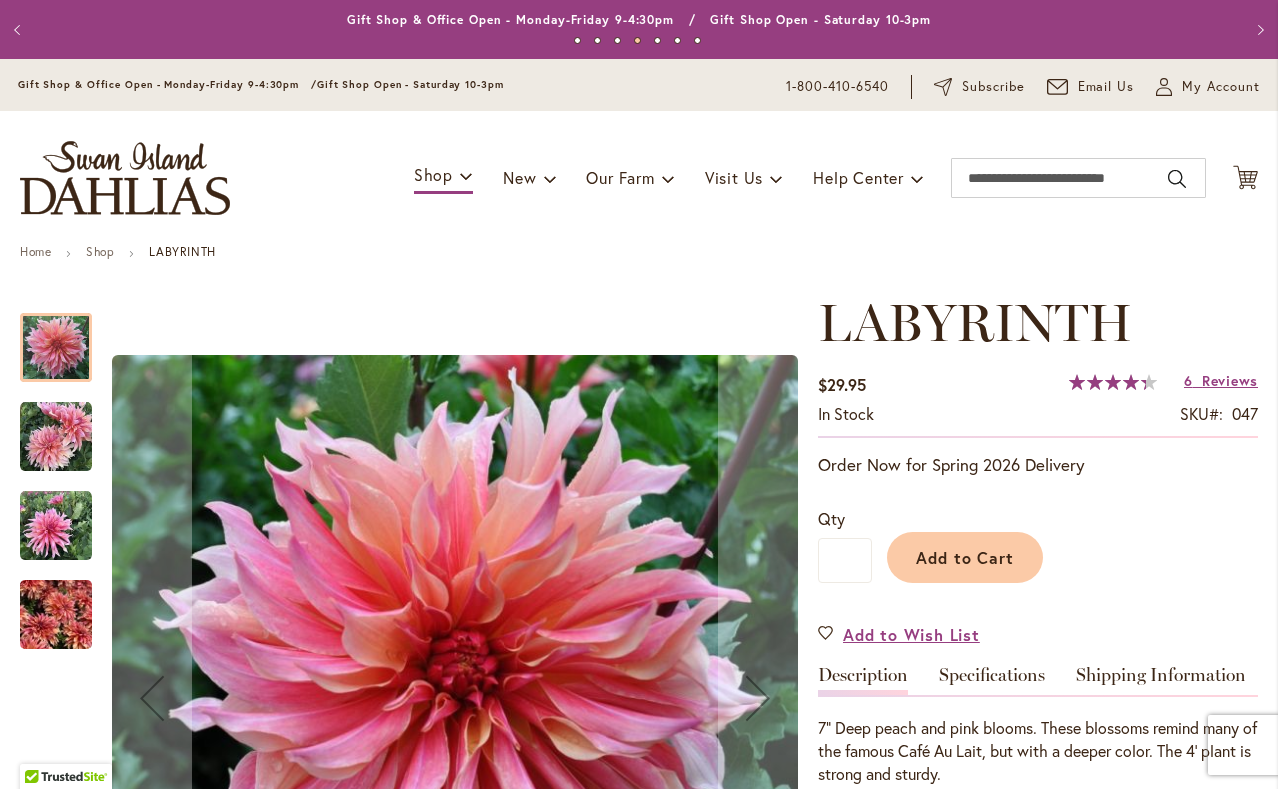 scroll, scrollTop: 0, scrollLeft: 0, axis: both 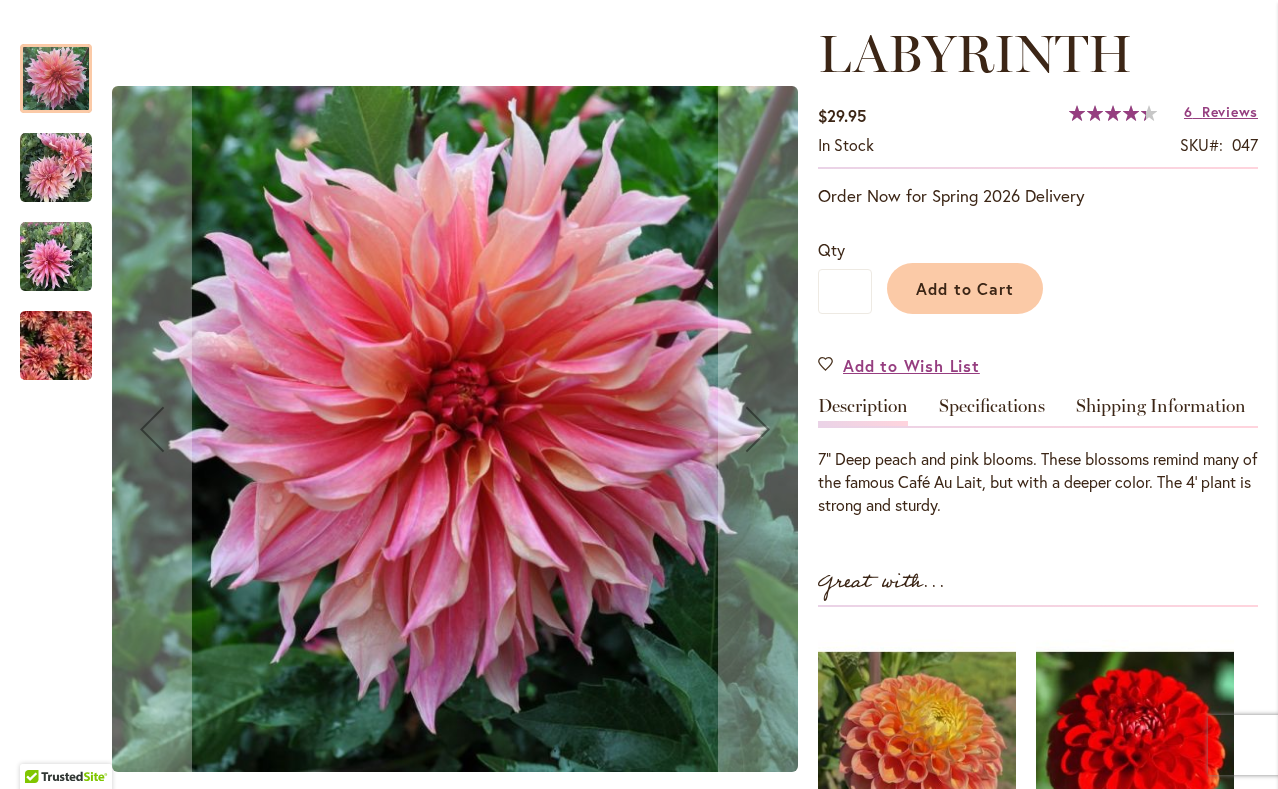 click at bounding box center [66, 246] 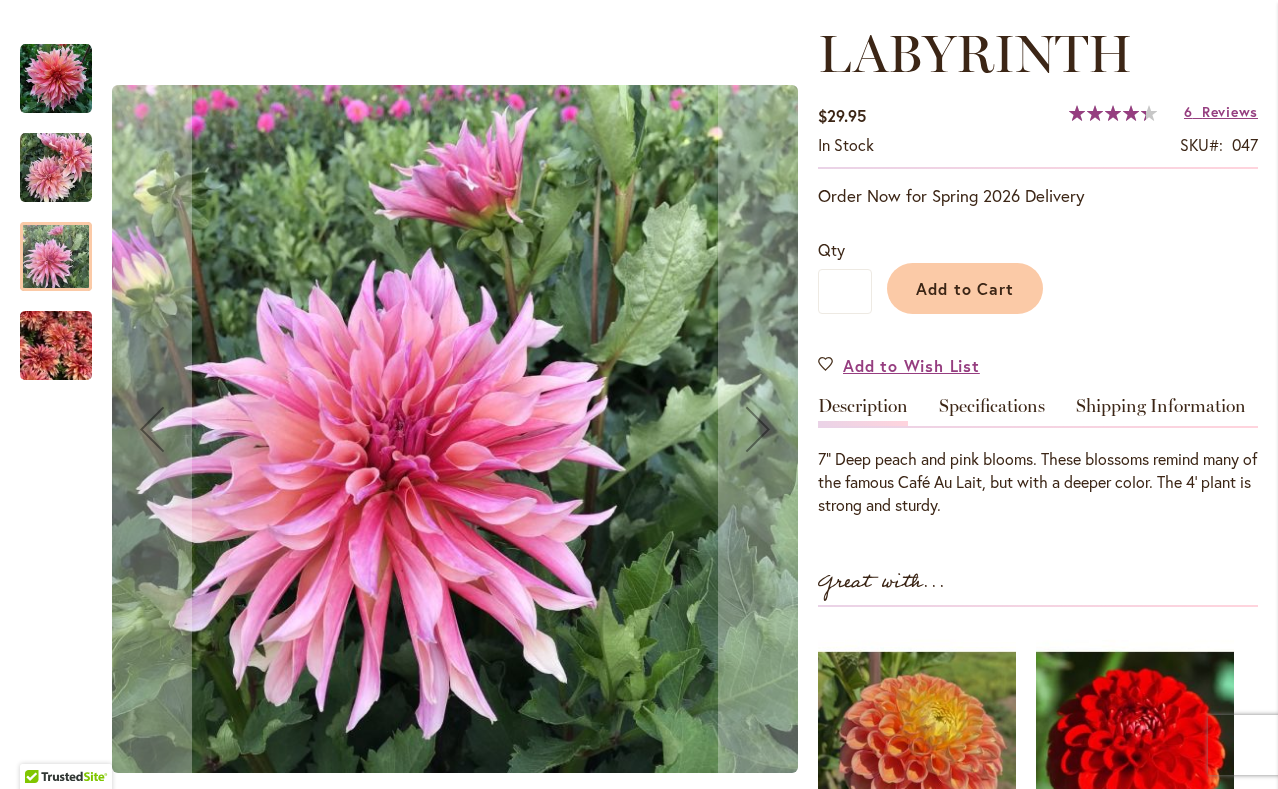 click at bounding box center [56, 256] 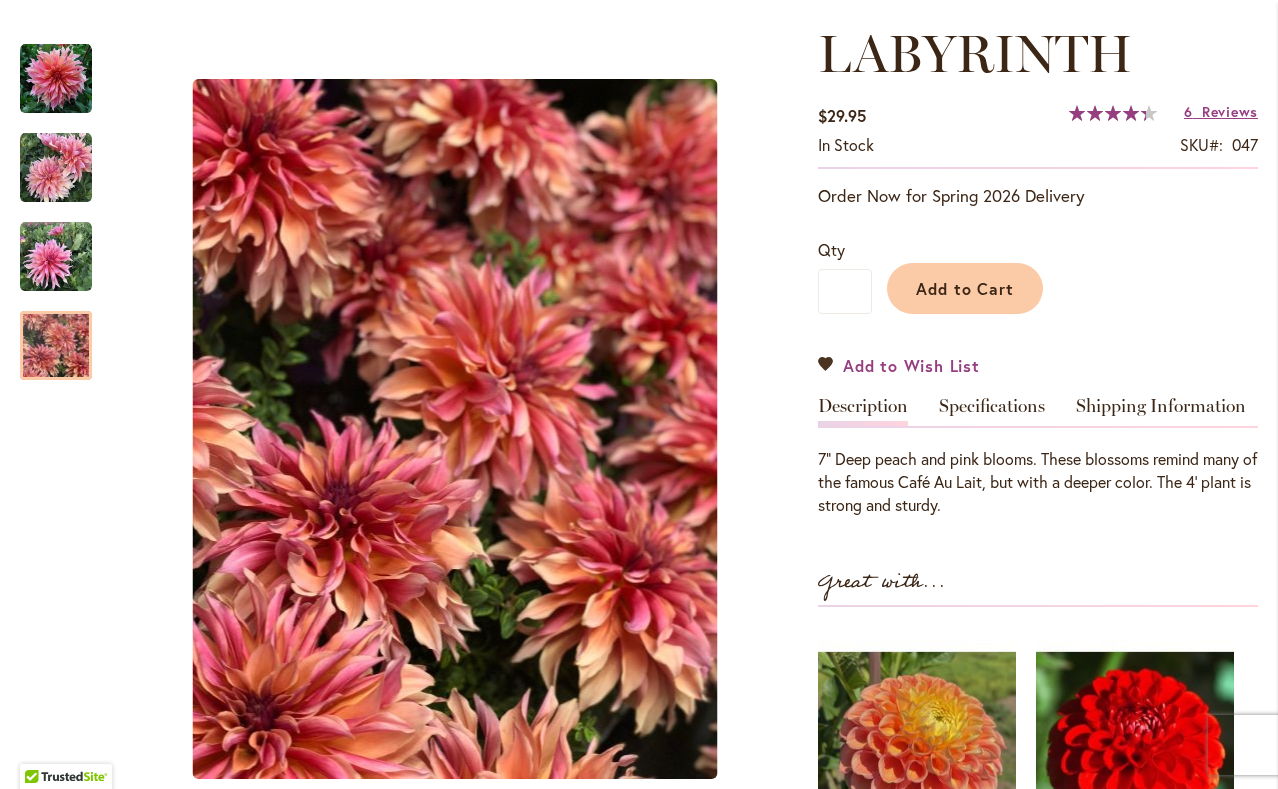 click on "Add to Wish List" at bounding box center [911, 365] 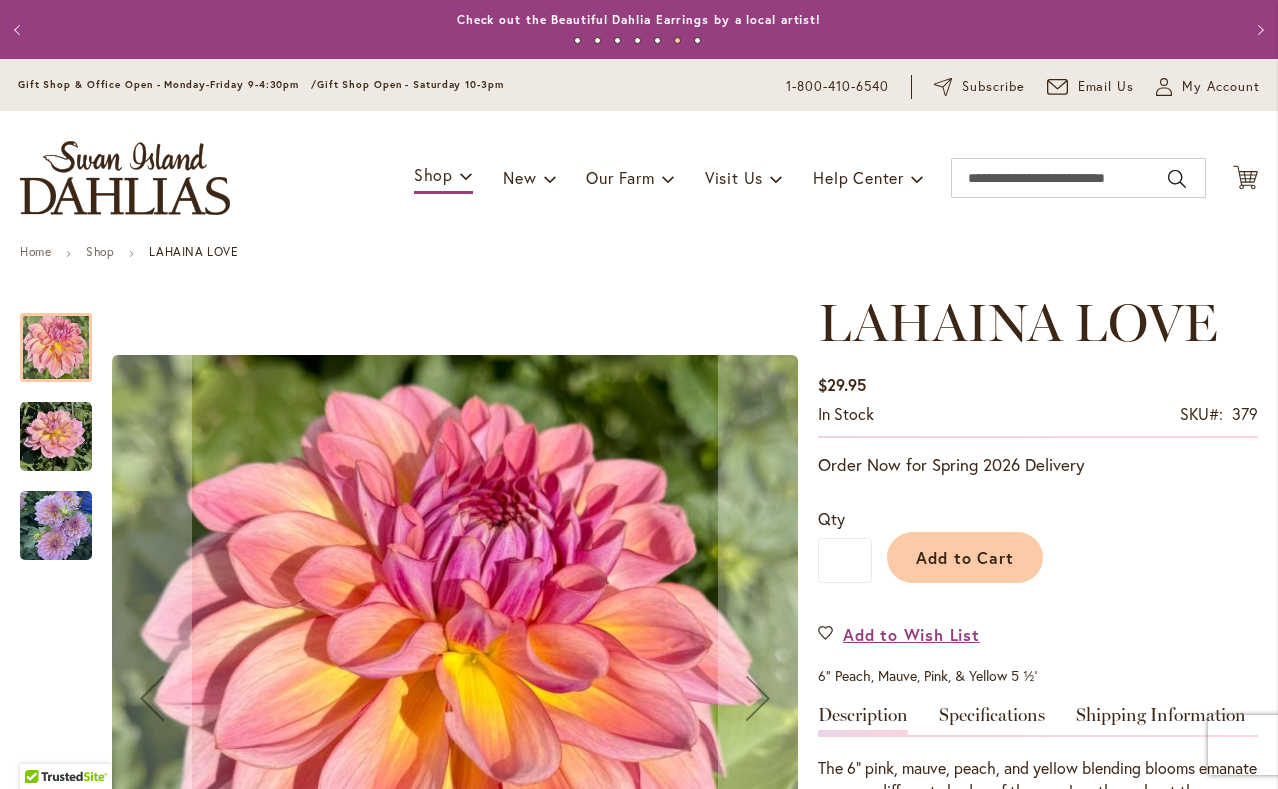 scroll, scrollTop: 0, scrollLeft: 0, axis: both 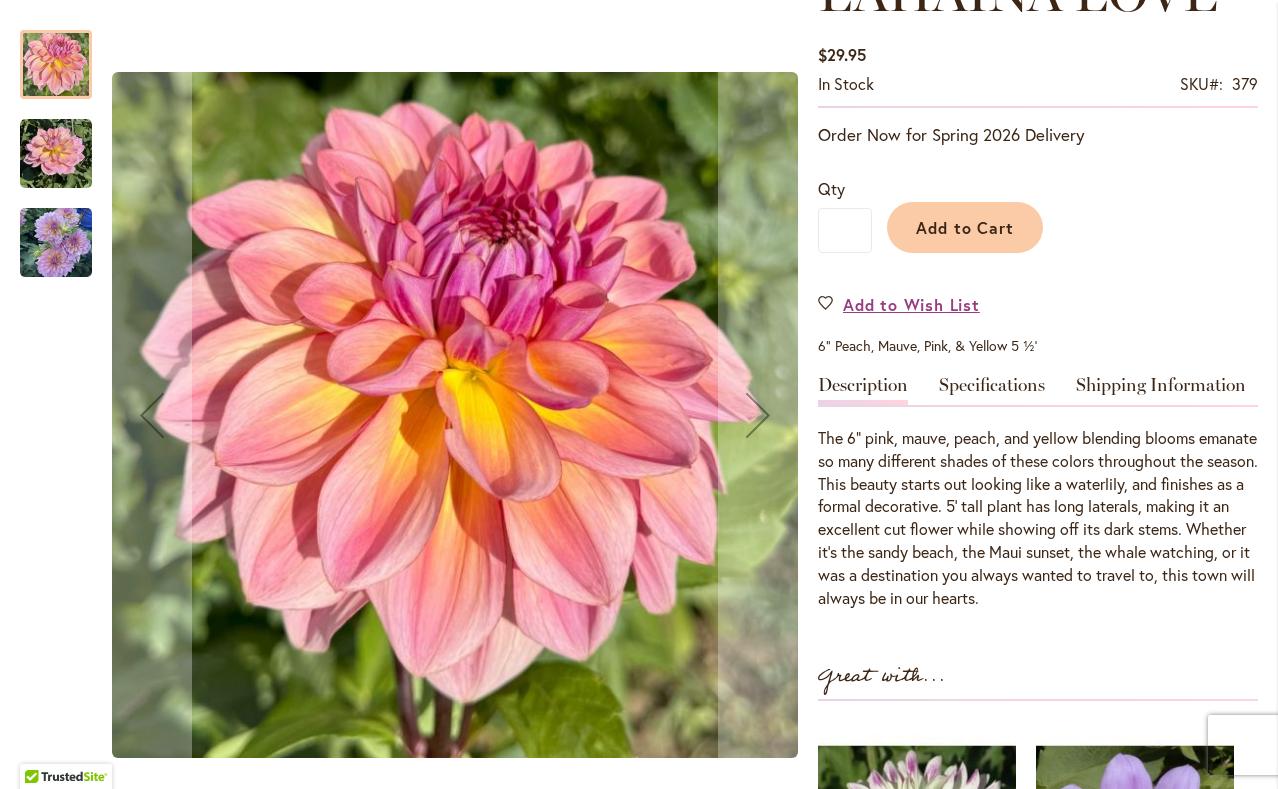 click at bounding box center (56, 154) 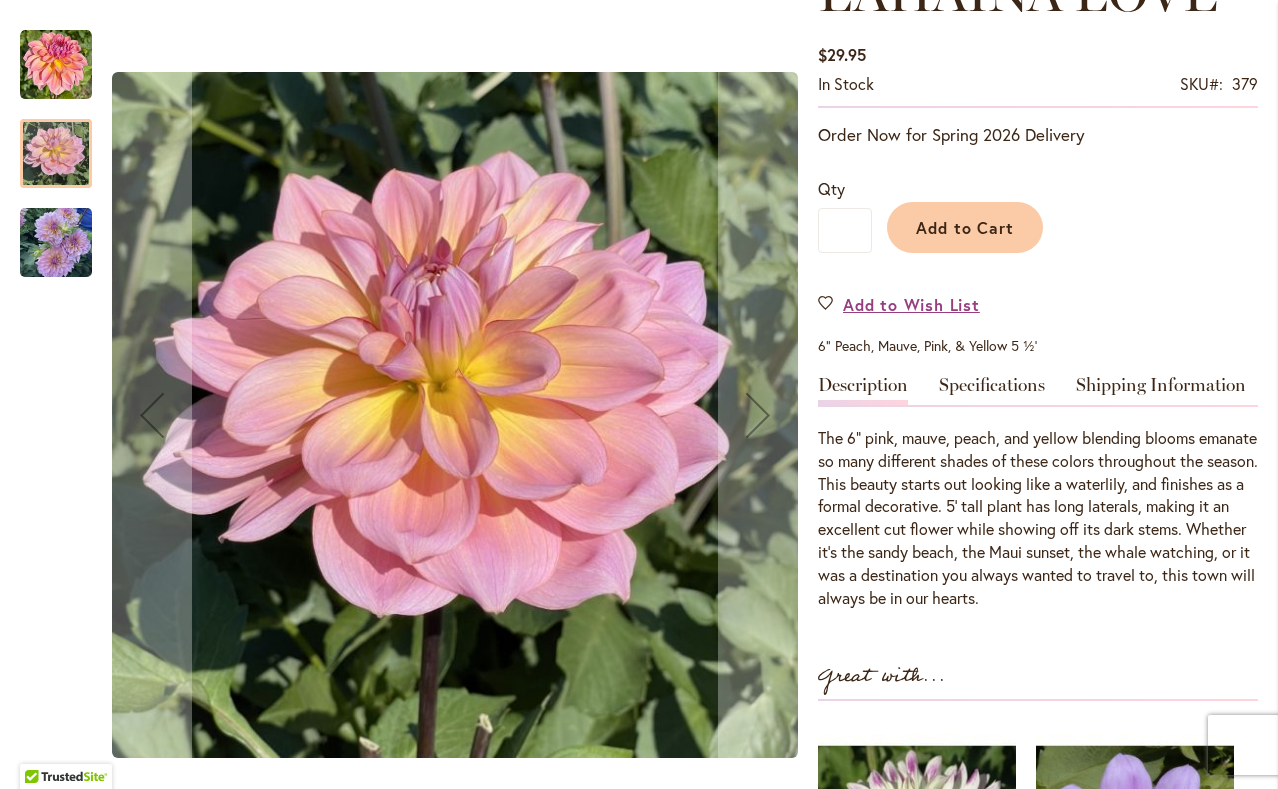 click at bounding box center [56, 243] 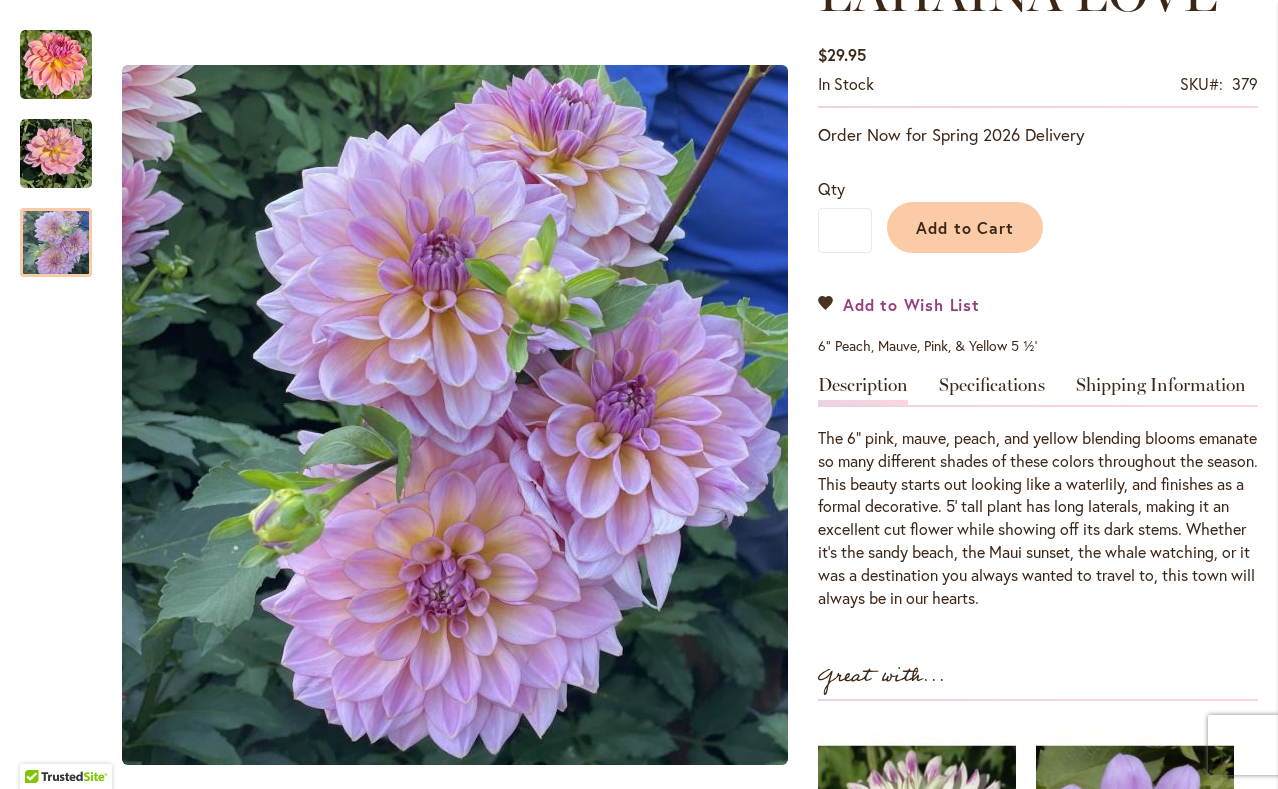 click on "Add to Wish List" at bounding box center [911, 304] 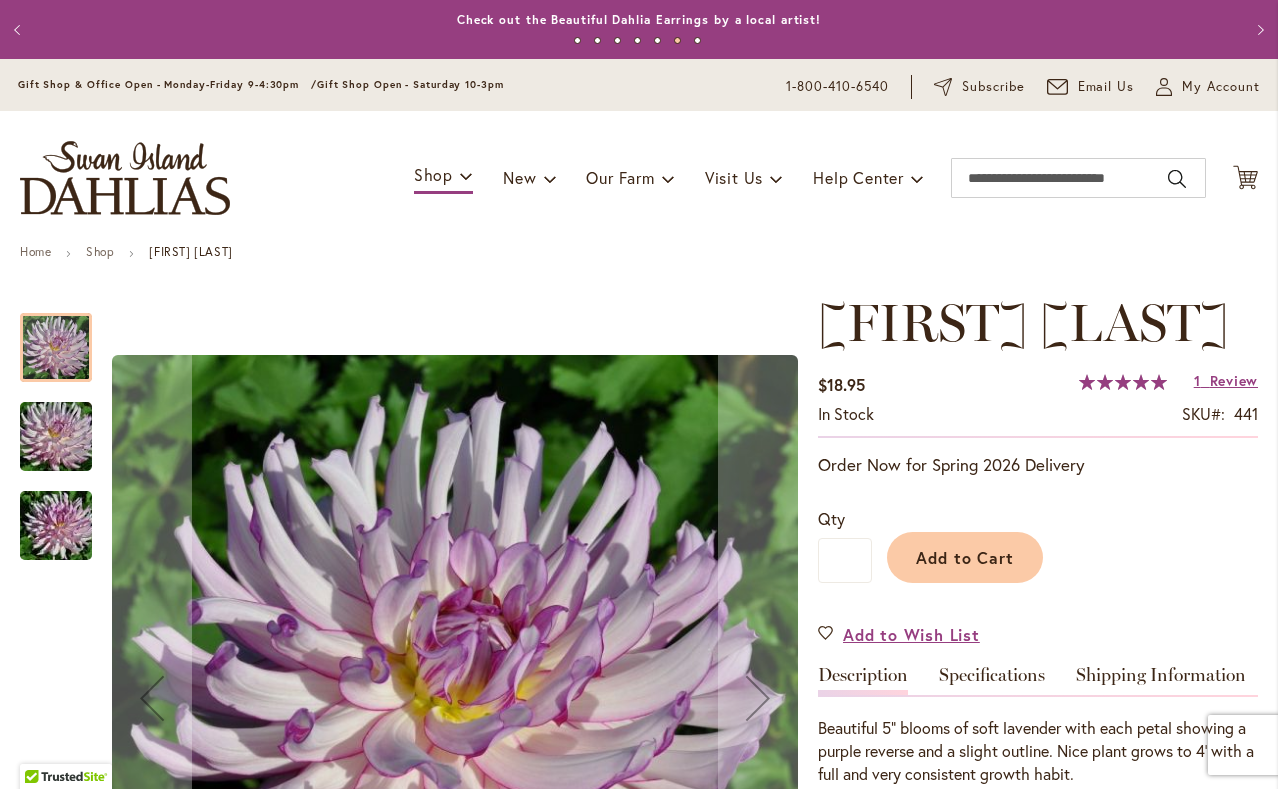 scroll, scrollTop: 0, scrollLeft: 0, axis: both 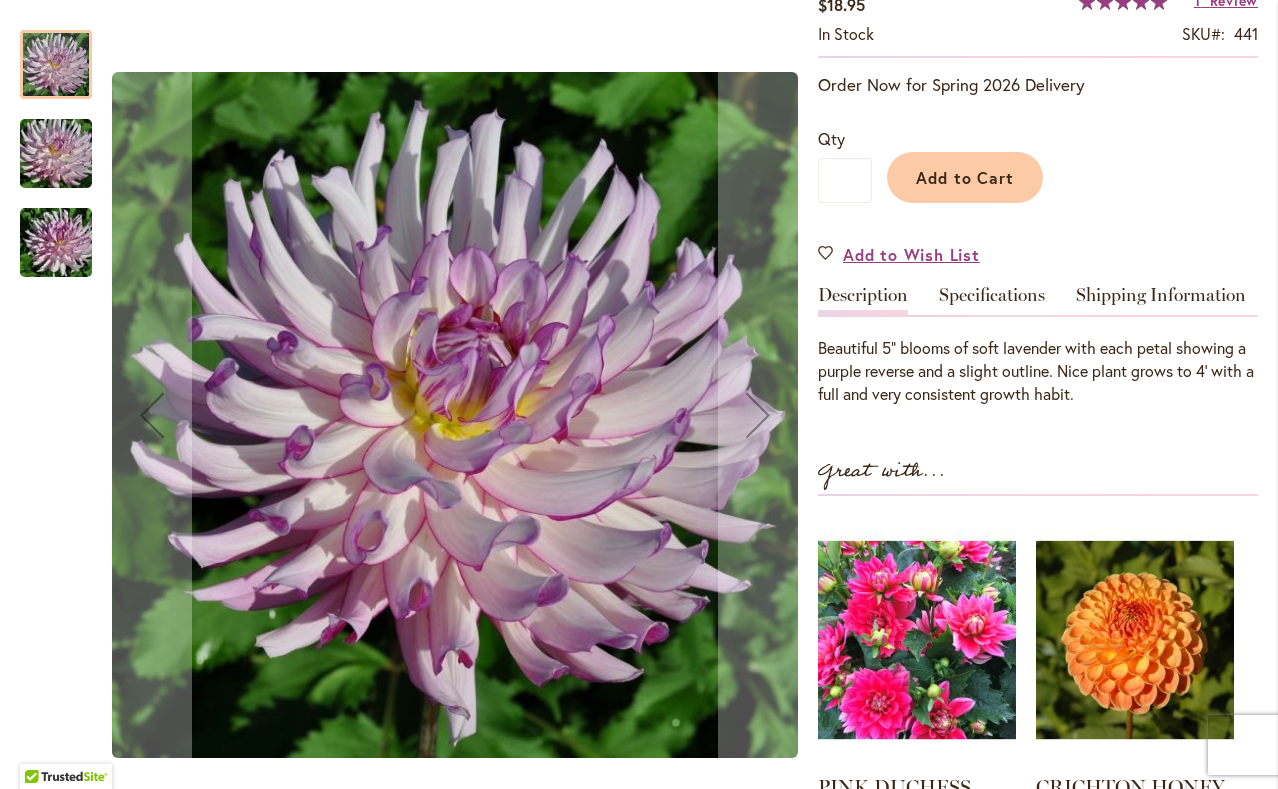 click at bounding box center [56, 154] 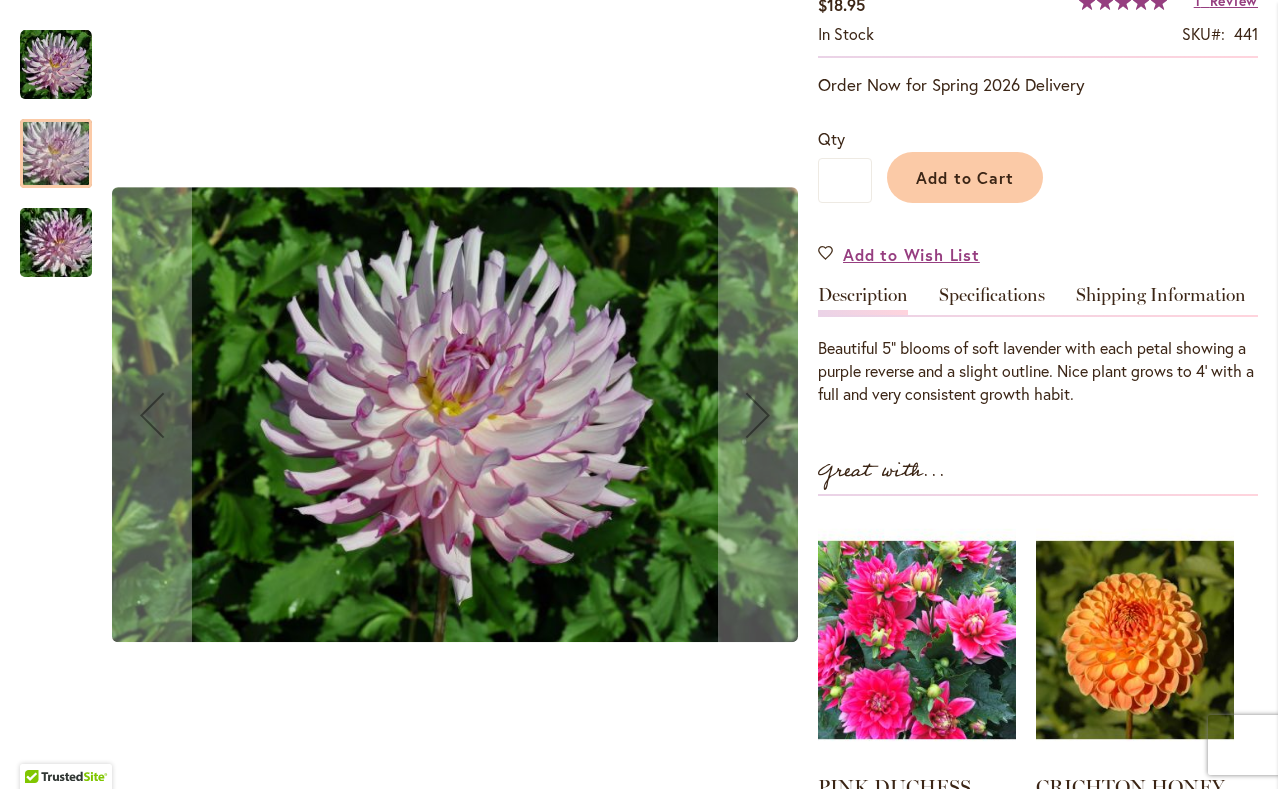 click at bounding box center (56, 243) 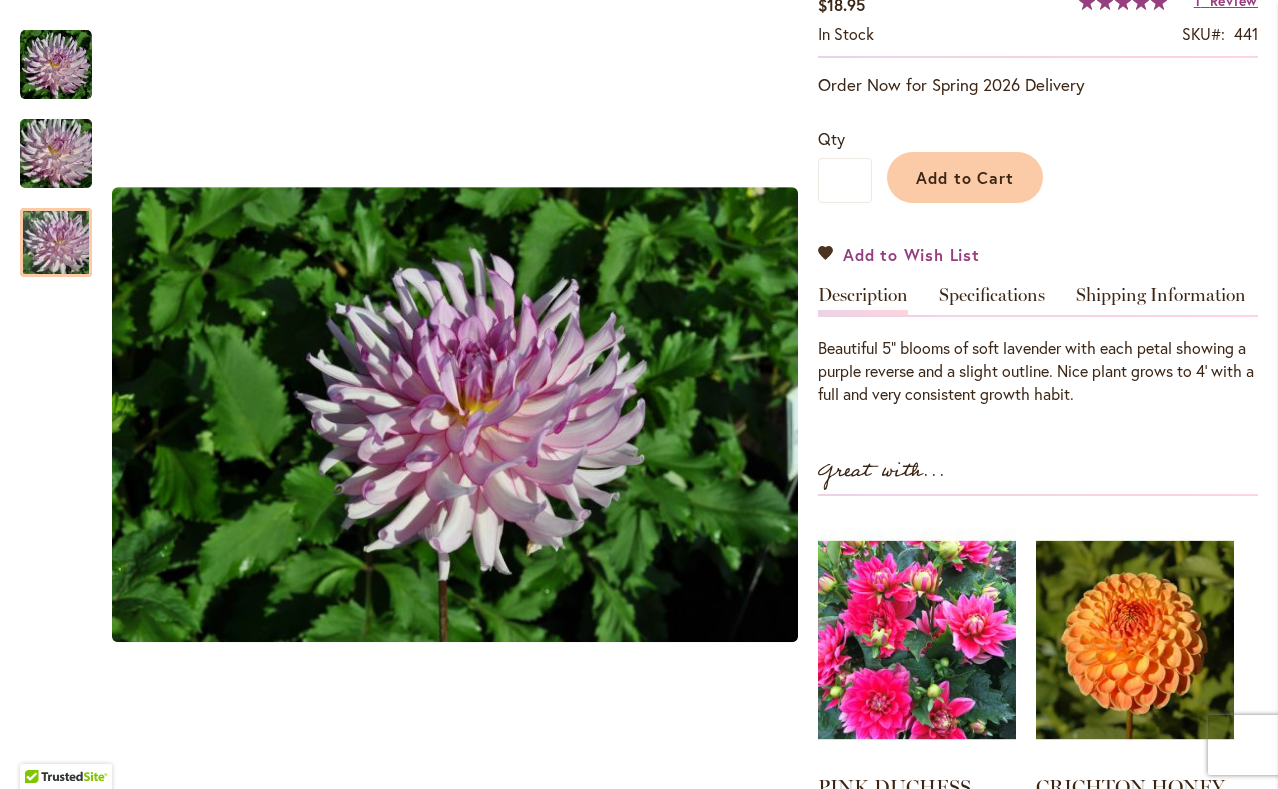 click on "Add to Wish List" at bounding box center (911, 254) 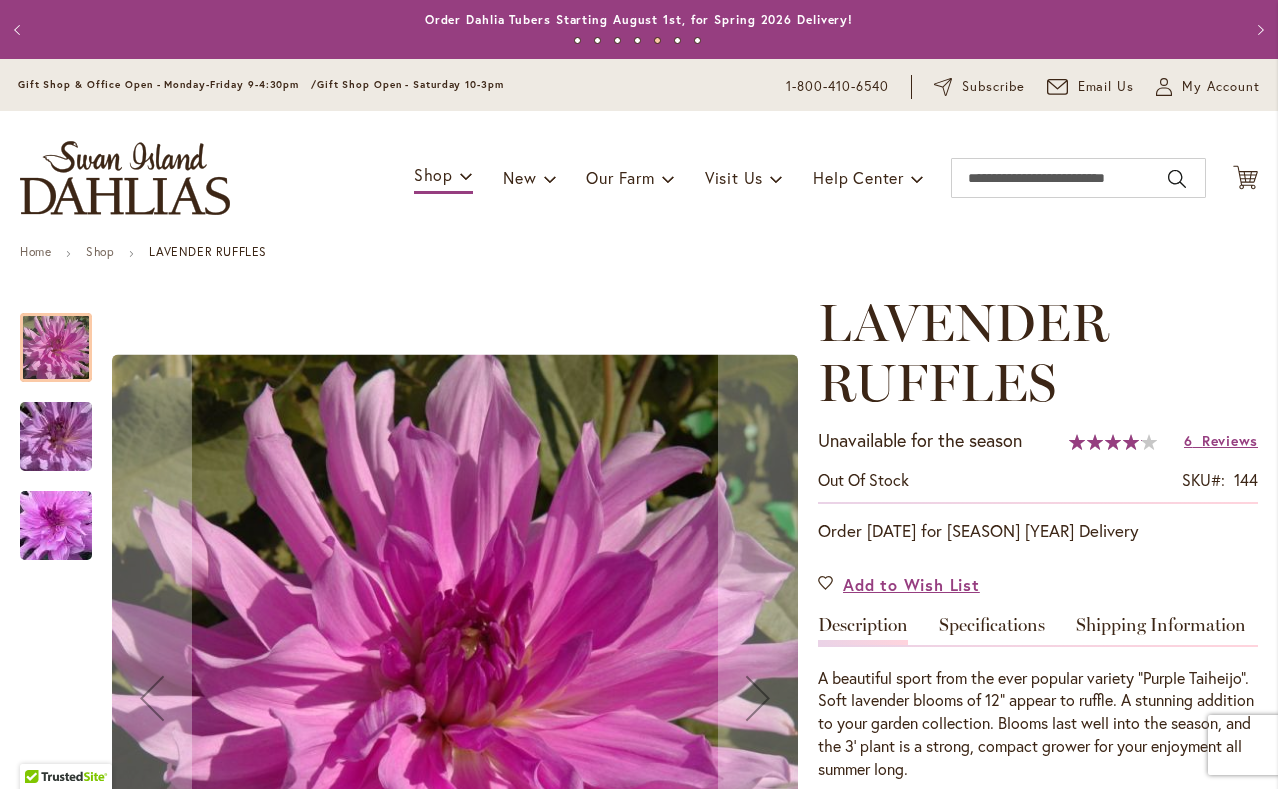 scroll, scrollTop: 0, scrollLeft: 0, axis: both 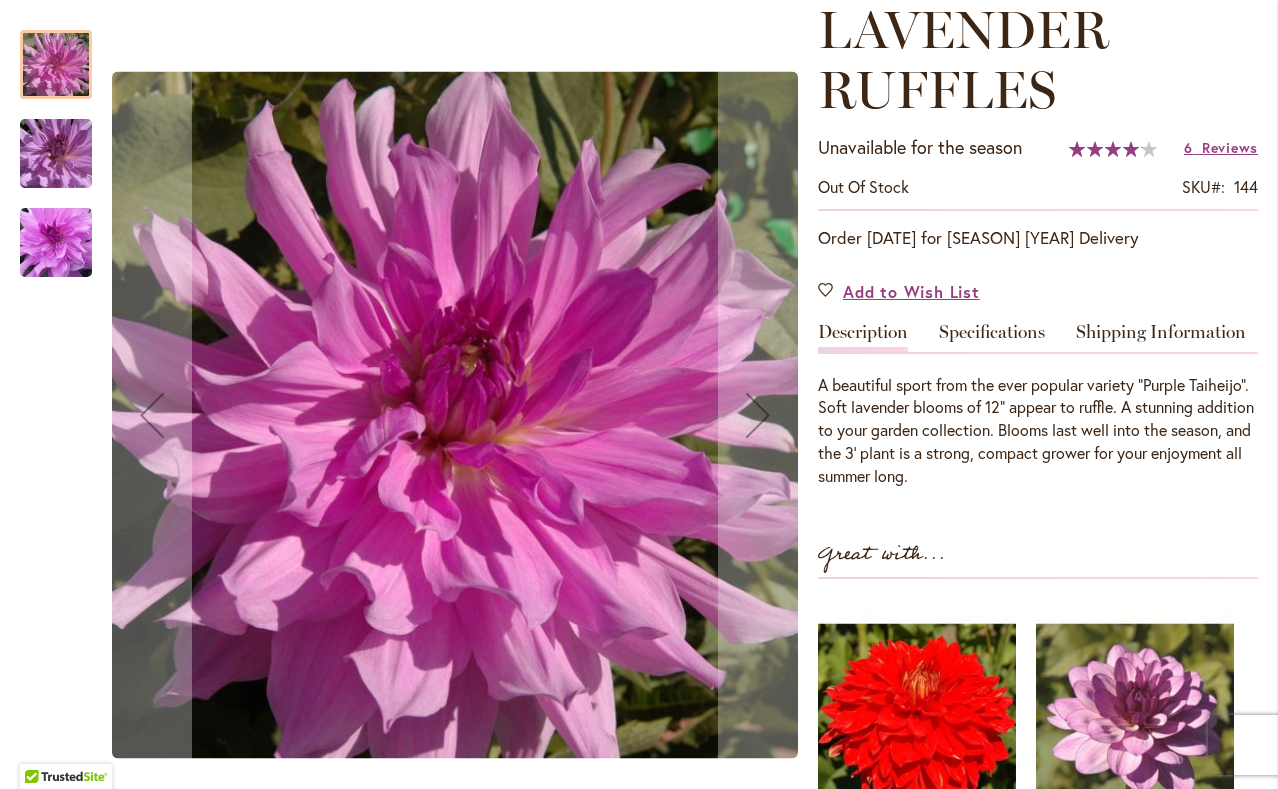 click at bounding box center [56, 243] 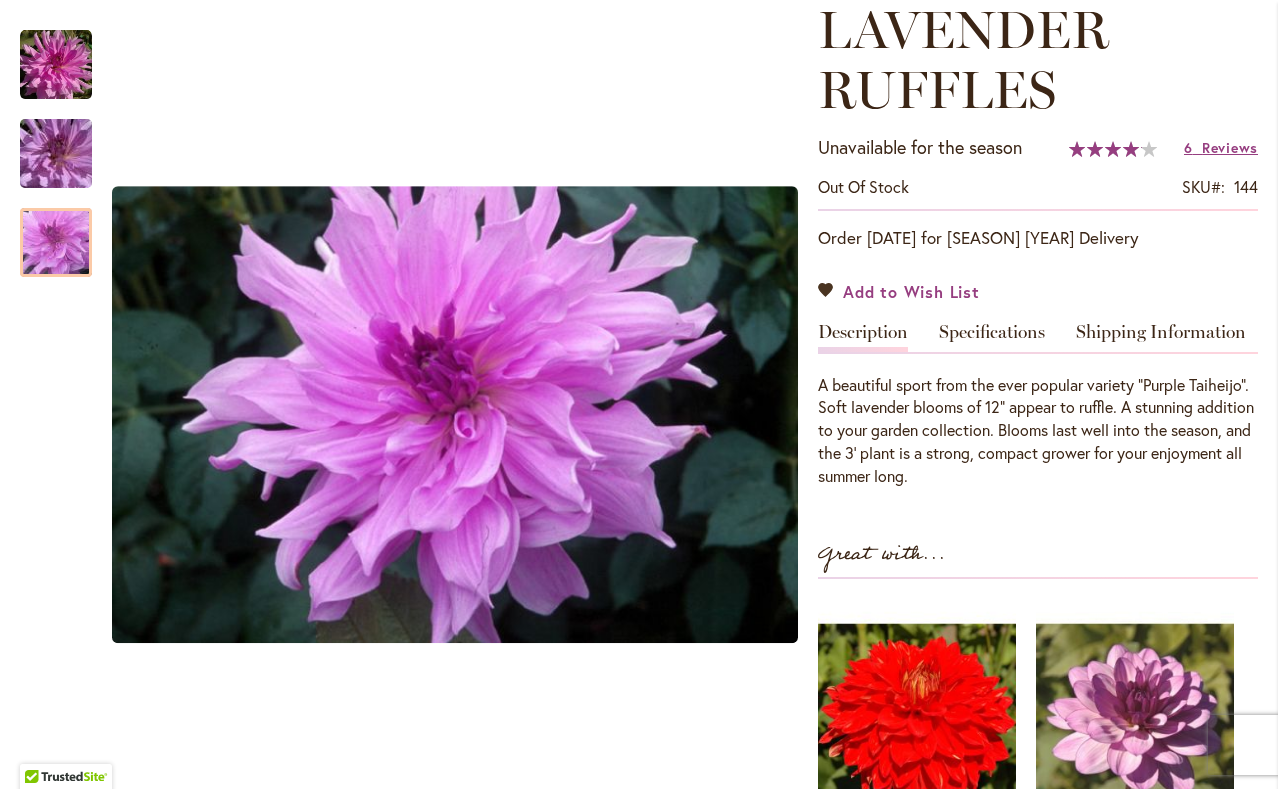 click on "Add to Wish List" at bounding box center [911, 291] 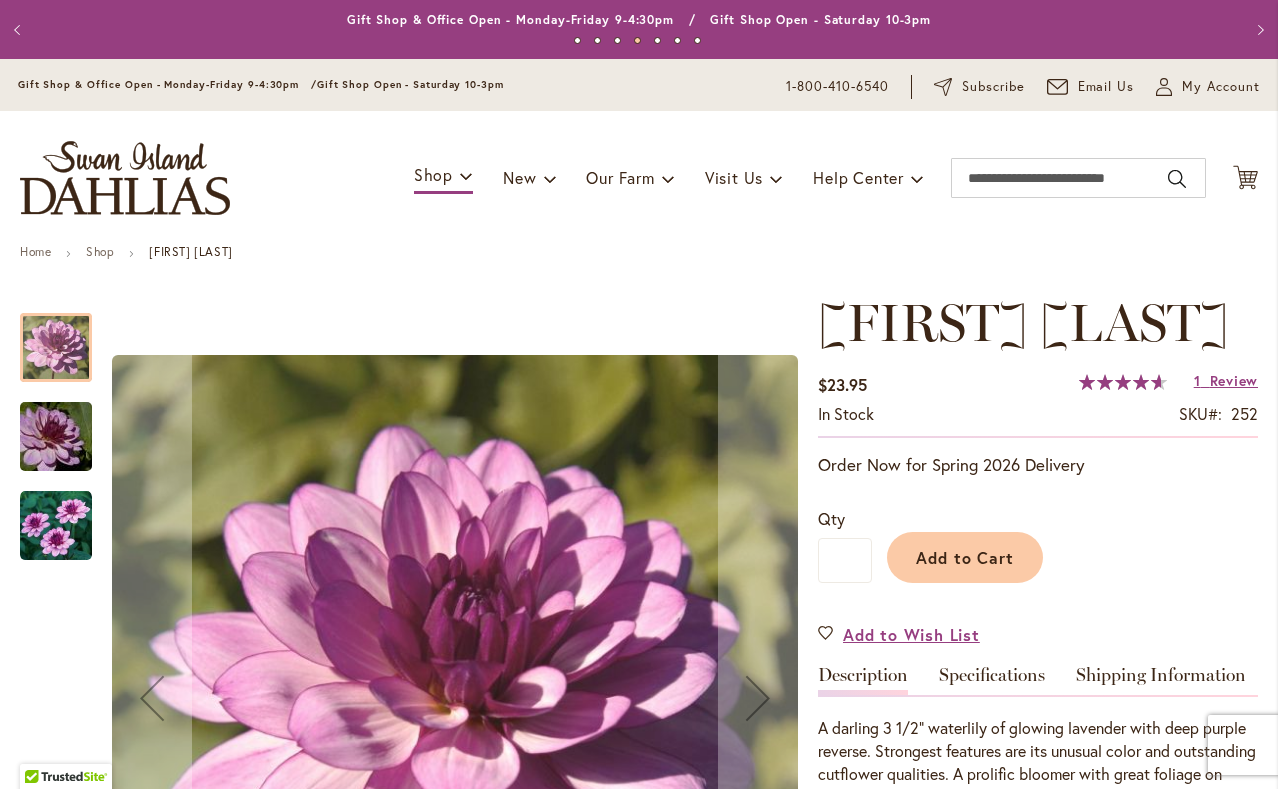 scroll, scrollTop: 0, scrollLeft: 0, axis: both 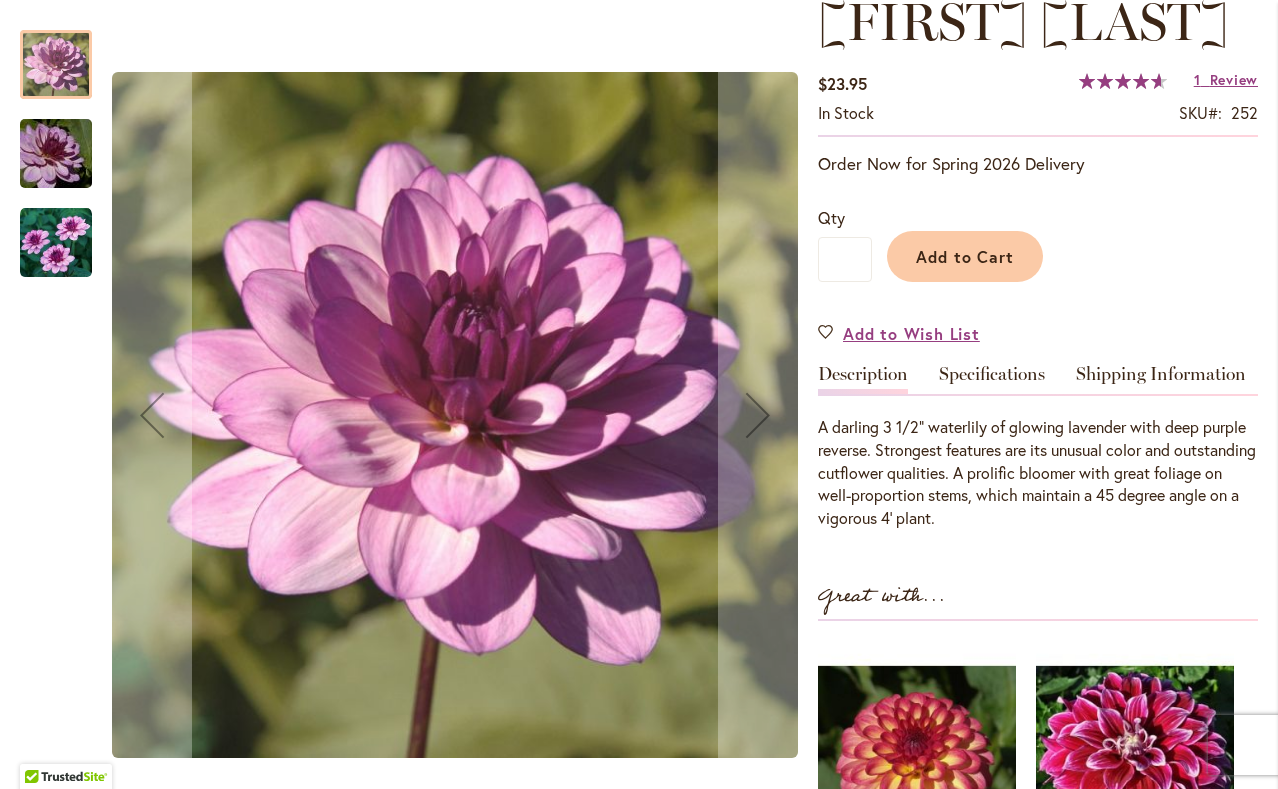 click at bounding box center (56, 154) 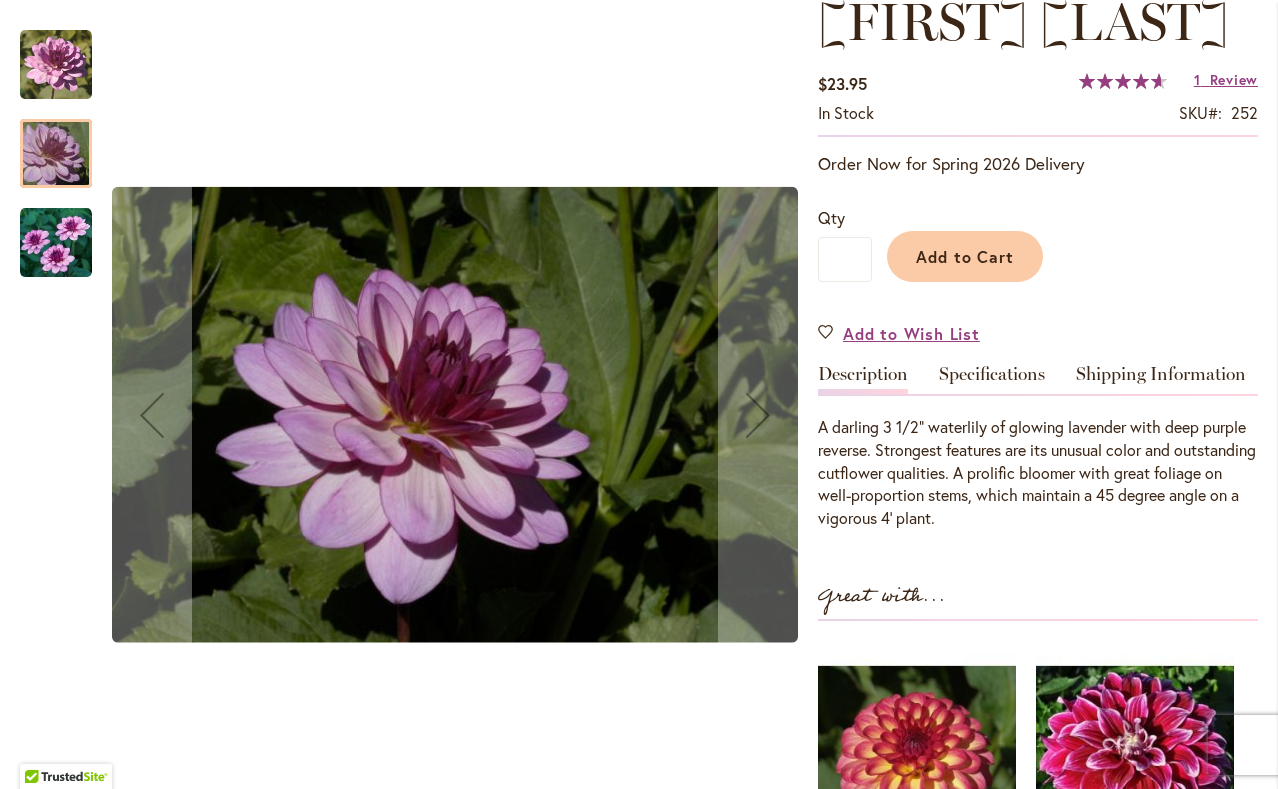 click at bounding box center (56, 243) 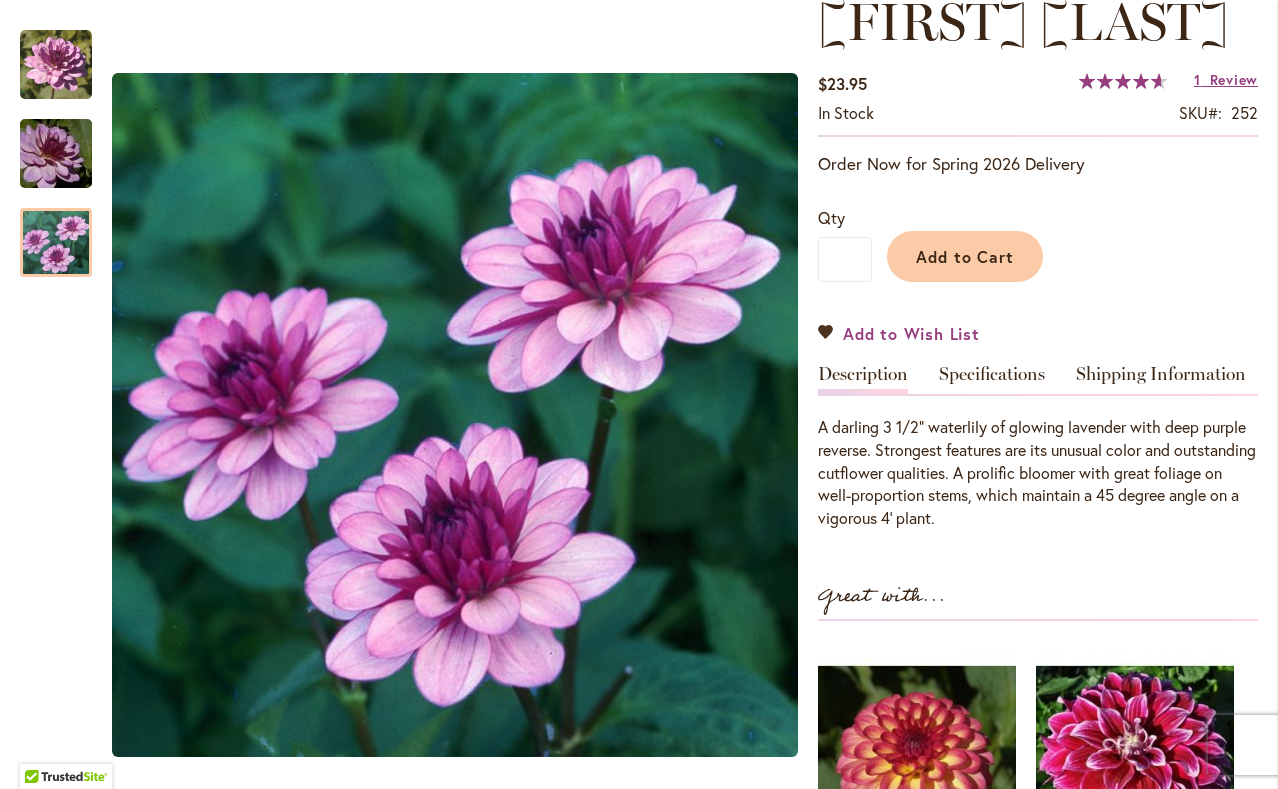 click on "Add to Wish List" at bounding box center (911, 333) 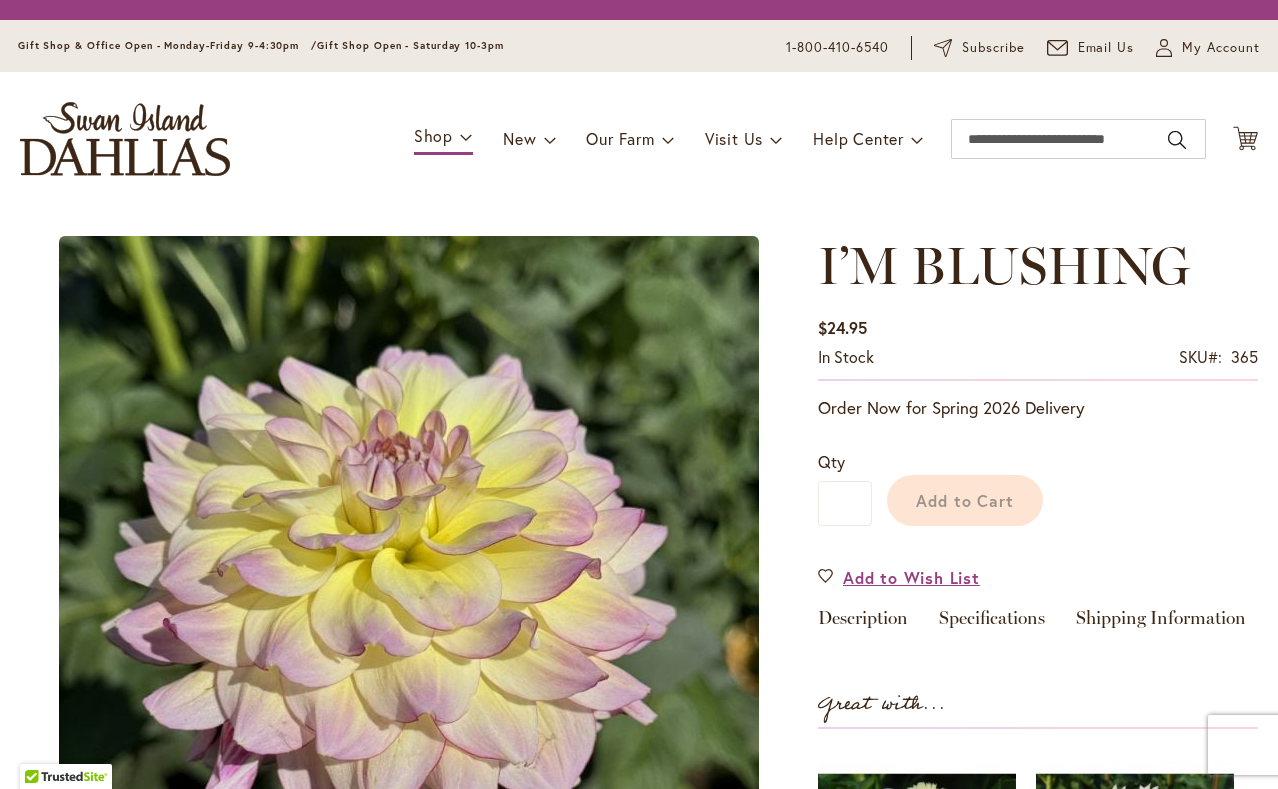 scroll, scrollTop: 0, scrollLeft: 0, axis: both 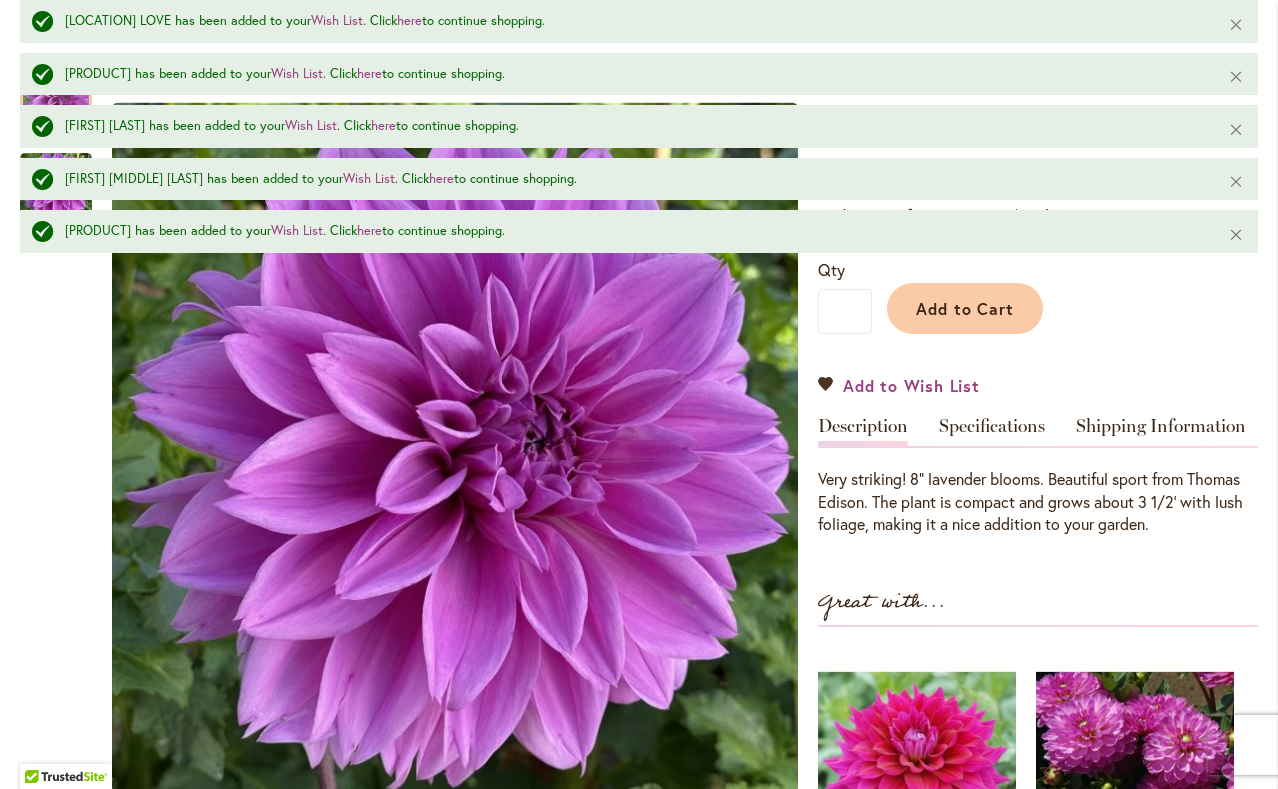 click on "Add to Wish List" at bounding box center (911, 385) 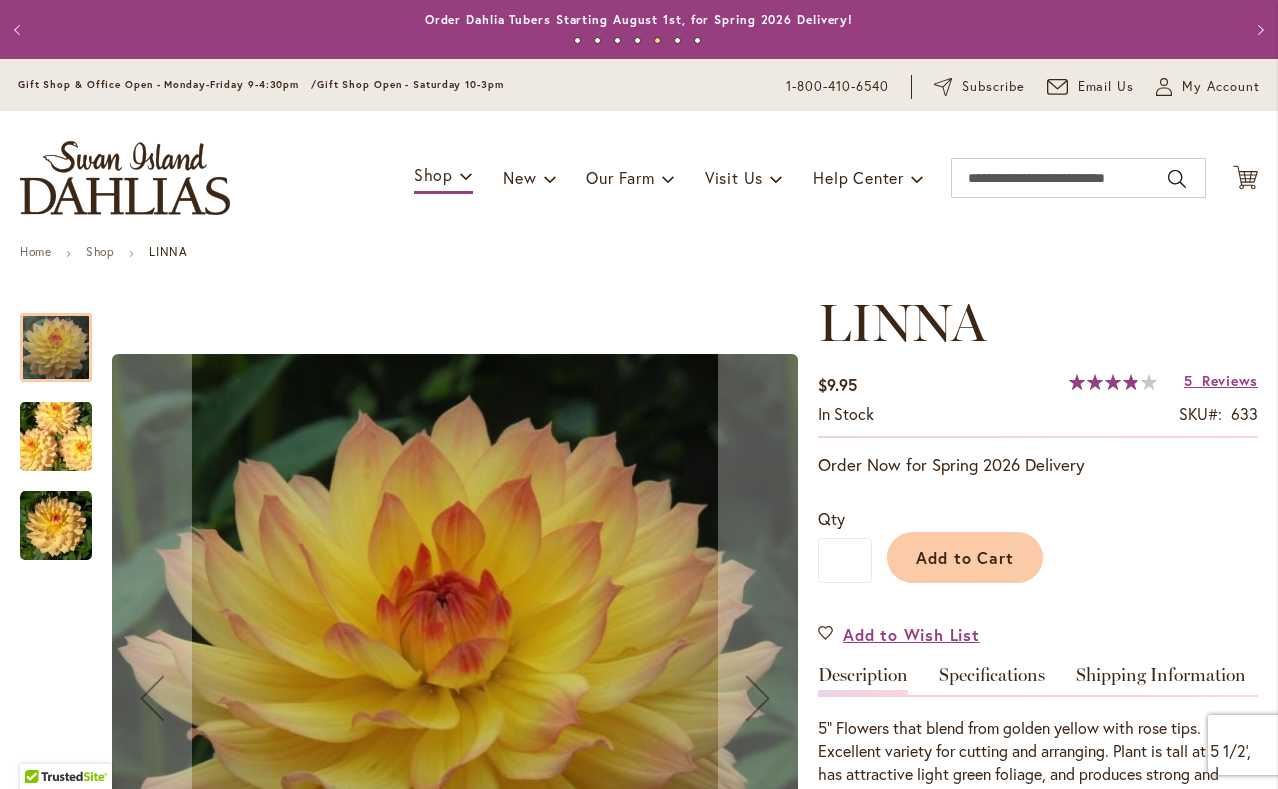 scroll, scrollTop: 0, scrollLeft: 0, axis: both 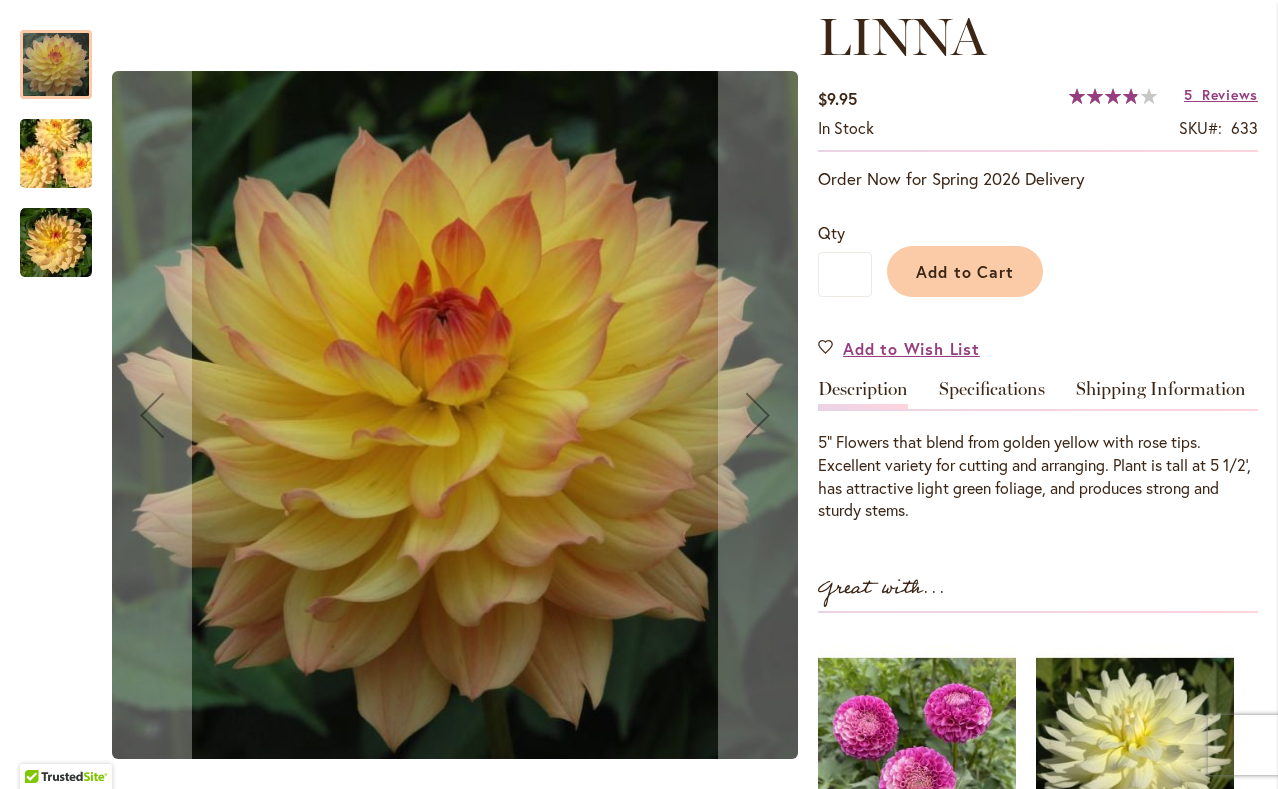 click at bounding box center [56, 243] 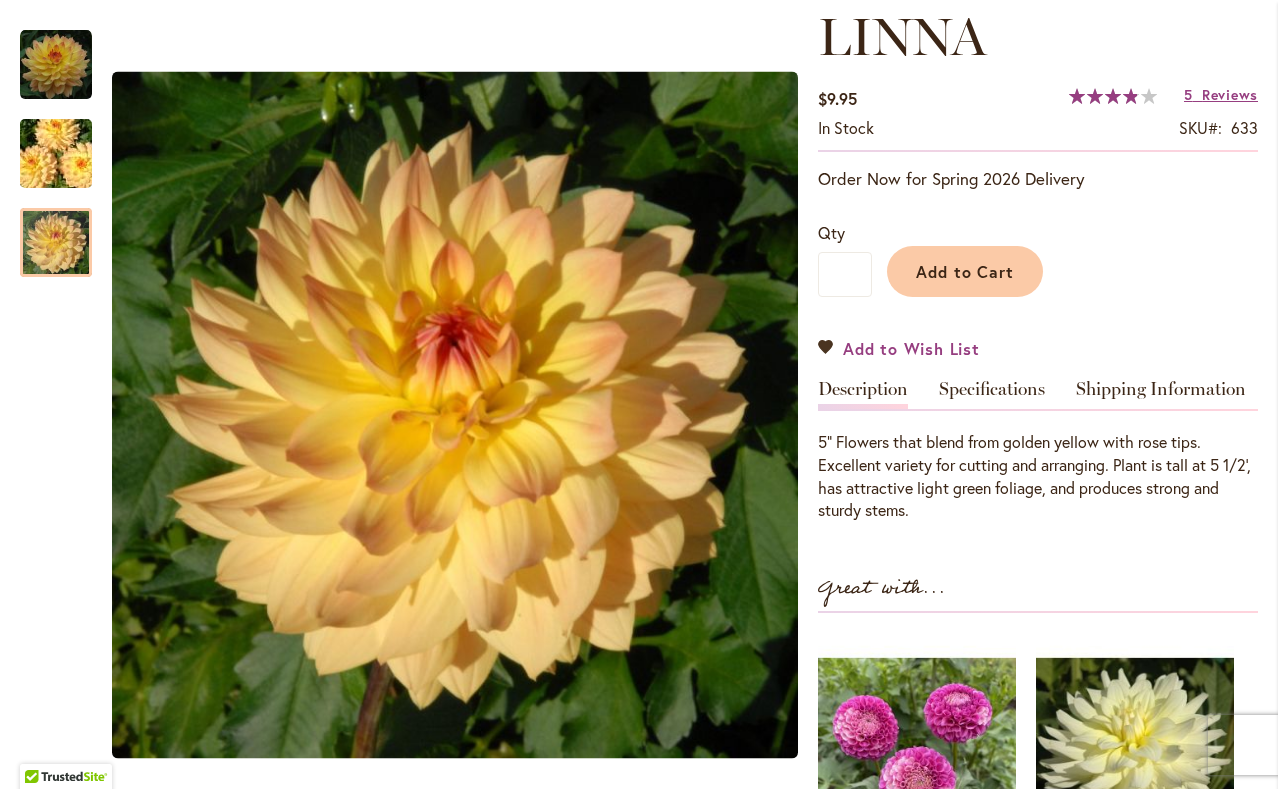 click on "Add to Wish List" at bounding box center [911, 348] 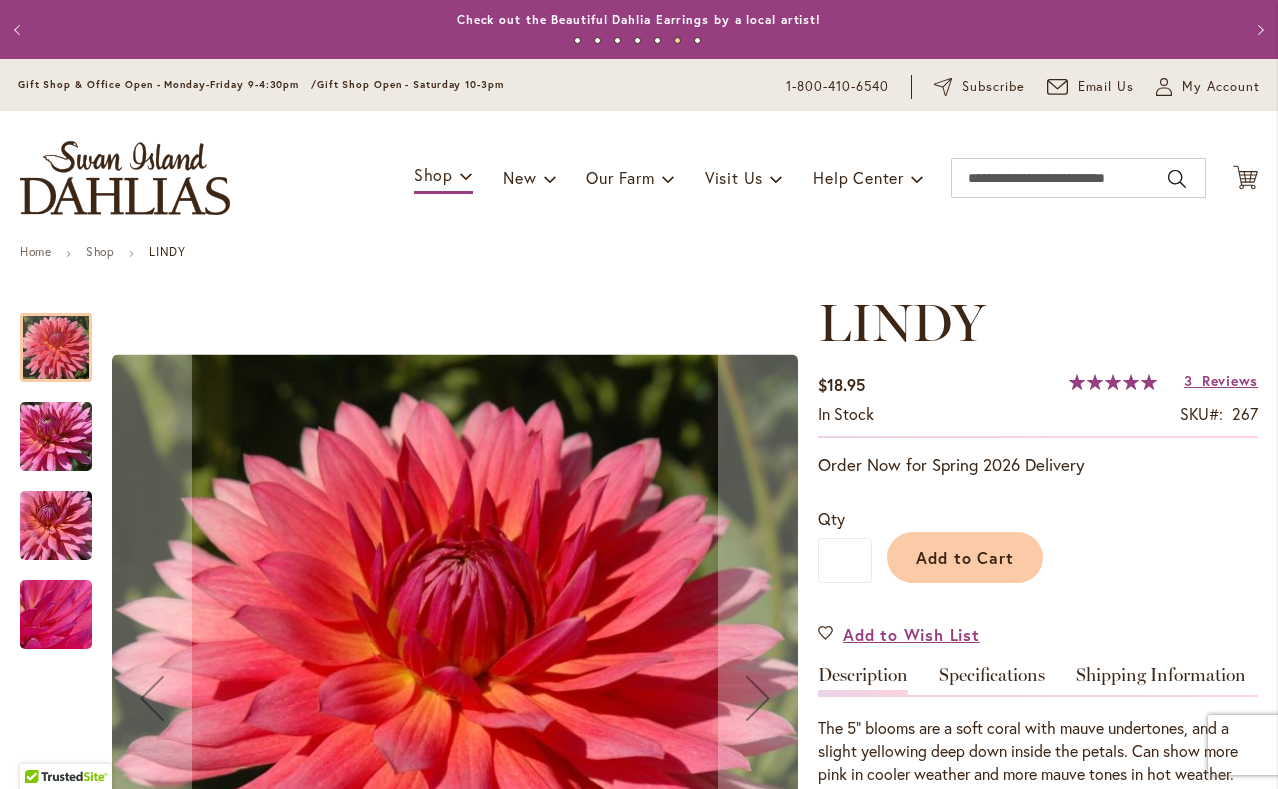 scroll, scrollTop: 0, scrollLeft: 0, axis: both 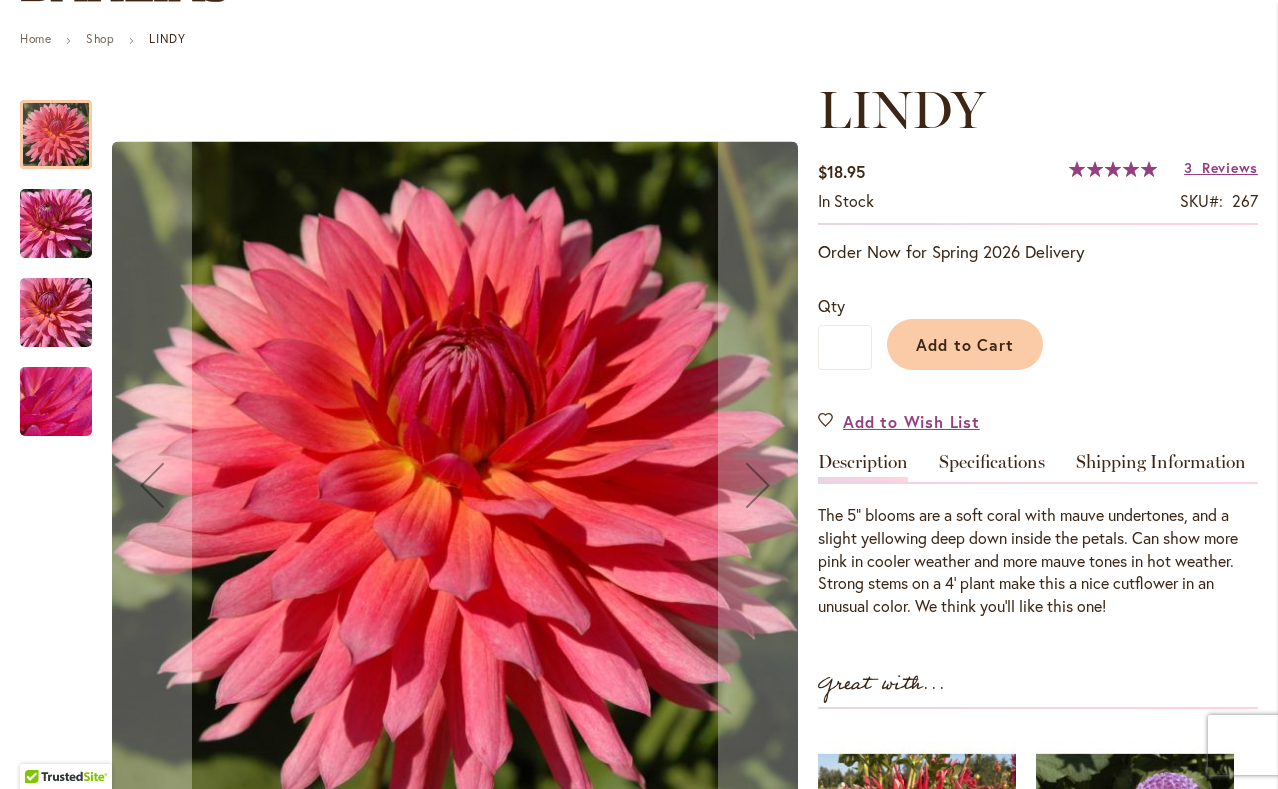 click at bounding box center [56, 313] 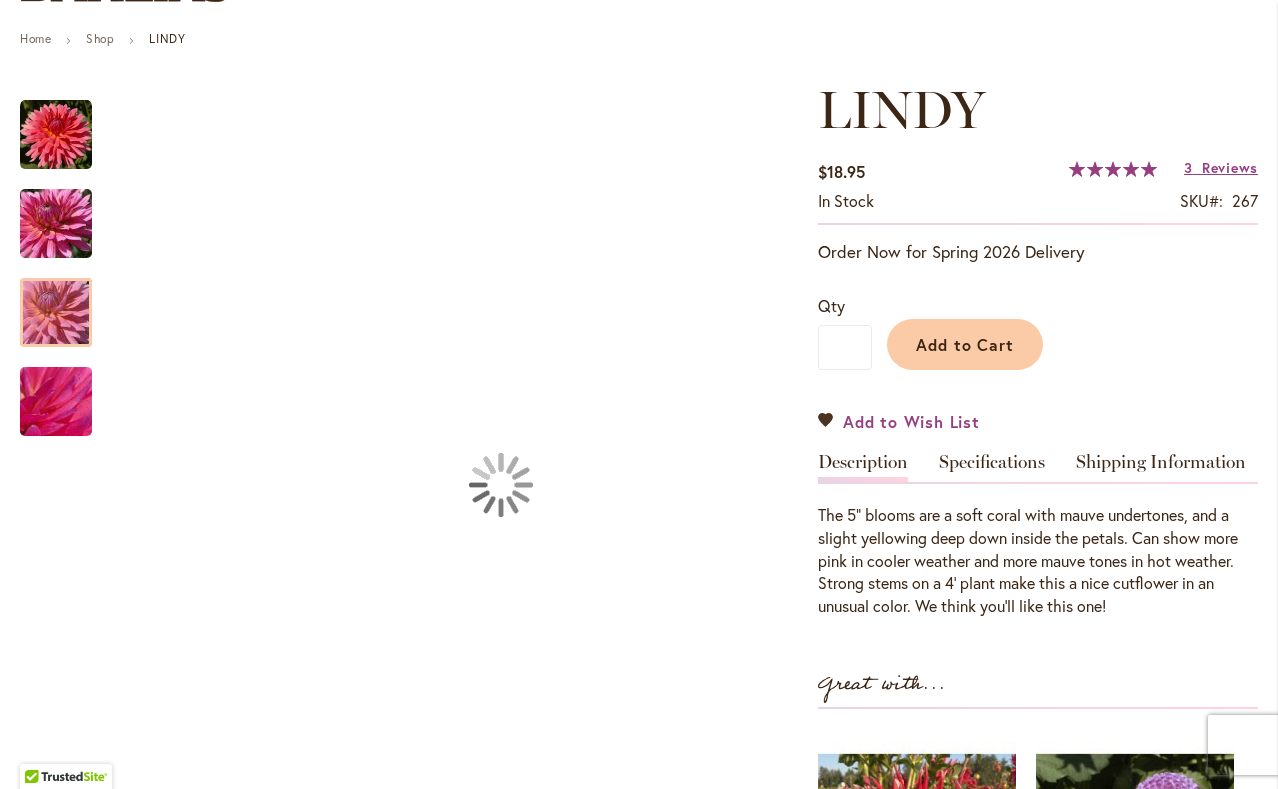 click on "Add to Wish List" at bounding box center (911, 421) 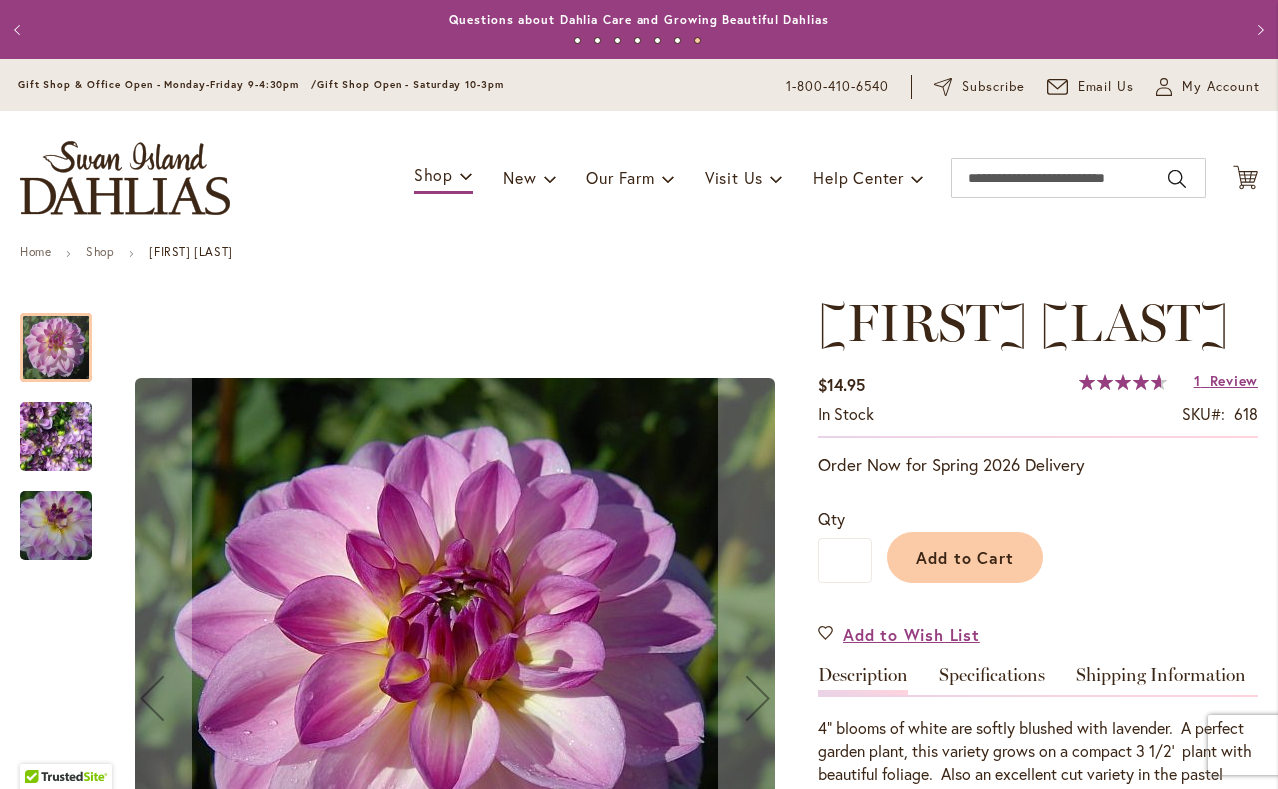 scroll, scrollTop: 0, scrollLeft: 0, axis: both 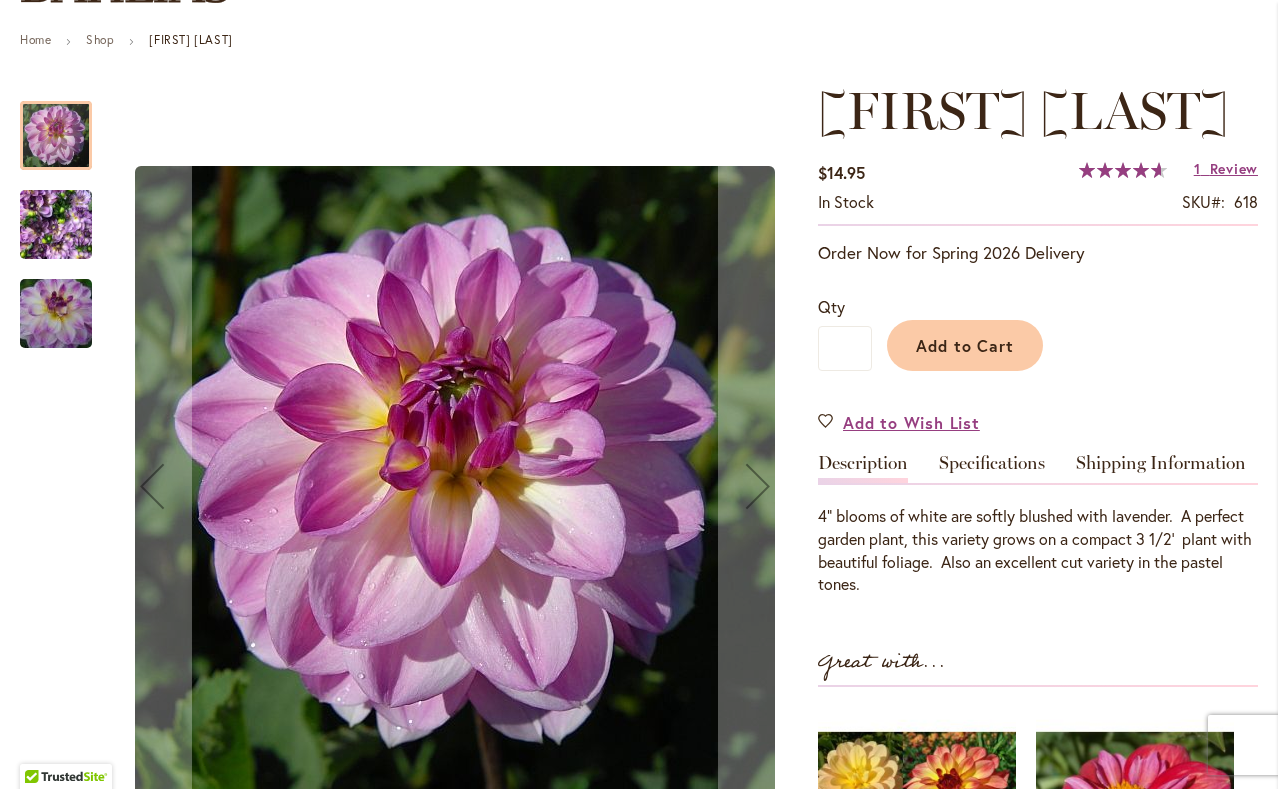 click at bounding box center (56, 314) 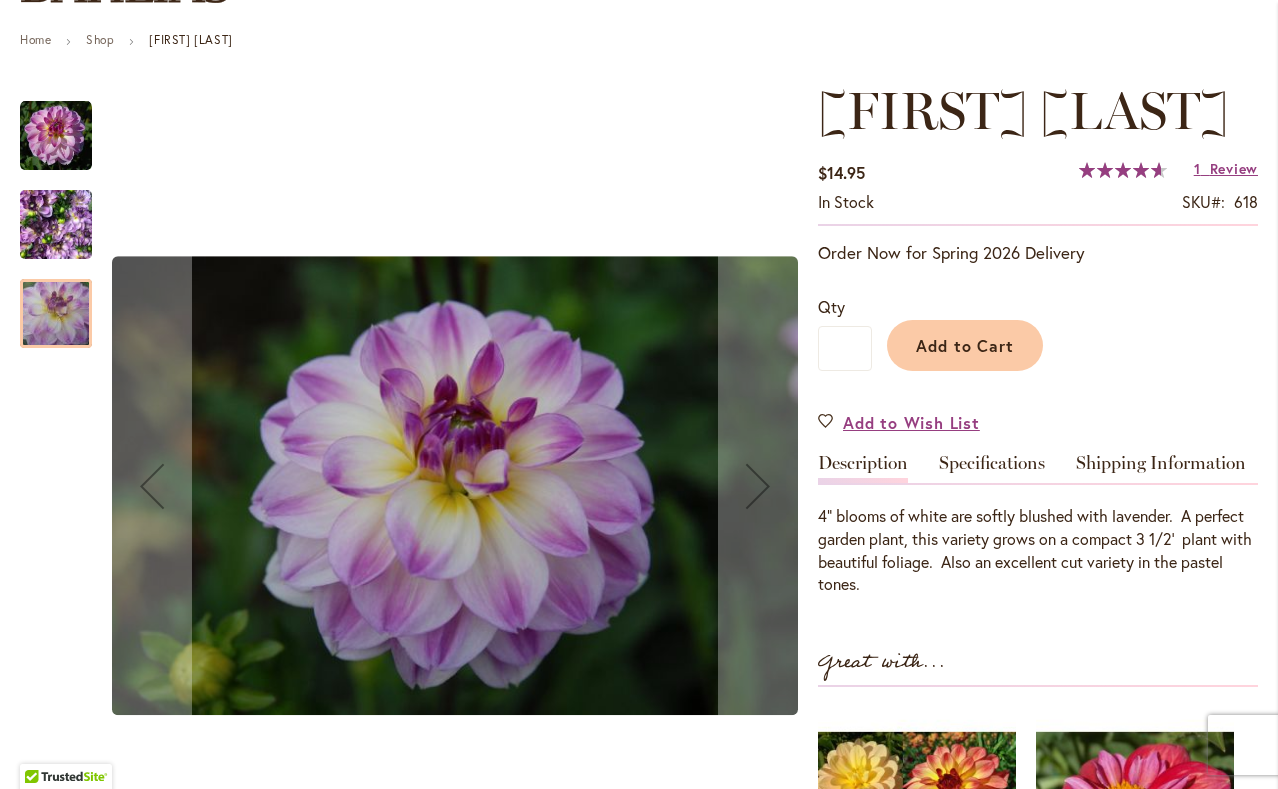 click at bounding box center [56, 225] 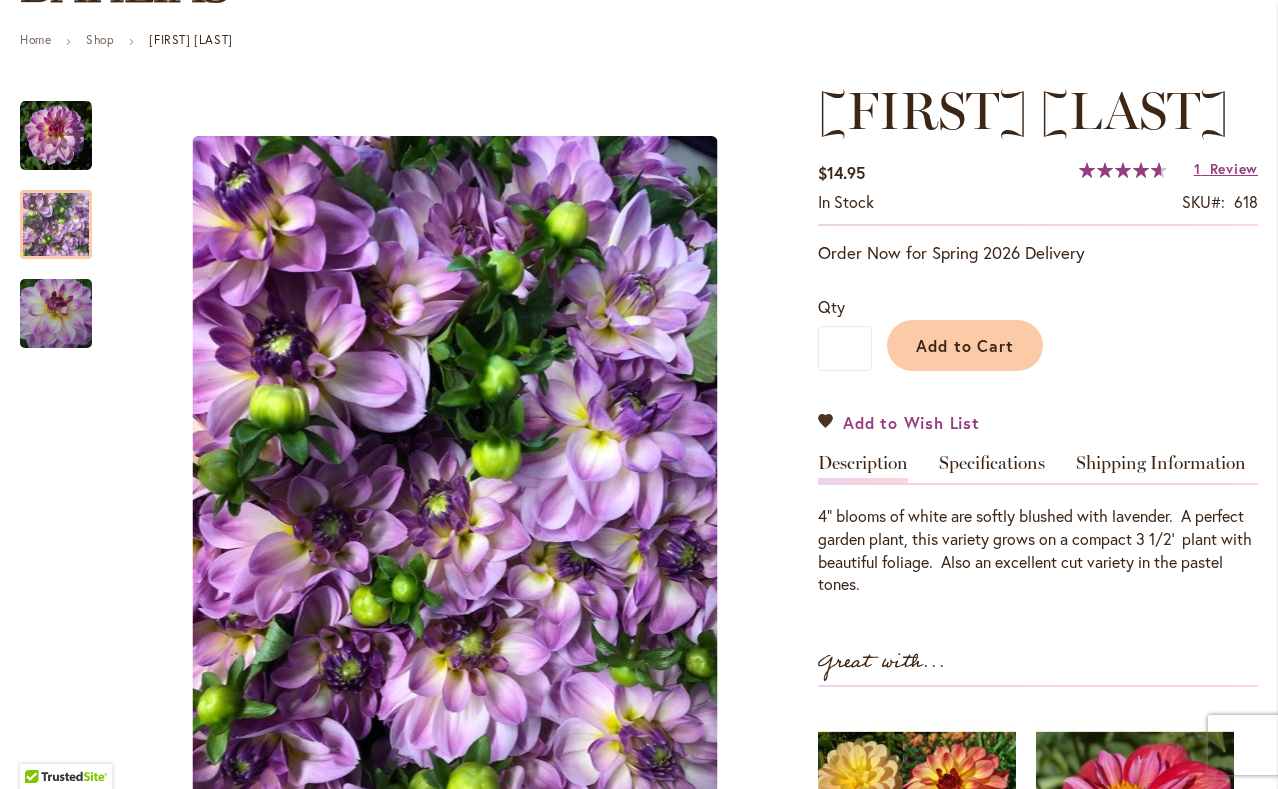 click on "Add to Wish List" at bounding box center [911, 422] 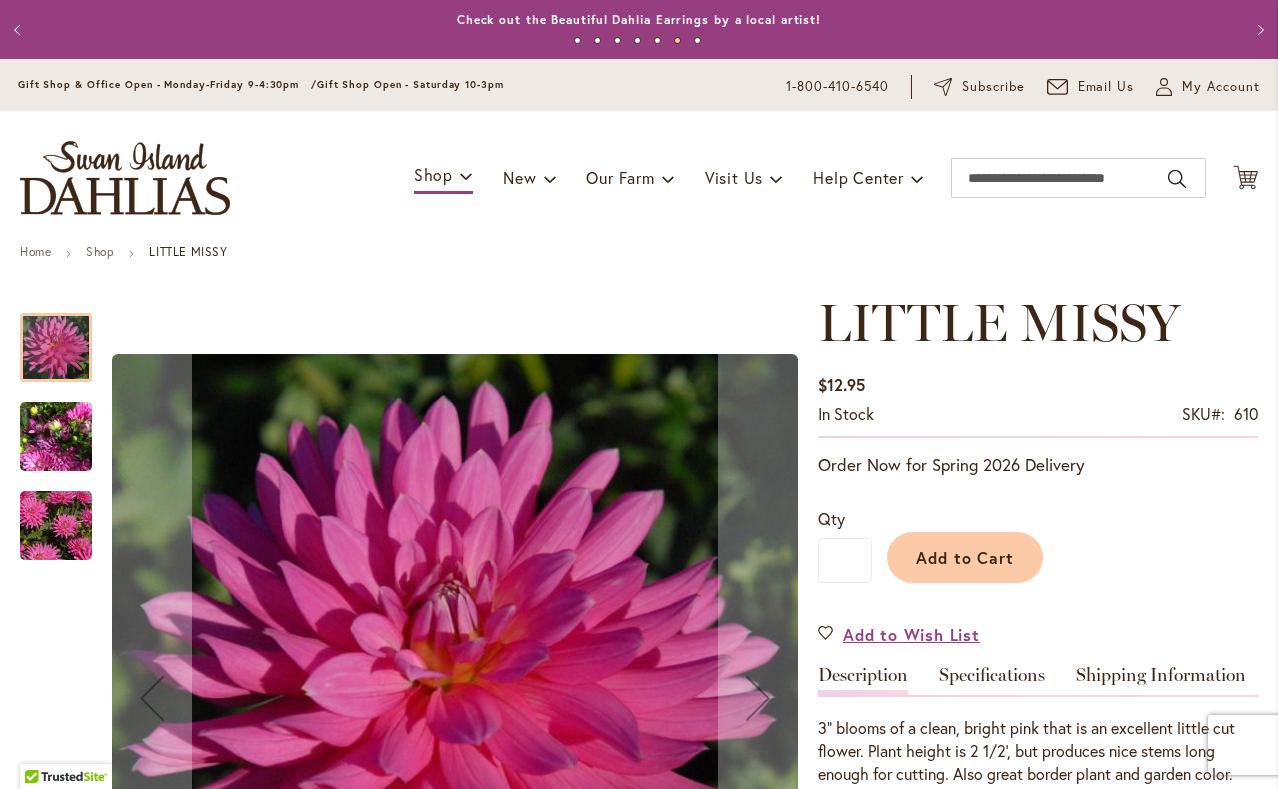 scroll, scrollTop: 0, scrollLeft: 0, axis: both 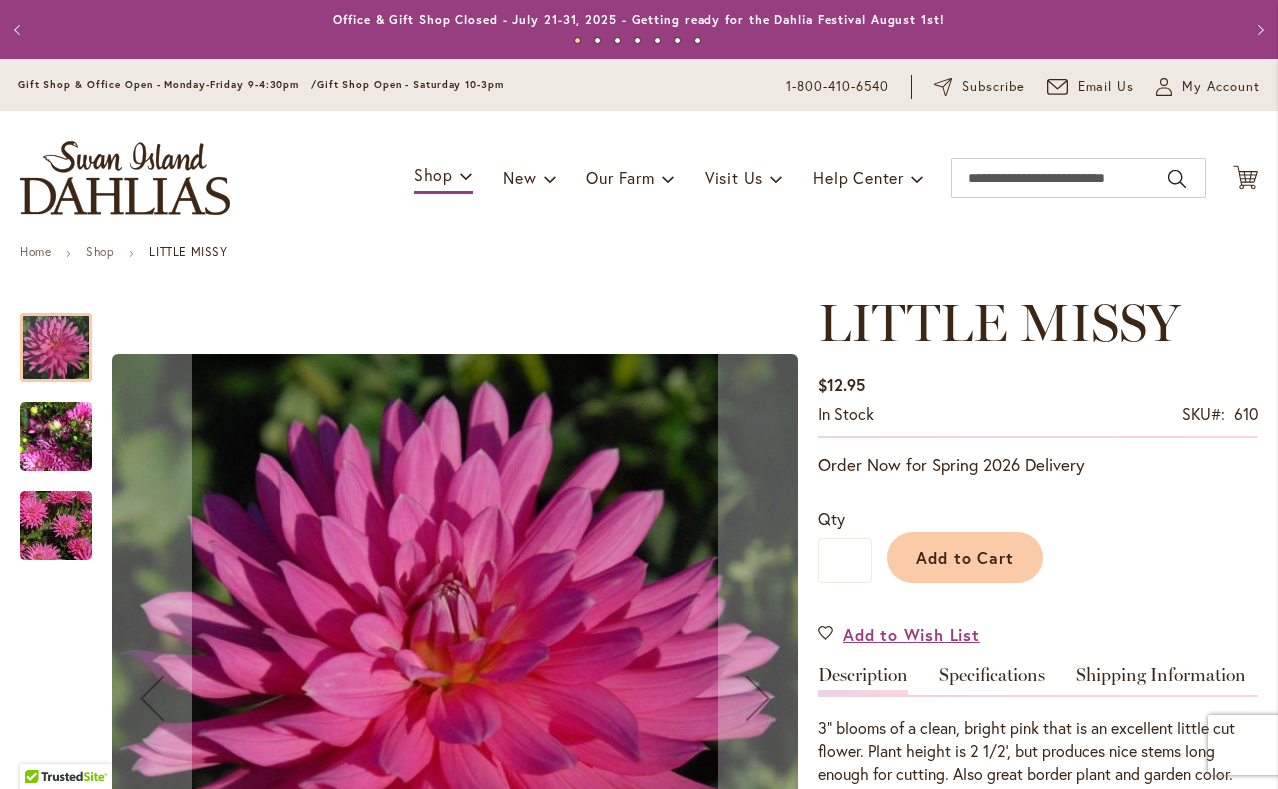 click at bounding box center (56, 437) 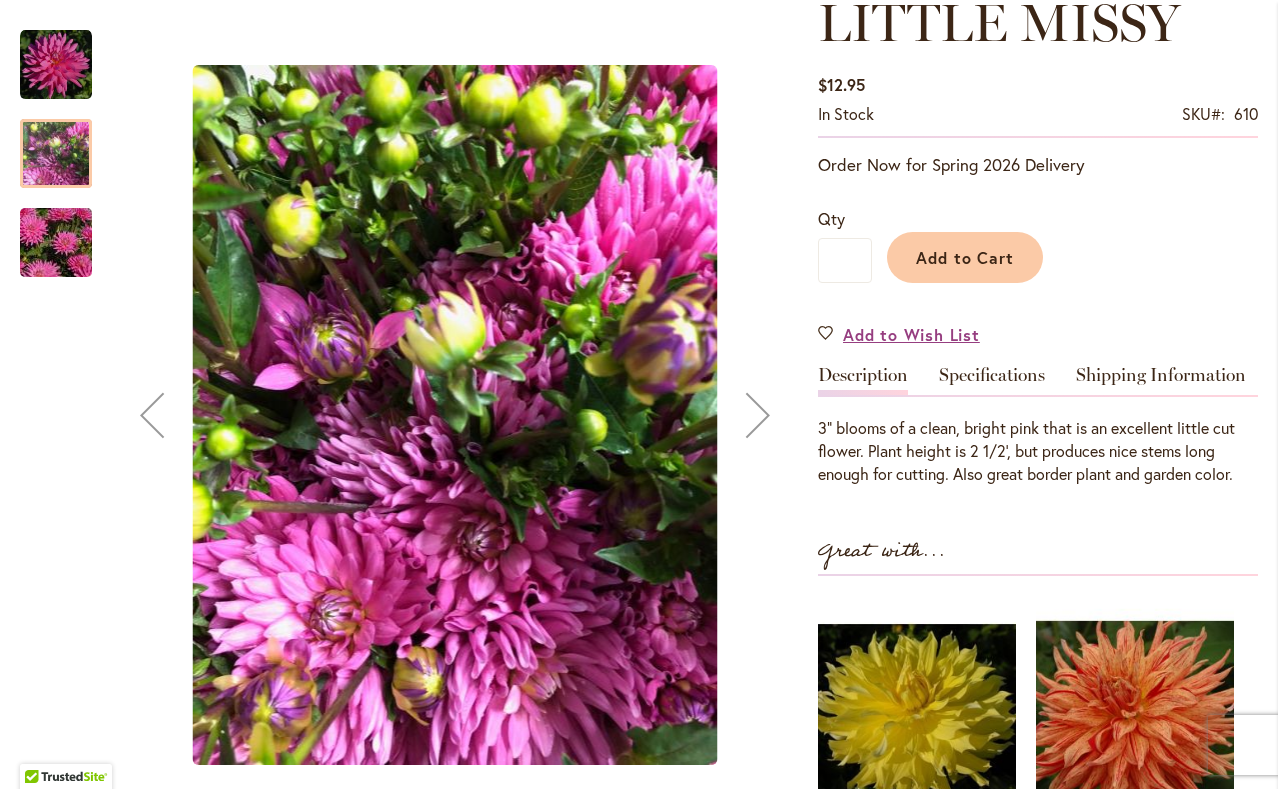 scroll, scrollTop: 315, scrollLeft: 0, axis: vertical 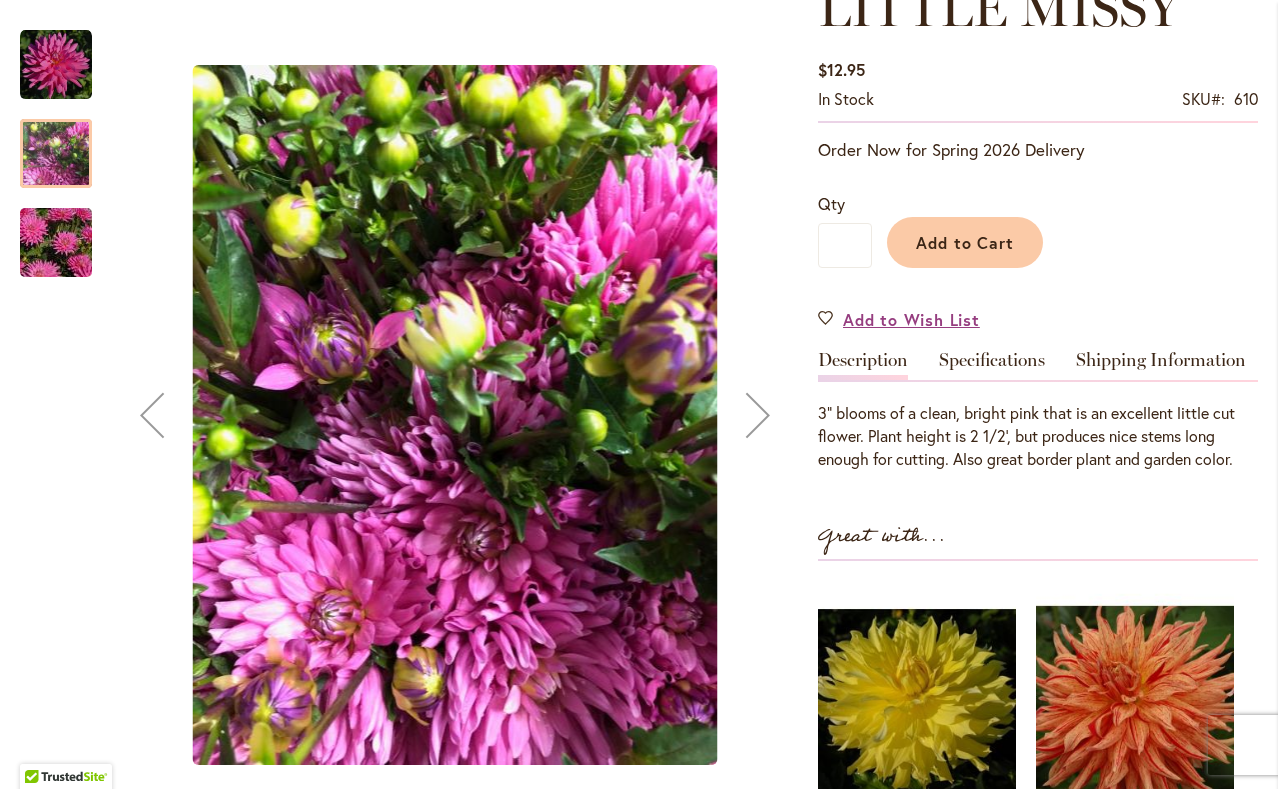 click at bounding box center [56, 243] 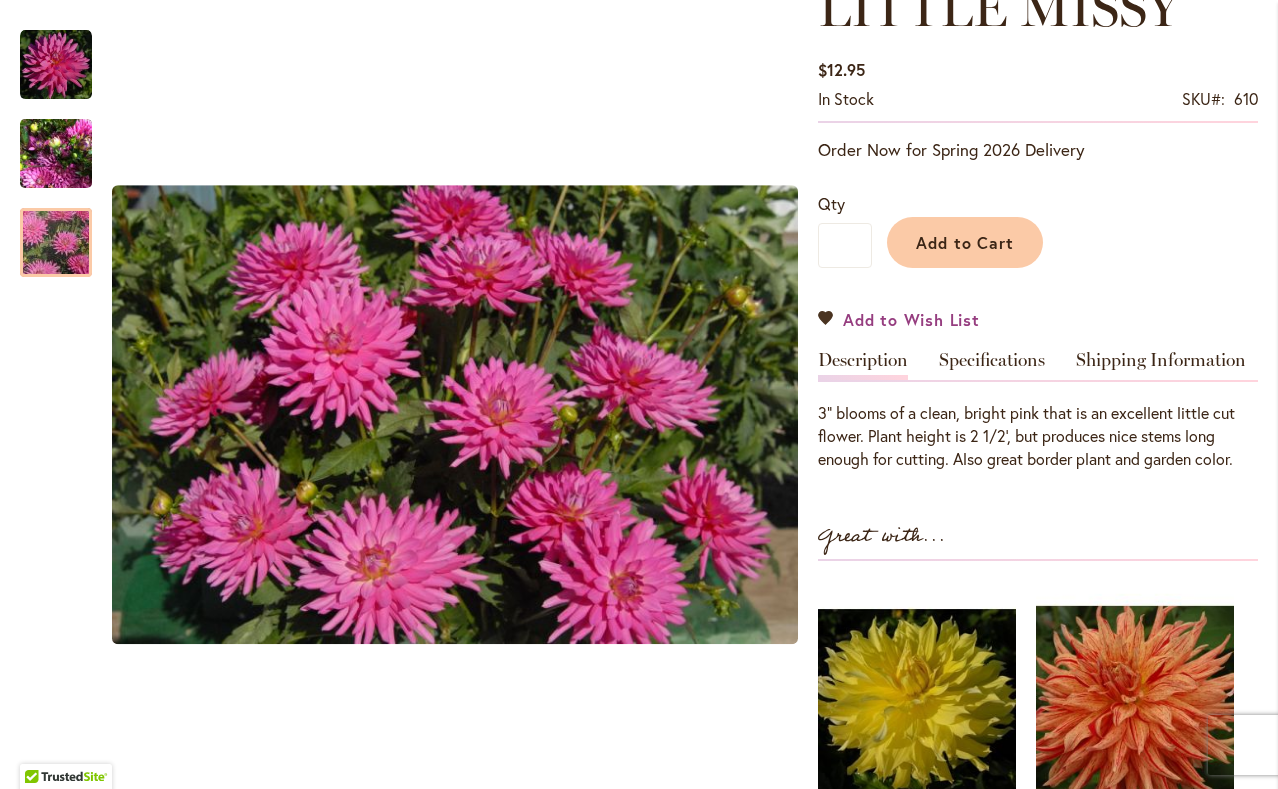 click on "Add to Wish List" at bounding box center (911, 319) 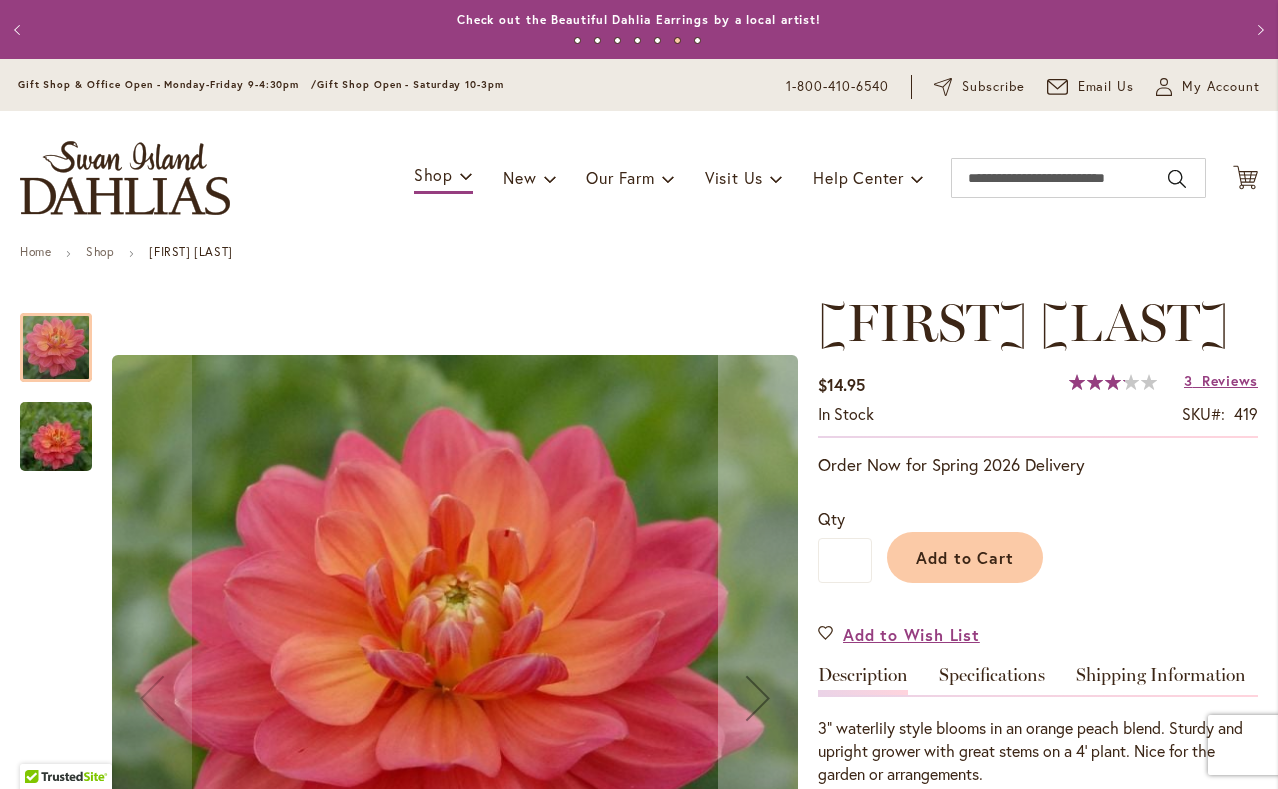 scroll, scrollTop: 0, scrollLeft: 0, axis: both 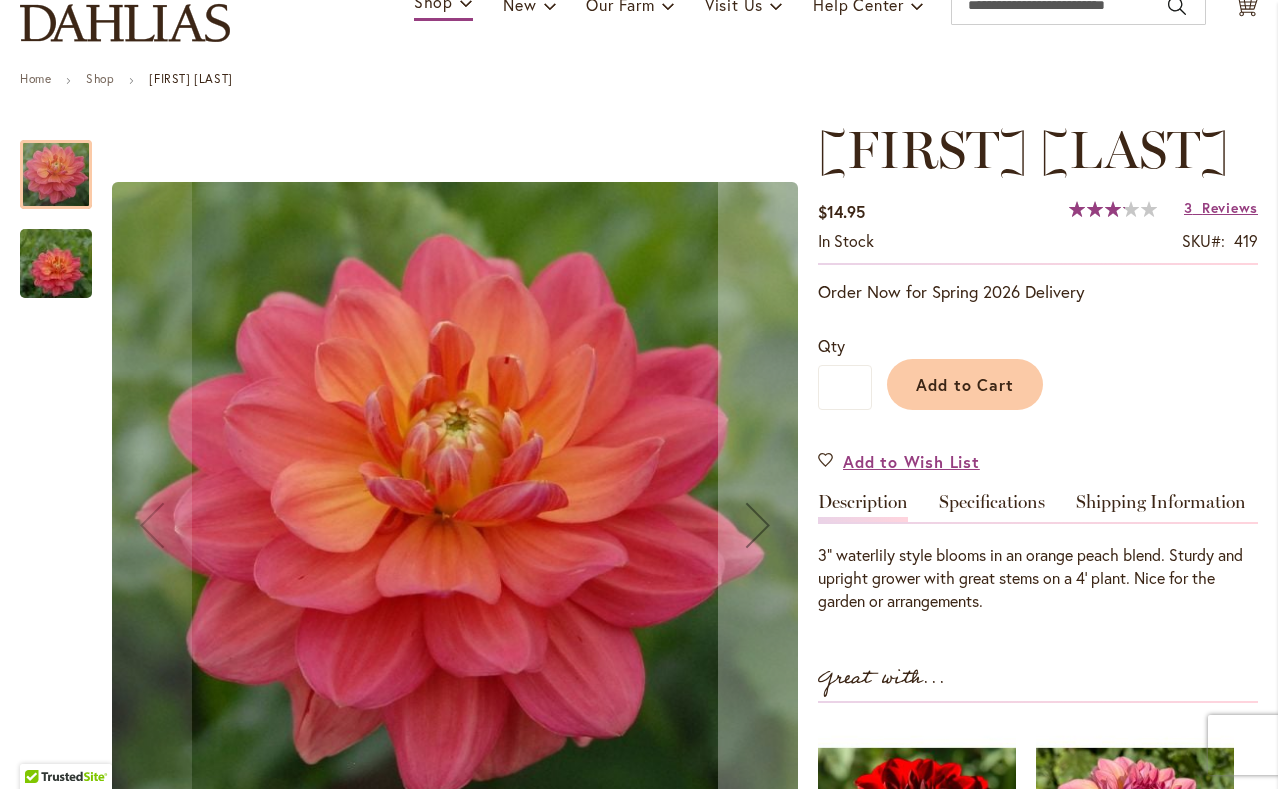 click at bounding box center (56, 264) 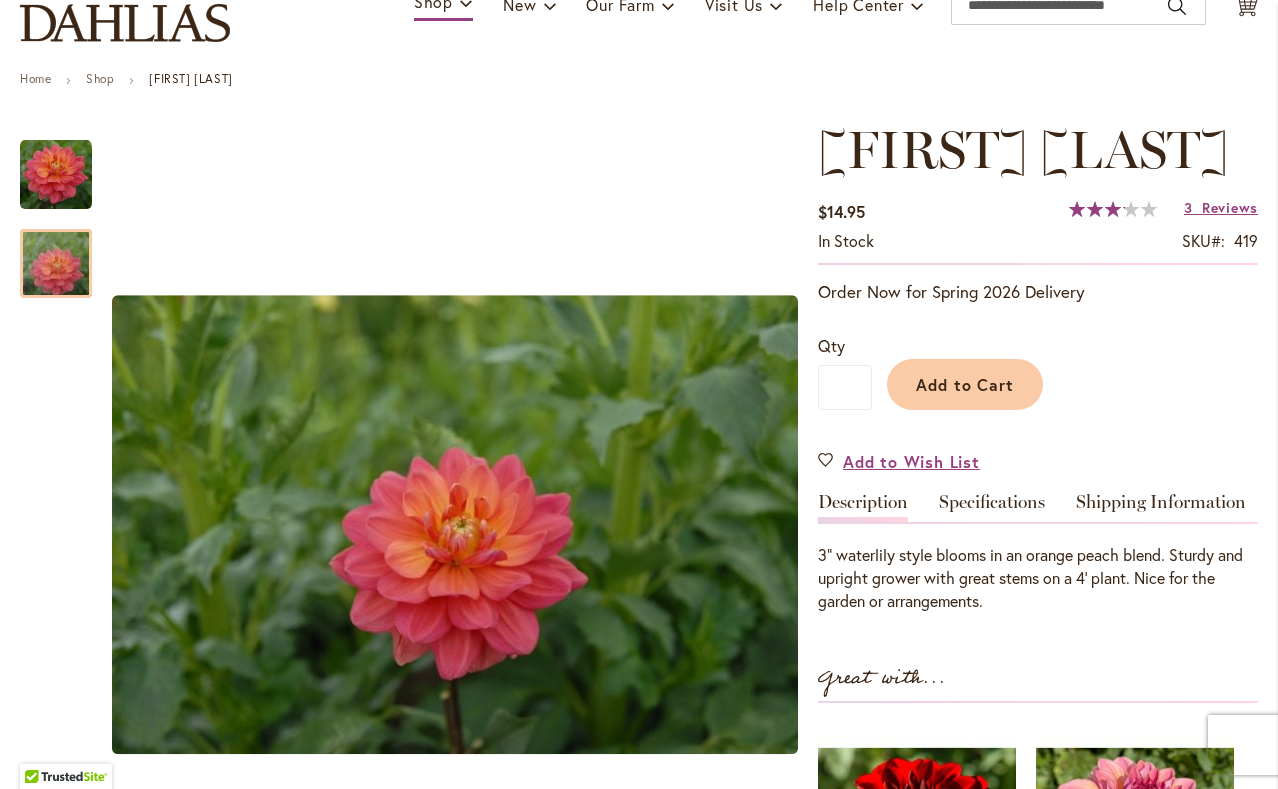 drag, startPoint x: 1237, startPoint y: 214, endPoint x: 674, endPoint y: 565, distance: 663.45306 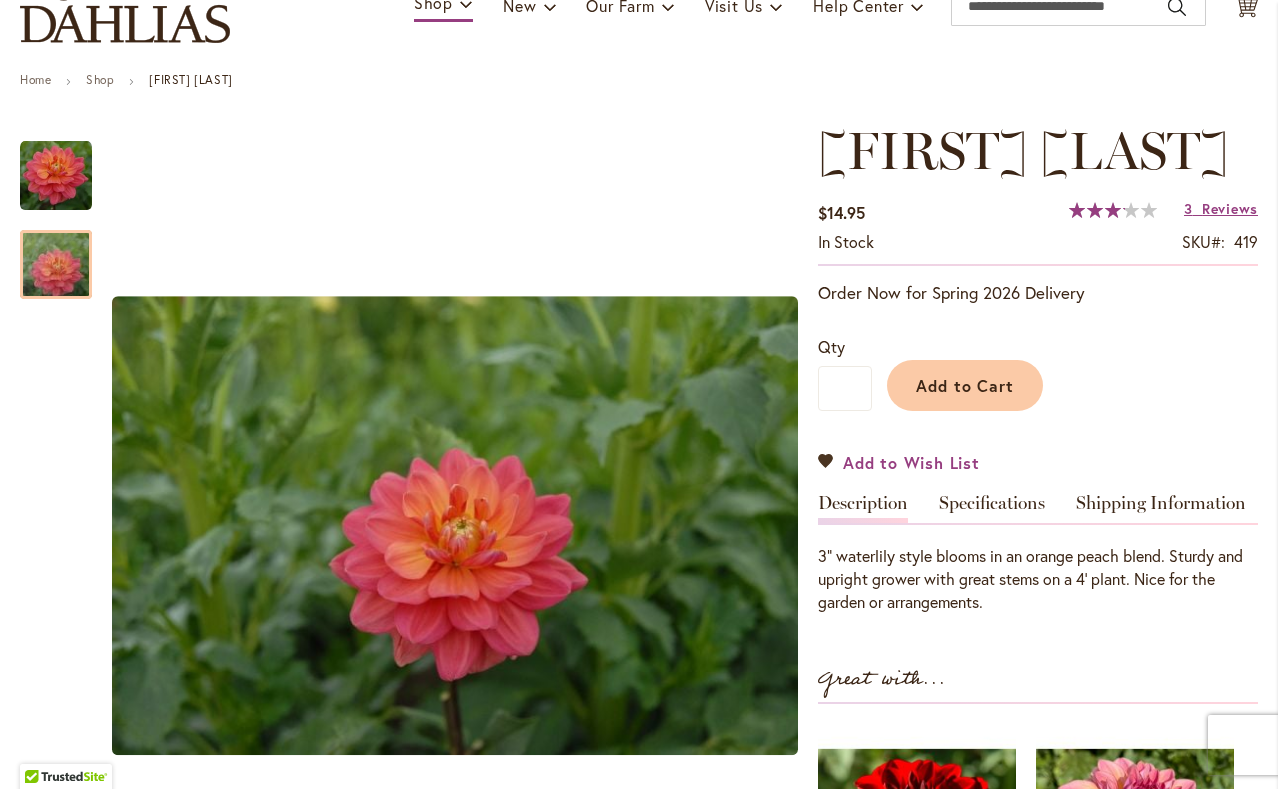 scroll, scrollTop: 199, scrollLeft: 0, axis: vertical 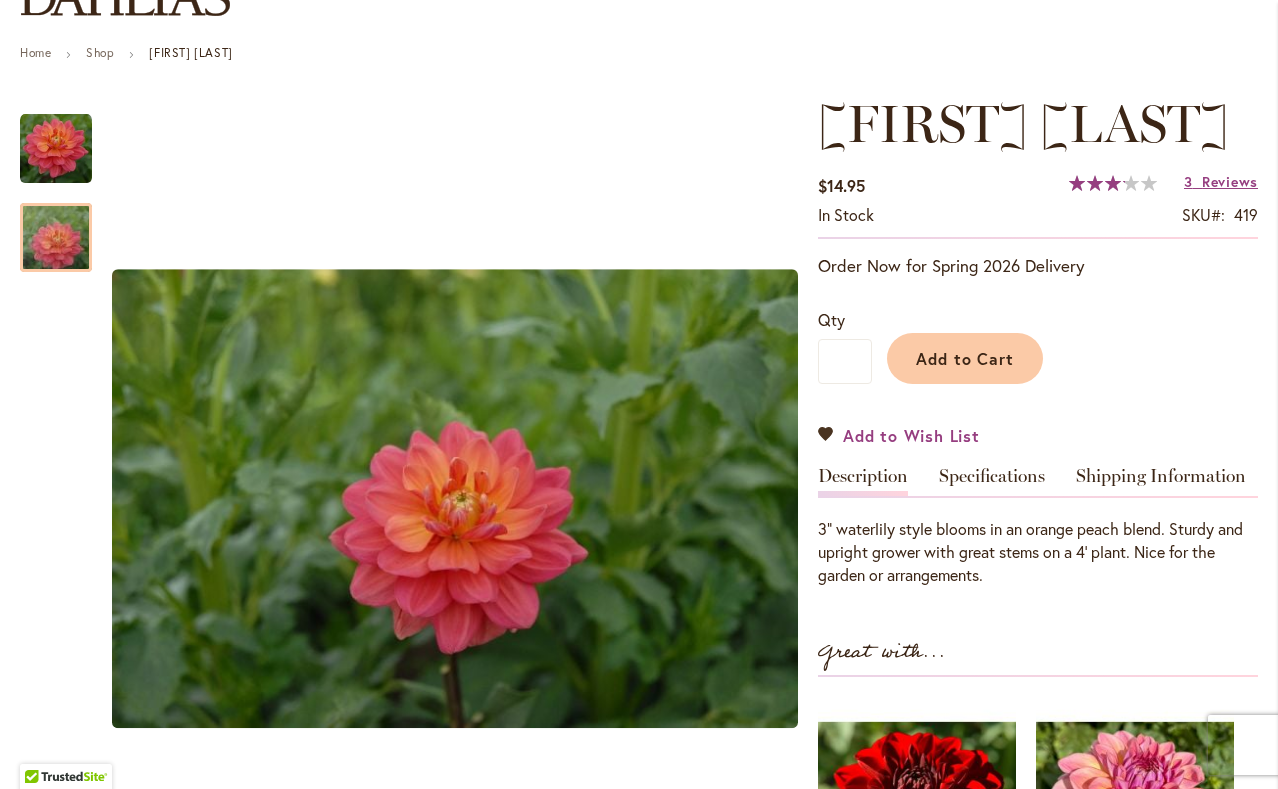 click on "Add to Wish List" at bounding box center [911, 435] 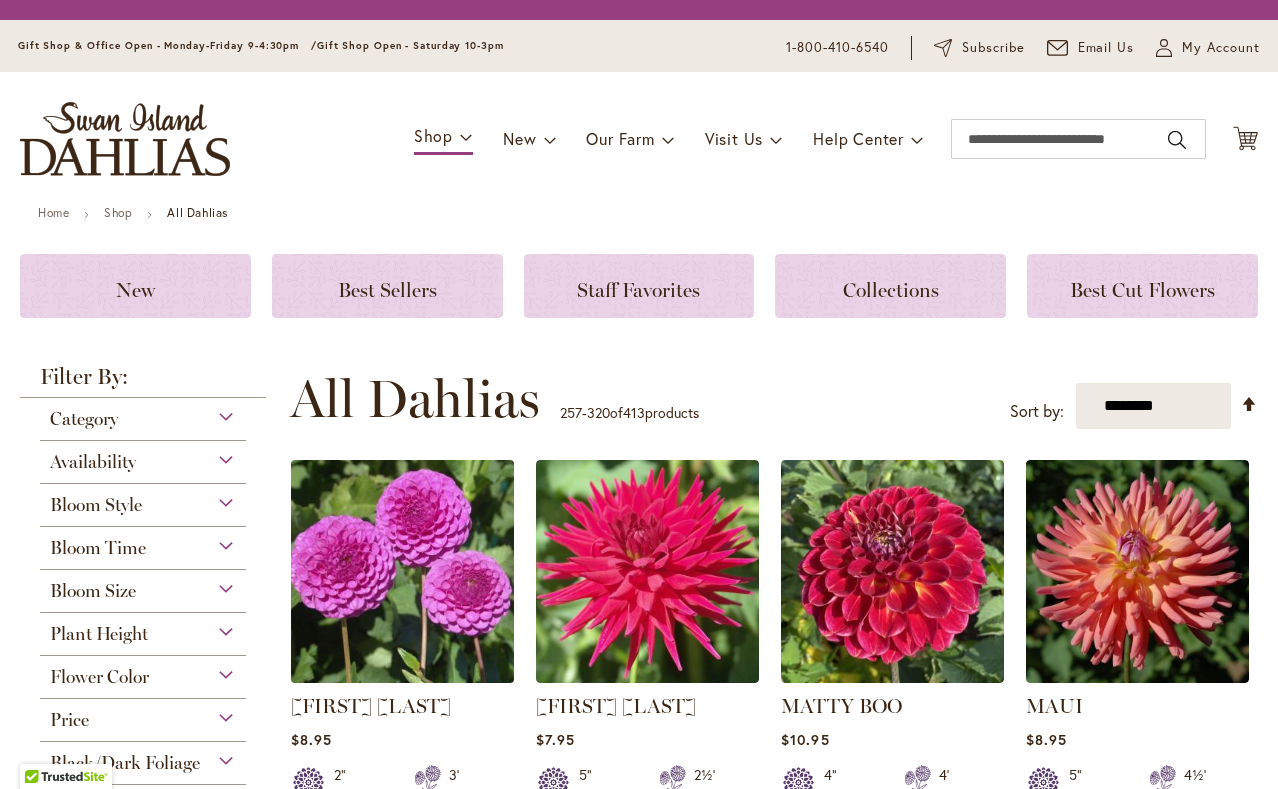 scroll, scrollTop: 0, scrollLeft: 0, axis: both 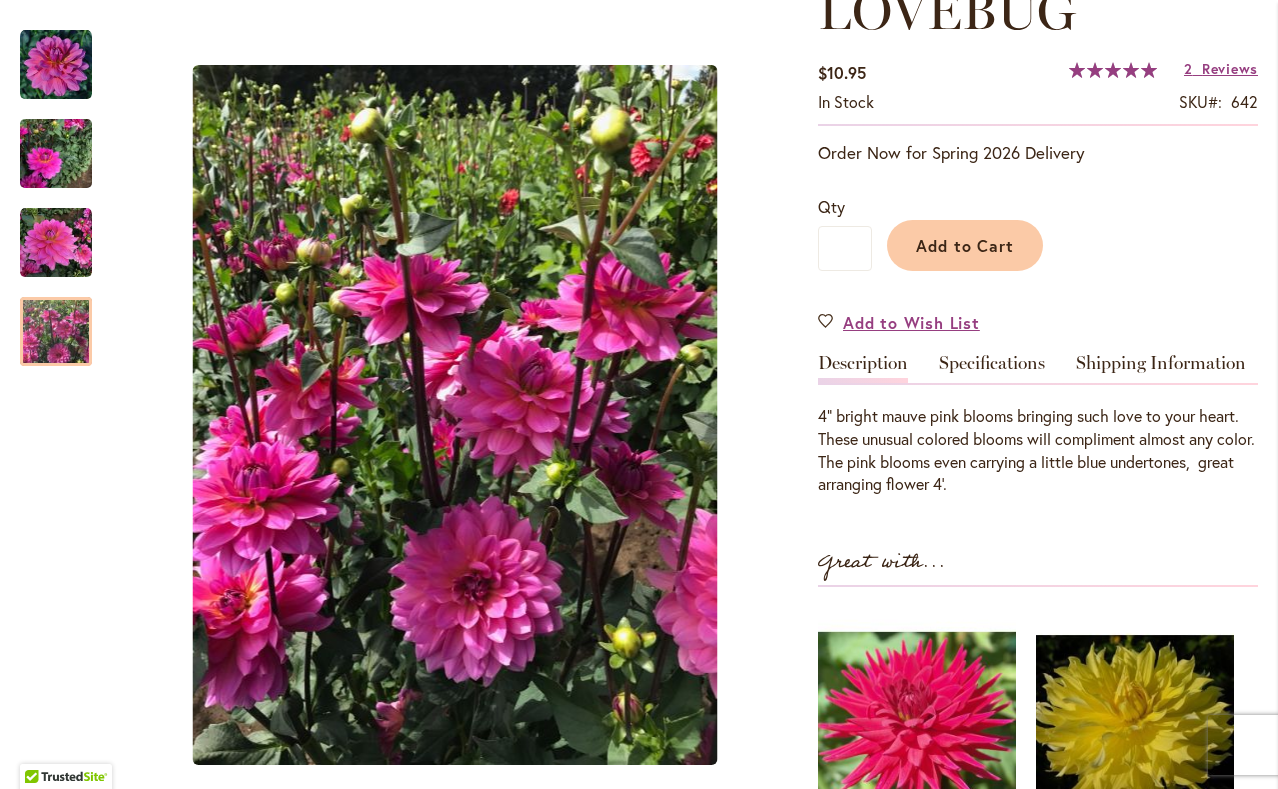 click at bounding box center [56, 331] 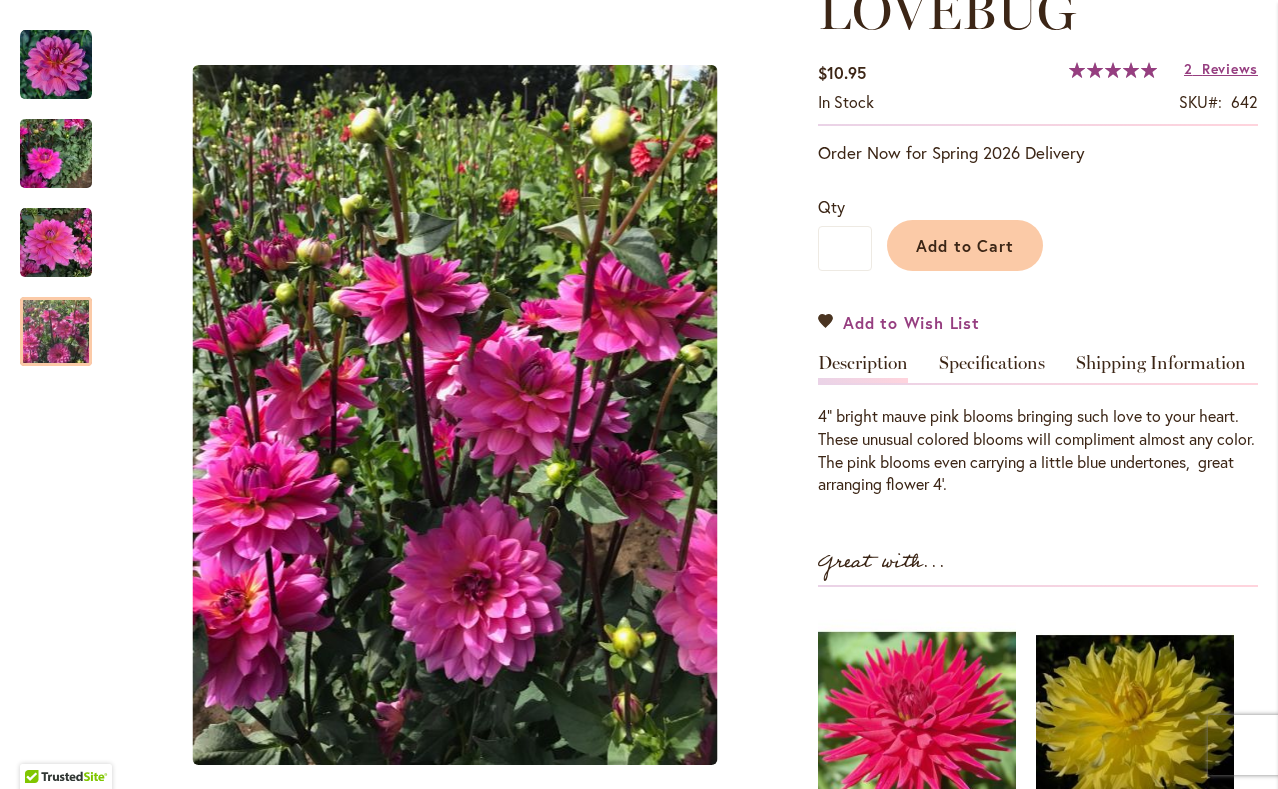 click on "Add to Wish List" at bounding box center [911, 322] 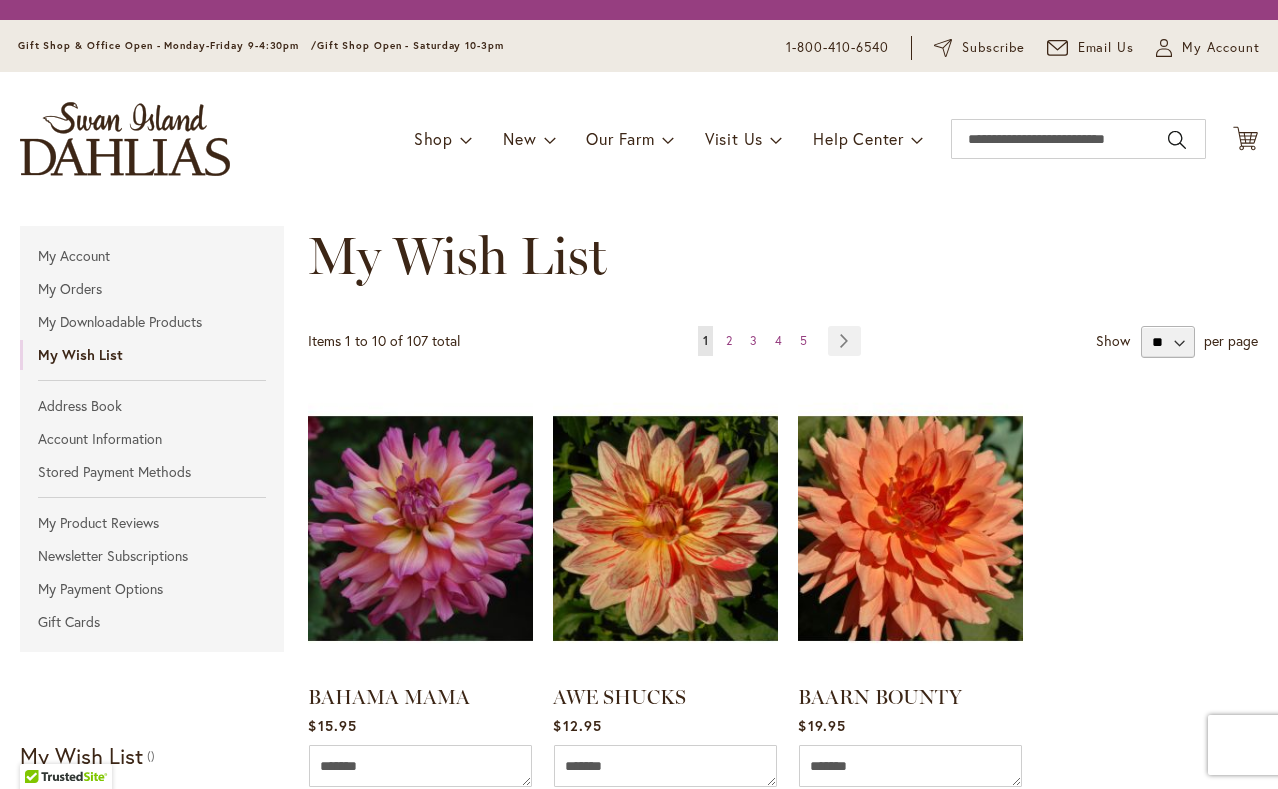 scroll, scrollTop: 0, scrollLeft: 0, axis: both 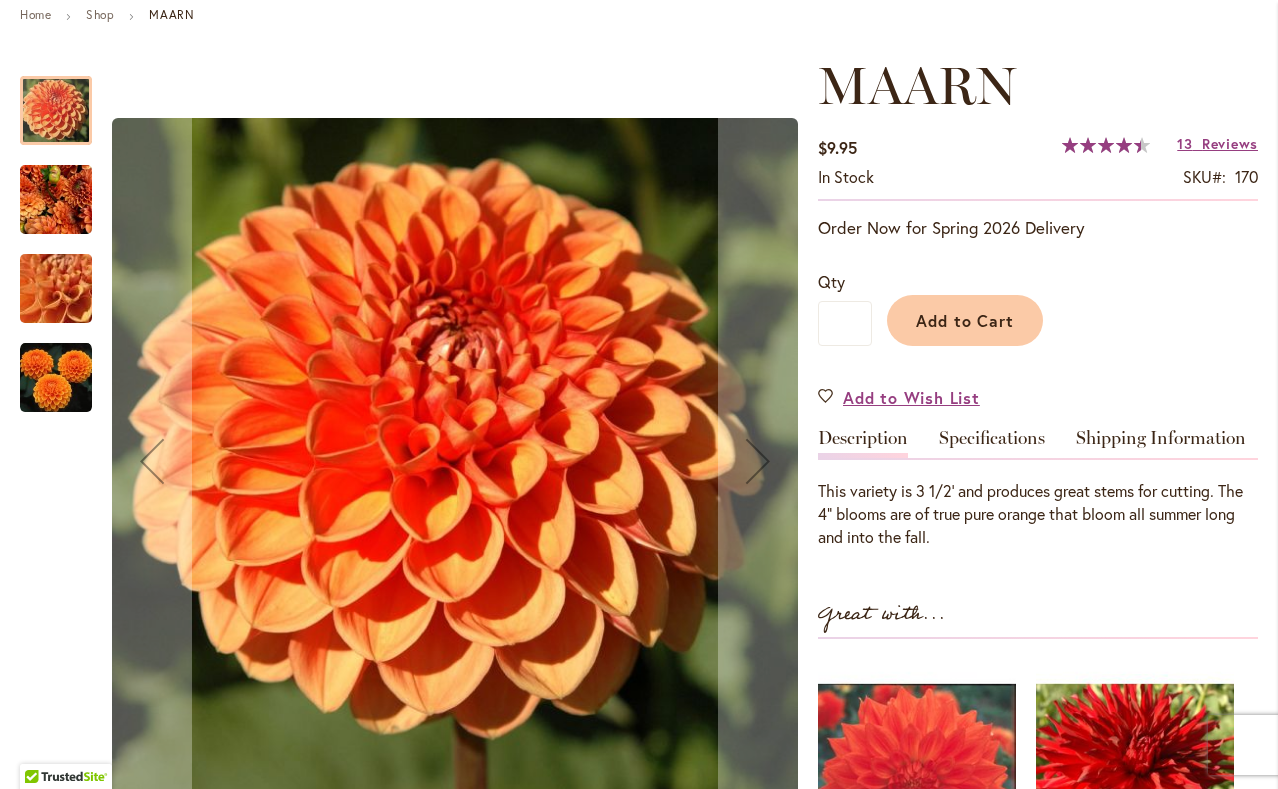 click at bounding box center [56, 199] 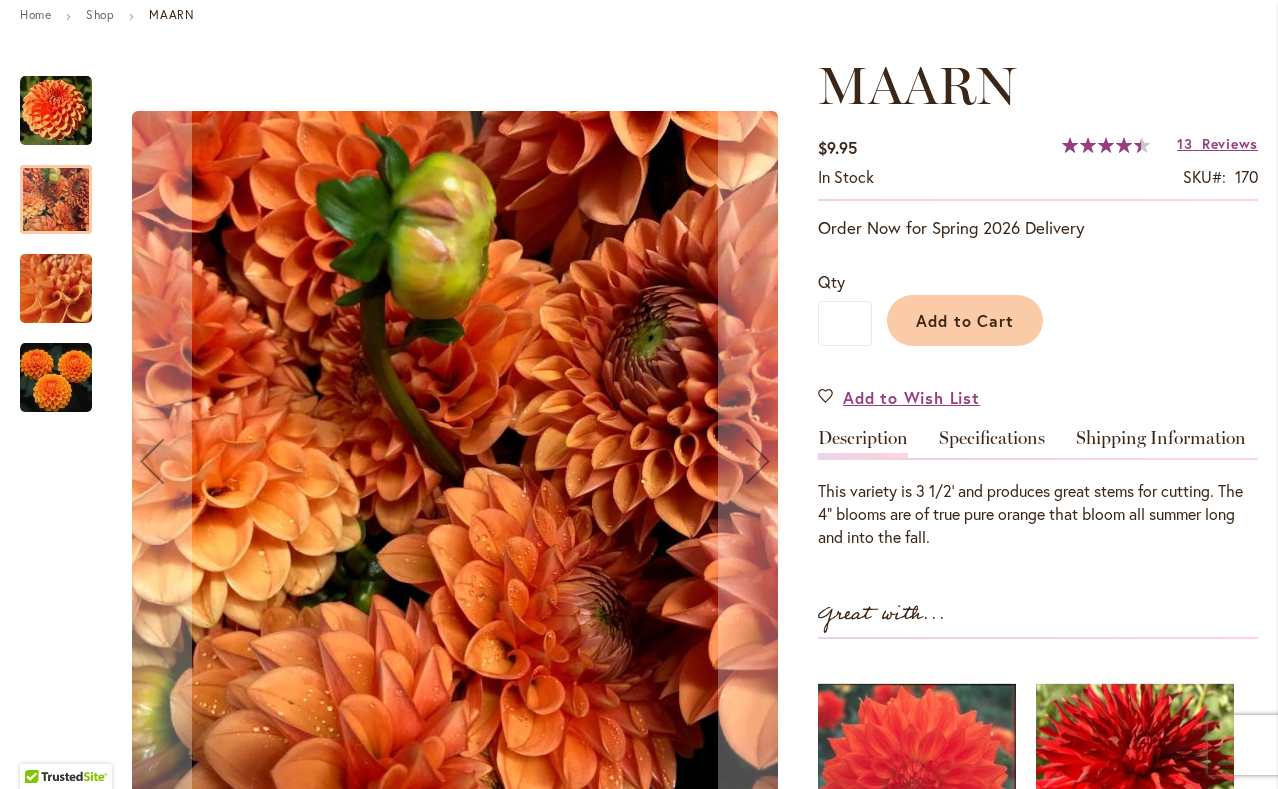 click at bounding box center (56, 378) 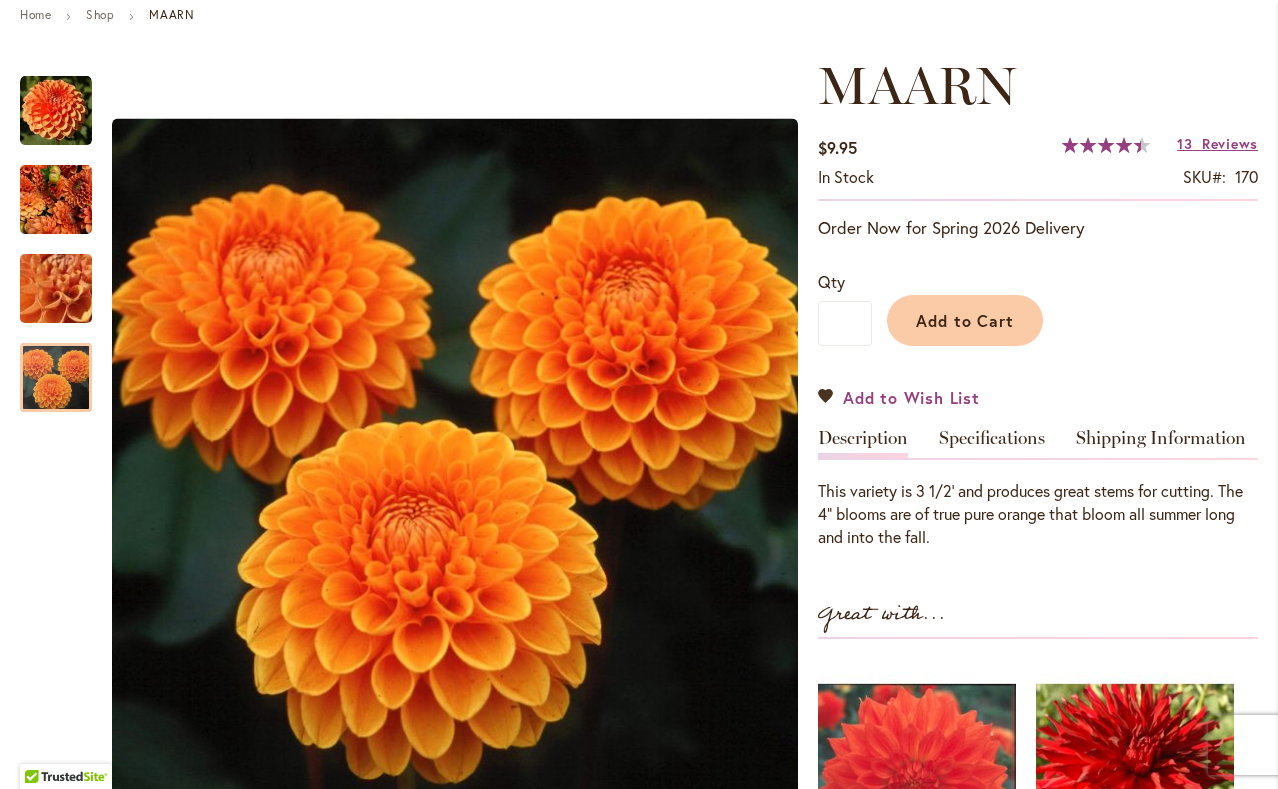 click on "Add to Wish List" at bounding box center [911, 397] 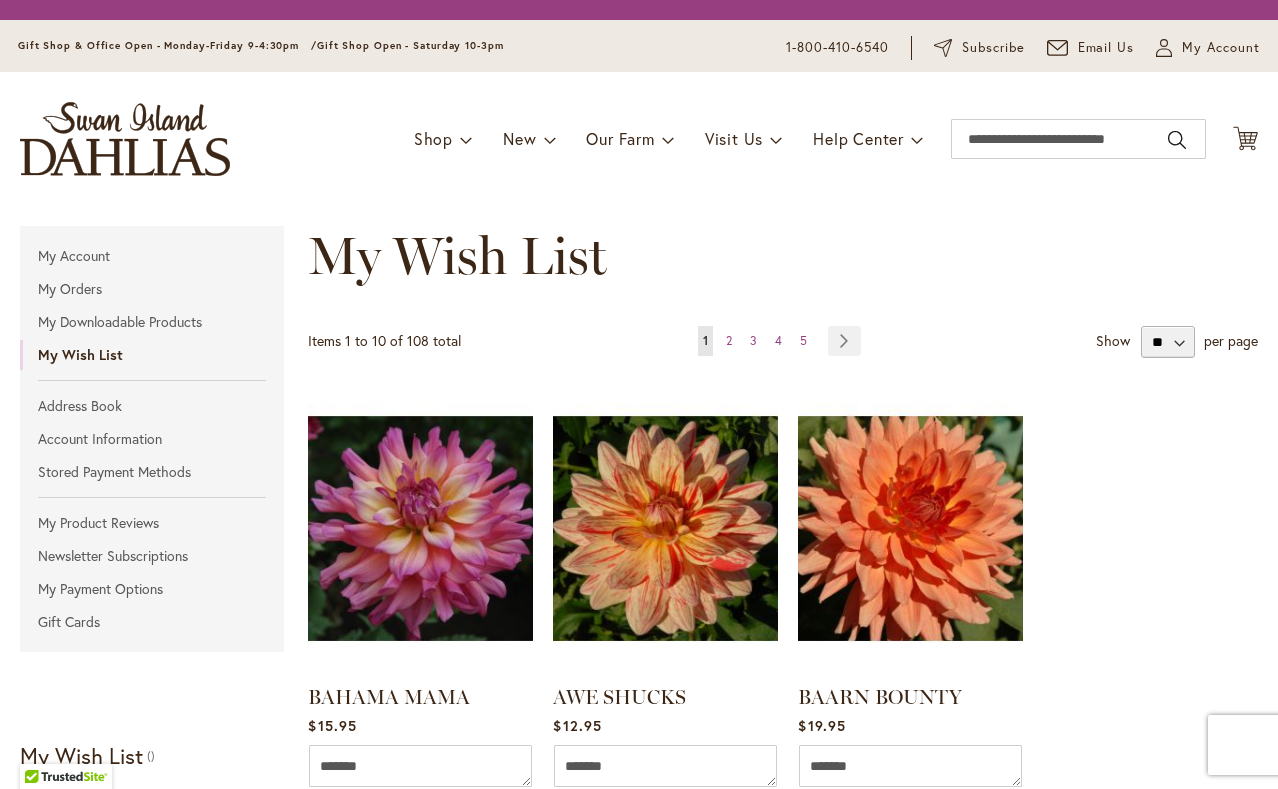scroll, scrollTop: 0, scrollLeft: 0, axis: both 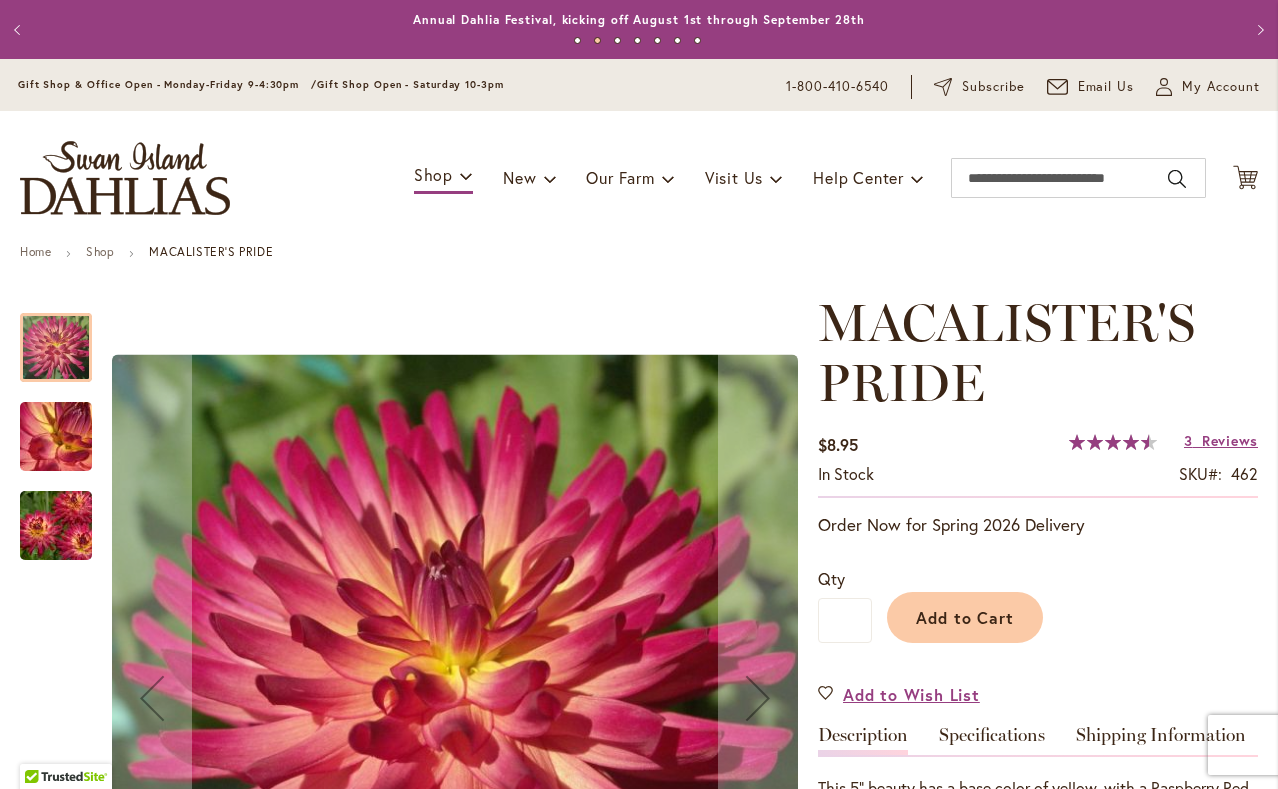 click at bounding box center (56, 437) 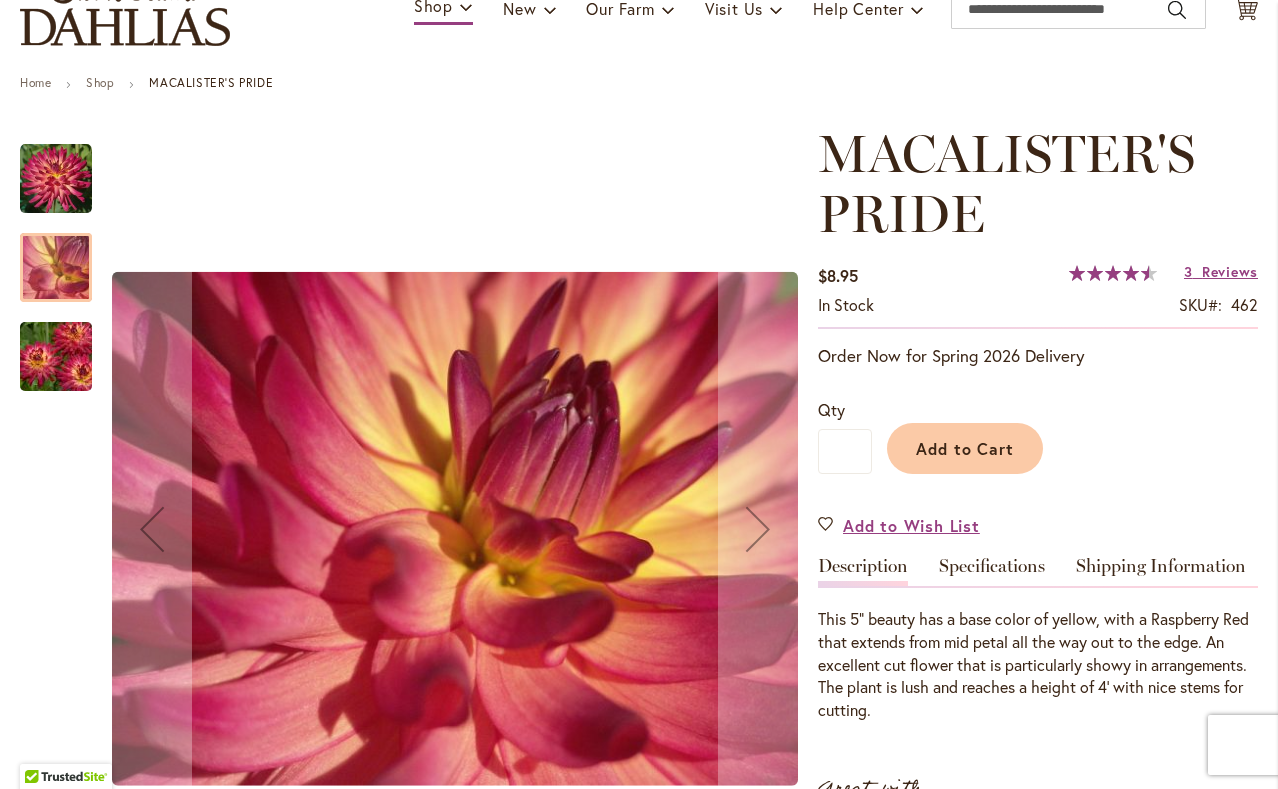 scroll, scrollTop: 199, scrollLeft: 0, axis: vertical 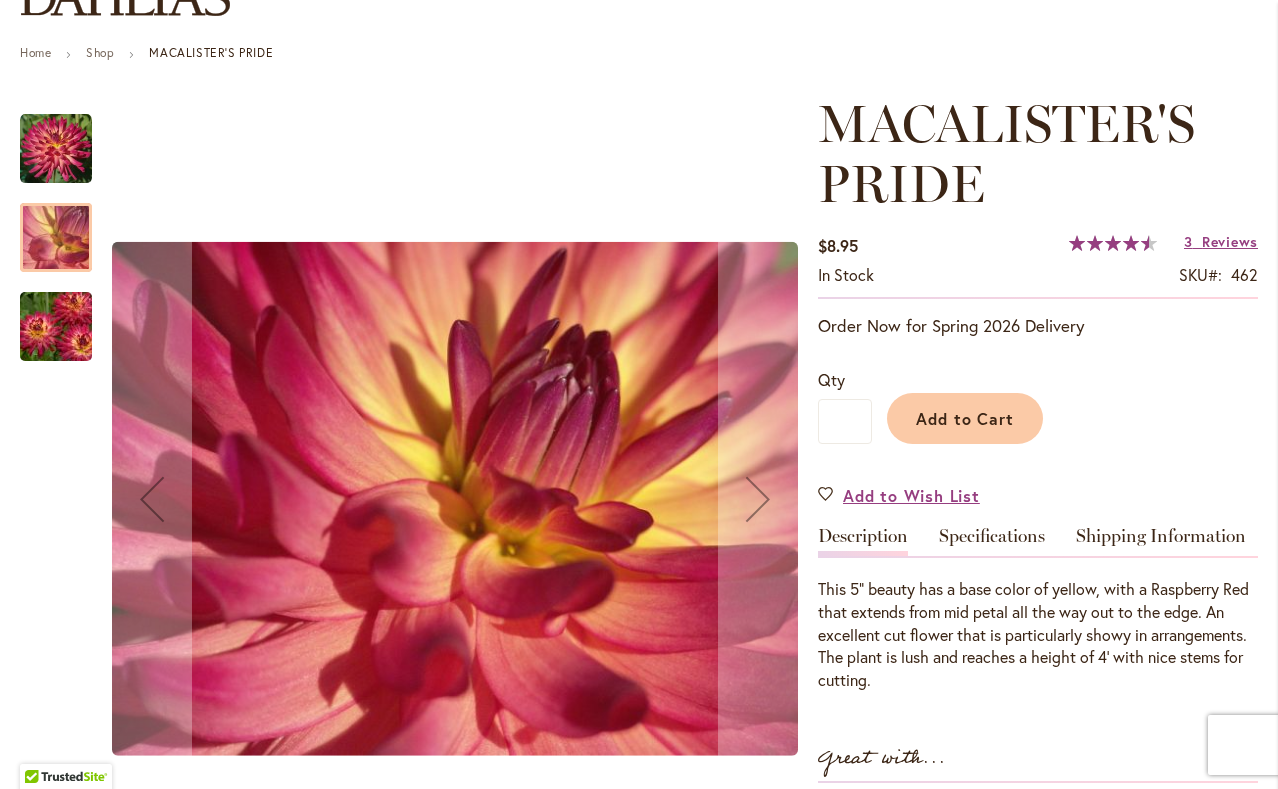 click at bounding box center (56, 327) 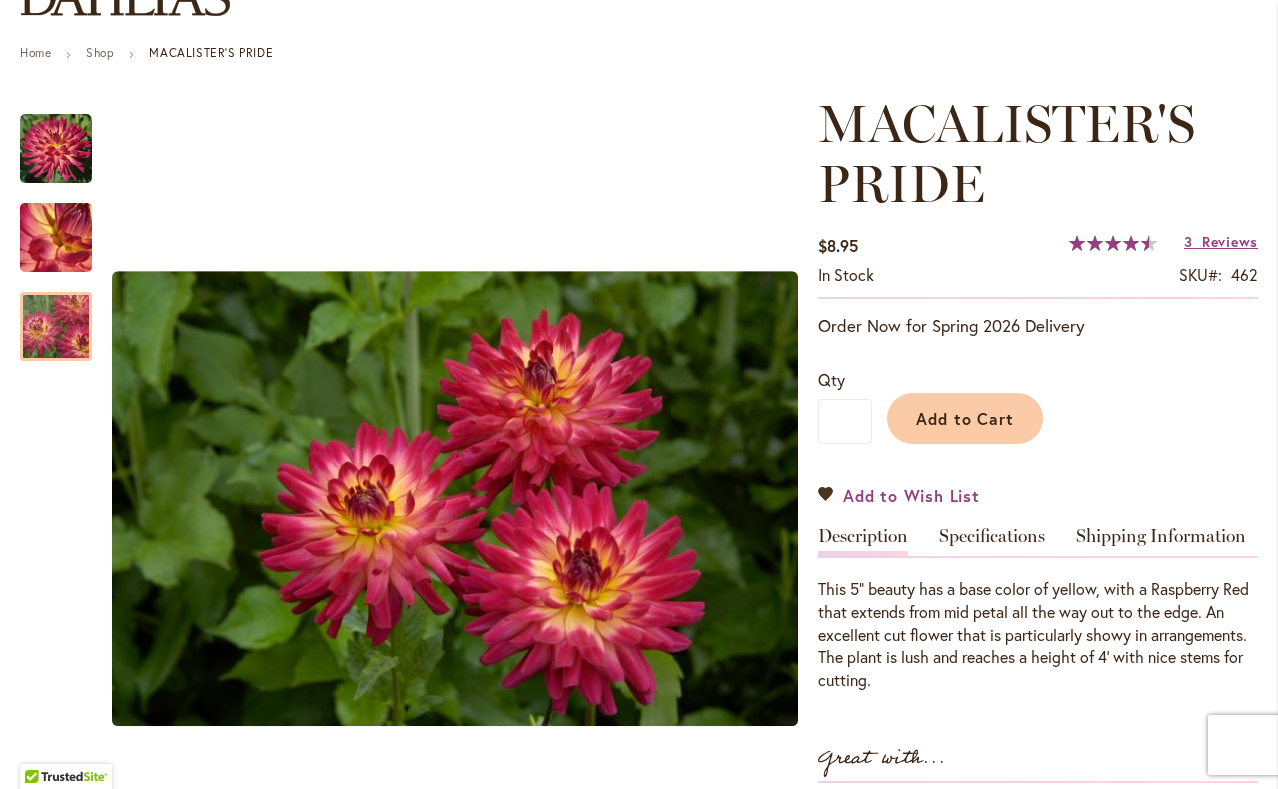 click on "Add to Wish List" at bounding box center (911, 495) 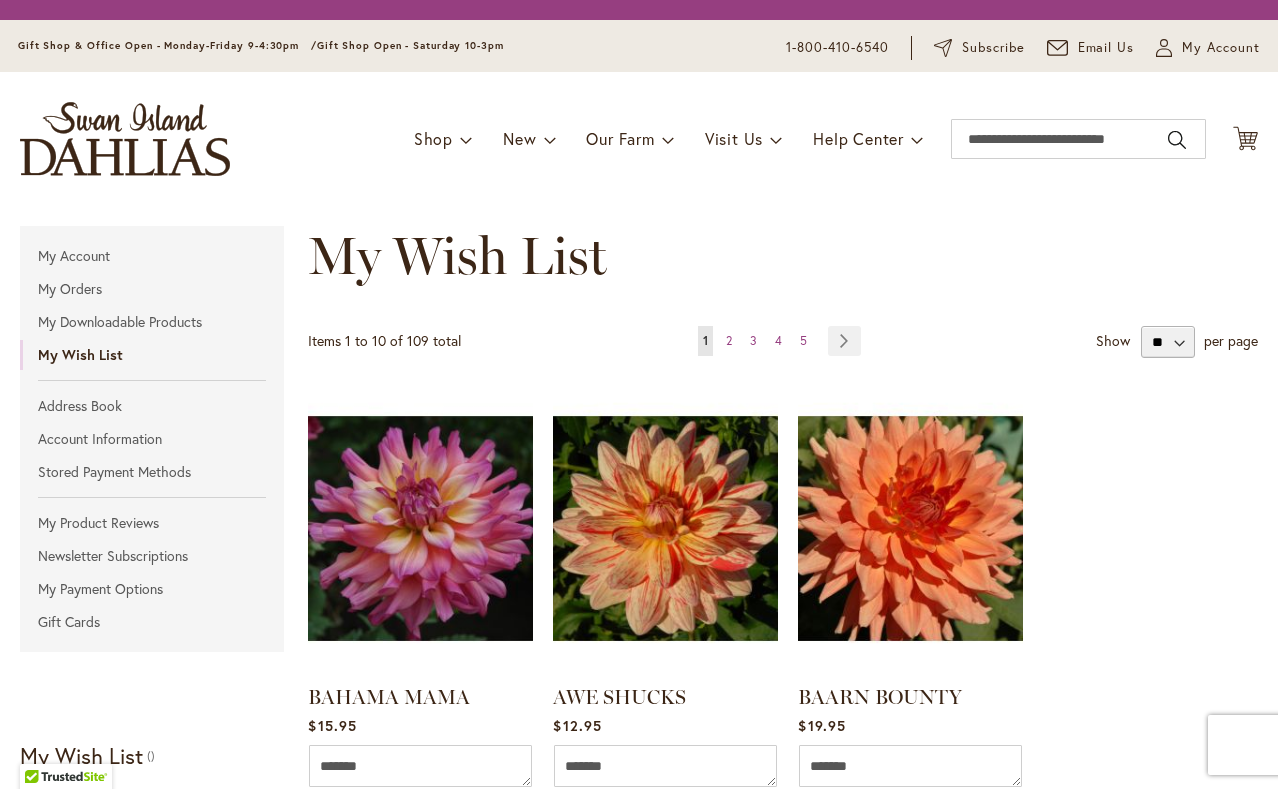 scroll, scrollTop: 0, scrollLeft: 0, axis: both 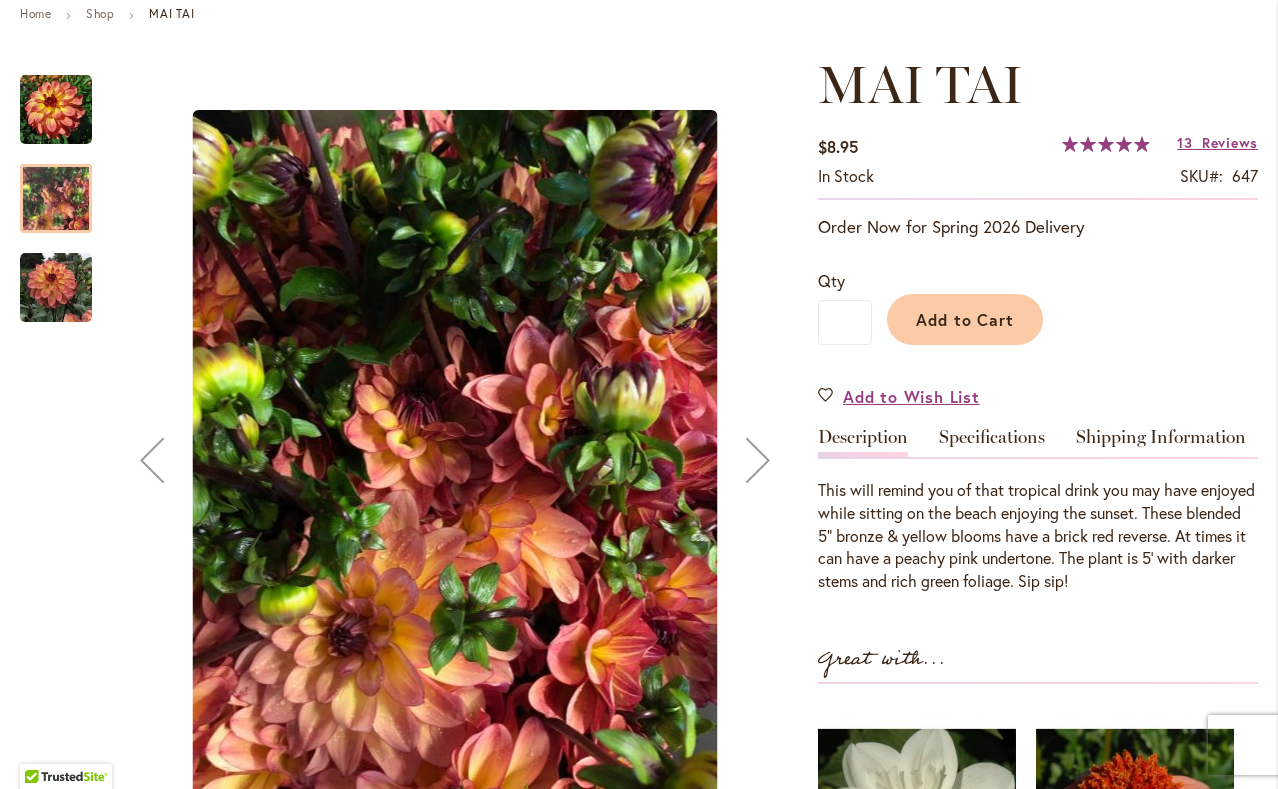 click at bounding box center [56, 288] 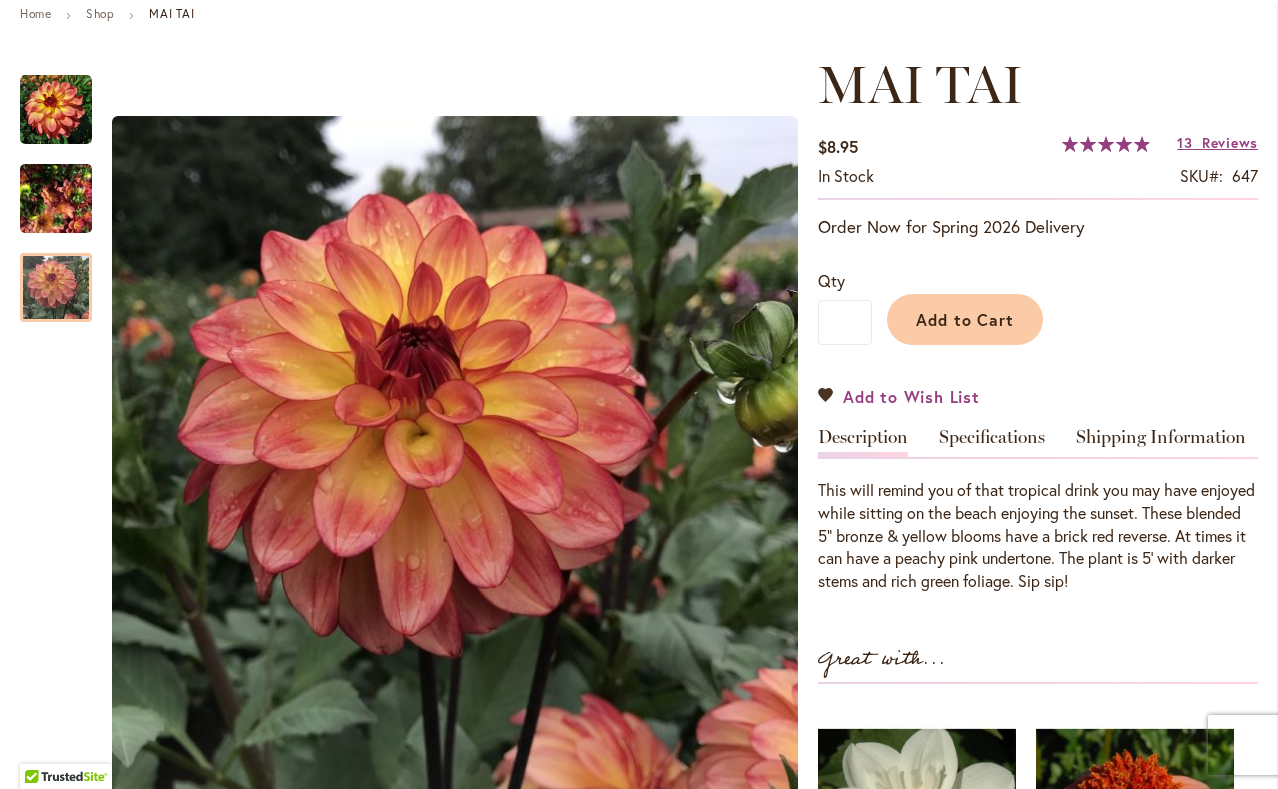 click on "Add to Wish List" at bounding box center [911, 396] 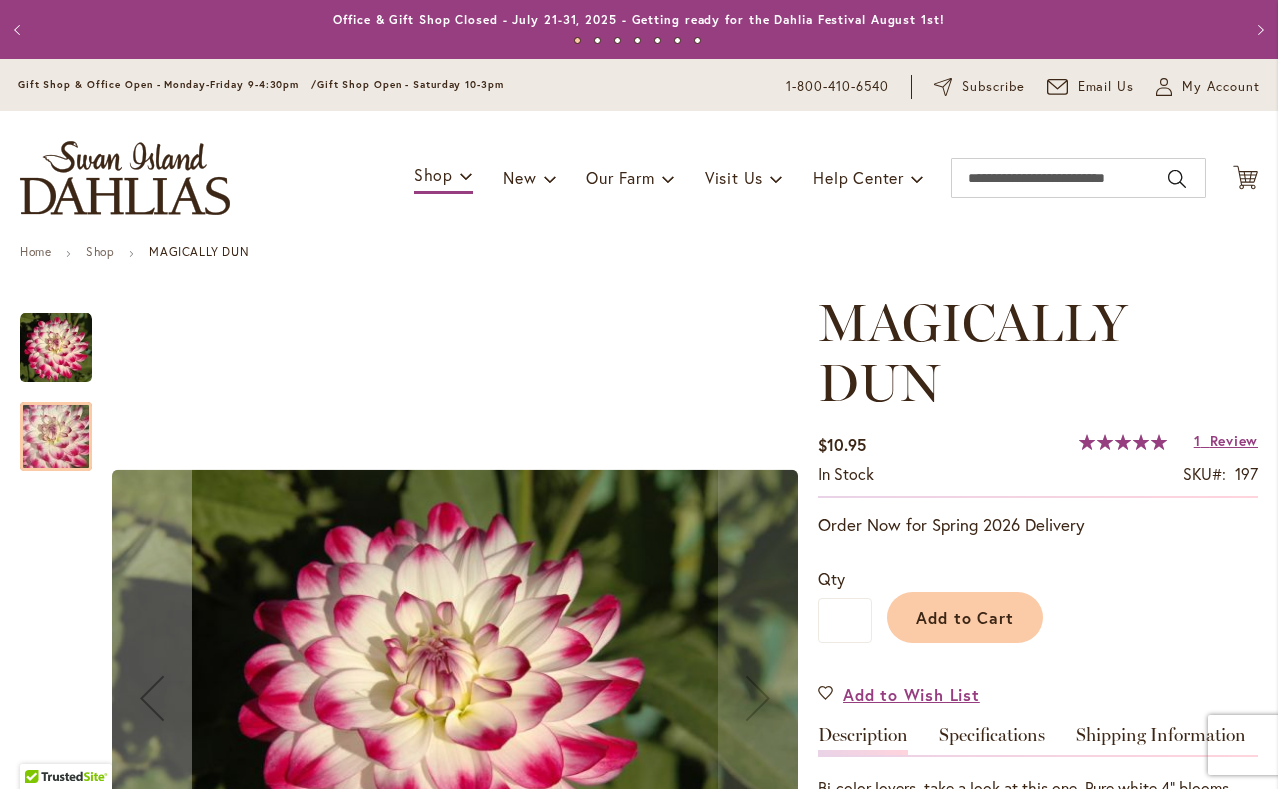 scroll, scrollTop: 0, scrollLeft: 0, axis: both 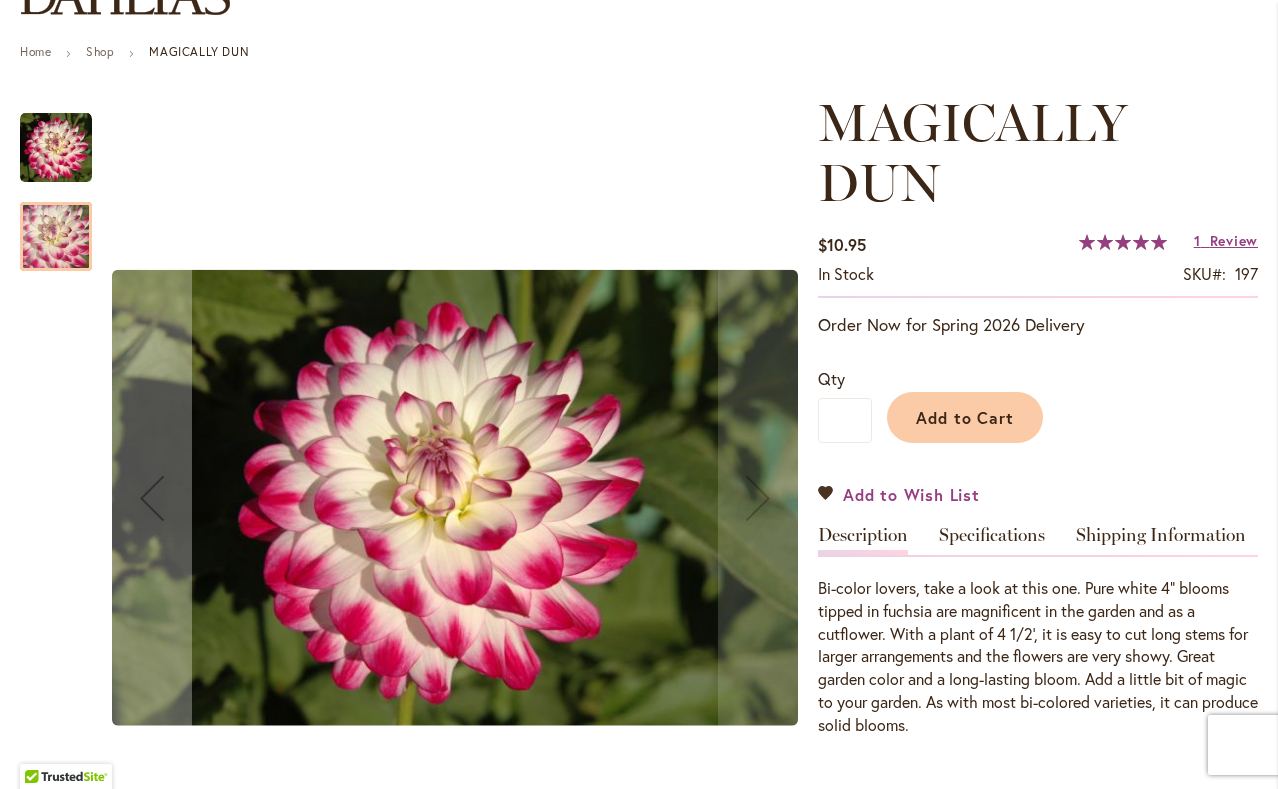 click on "Add to Wish List" at bounding box center (911, 494) 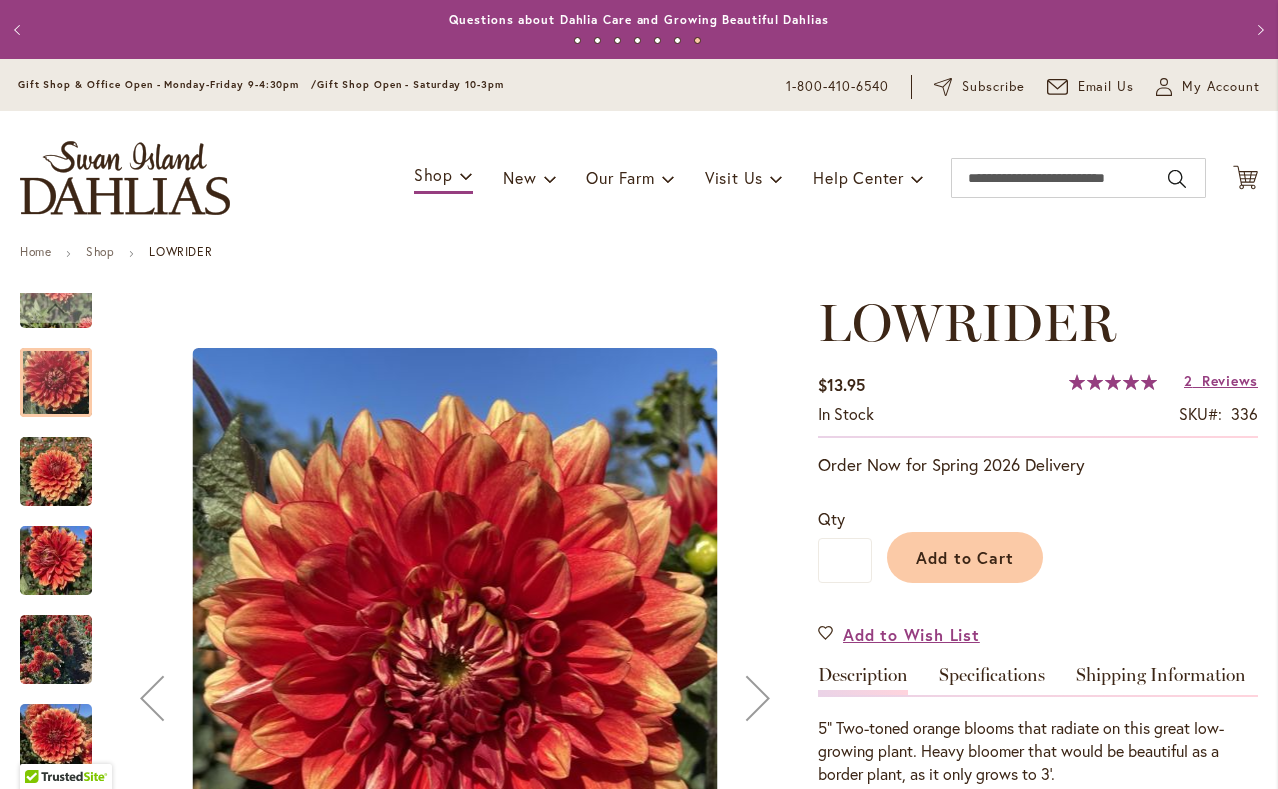 click at bounding box center [56, 828] 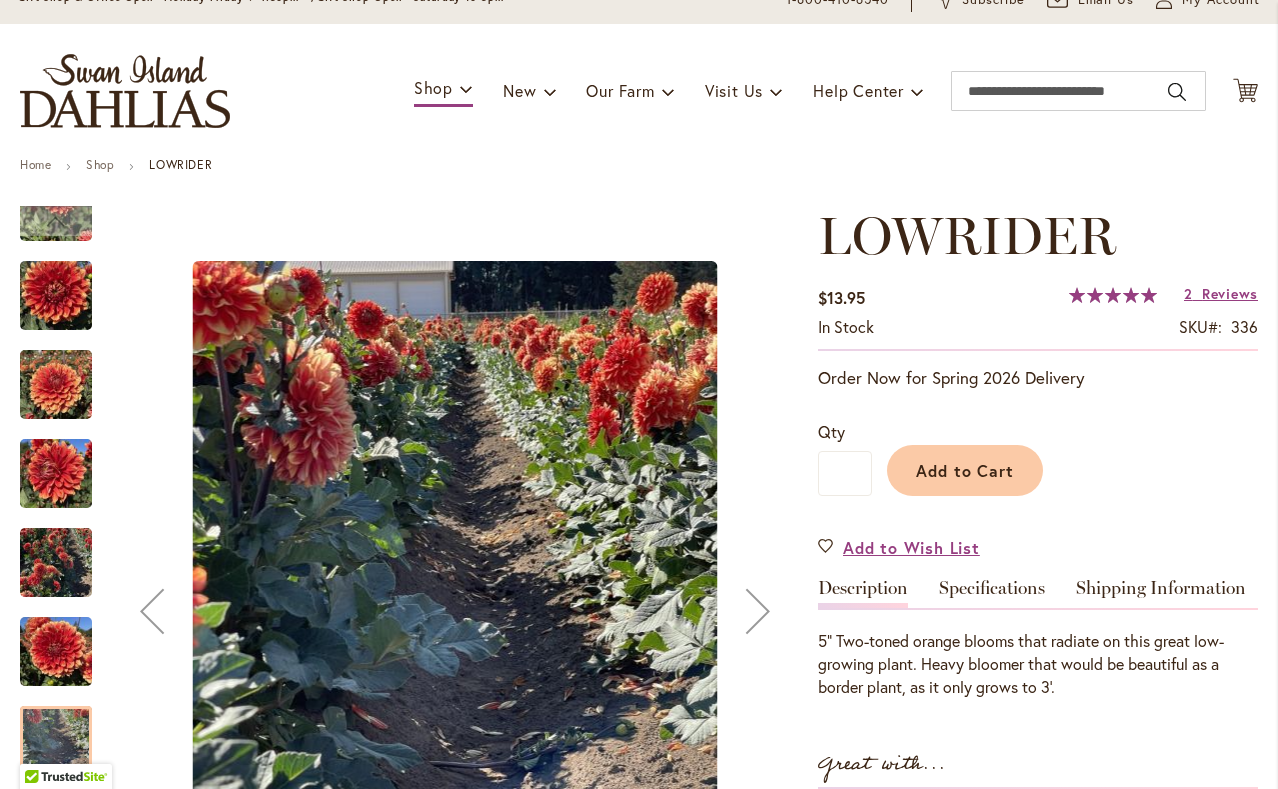 scroll, scrollTop: 128, scrollLeft: 0, axis: vertical 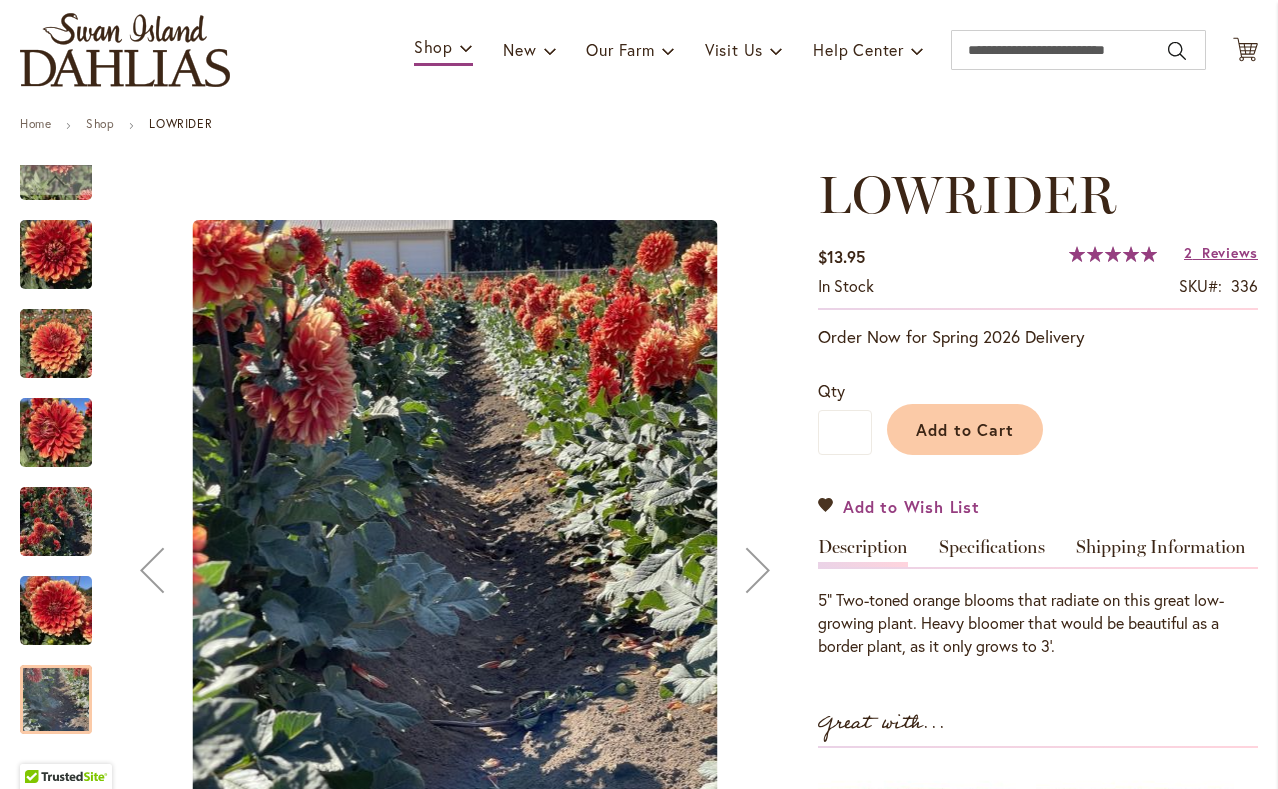 click on "Add to Wish List" at bounding box center (911, 506) 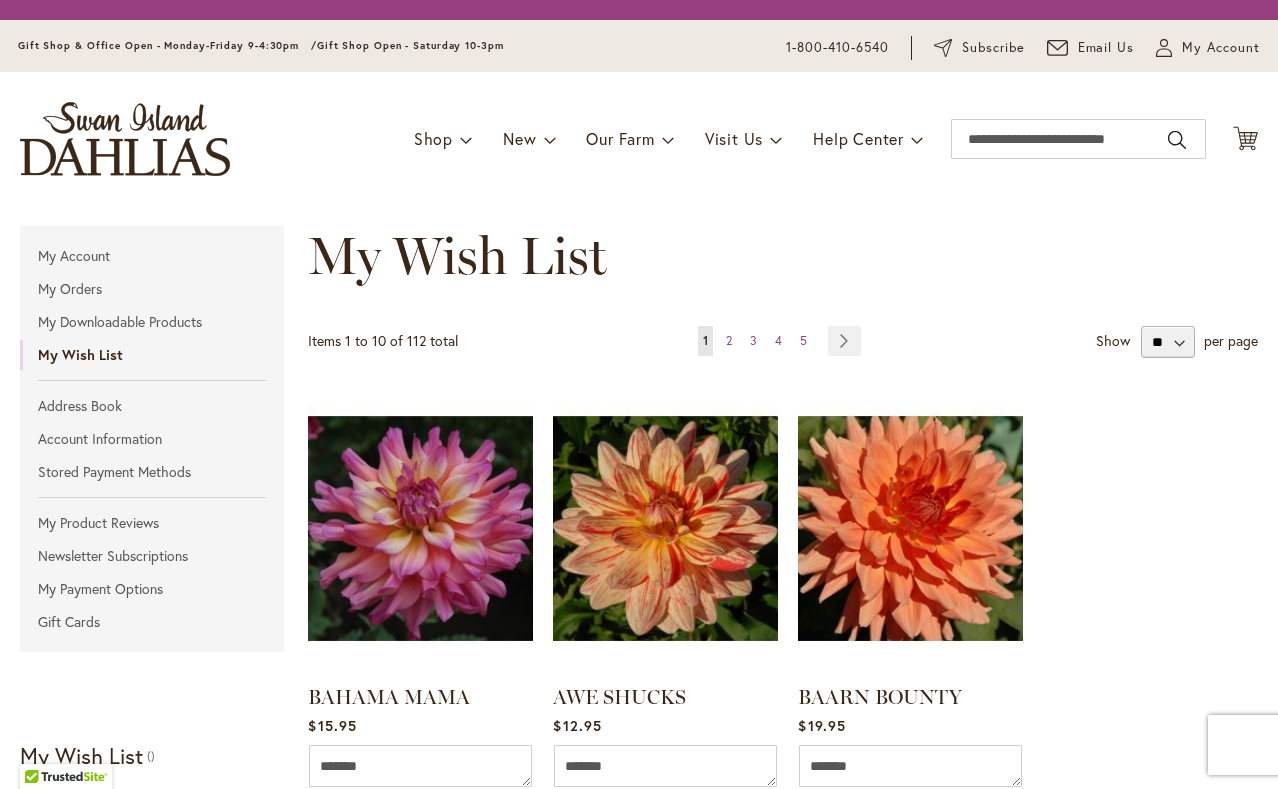 scroll, scrollTop: 0, scrollLeft: 0, axis: both 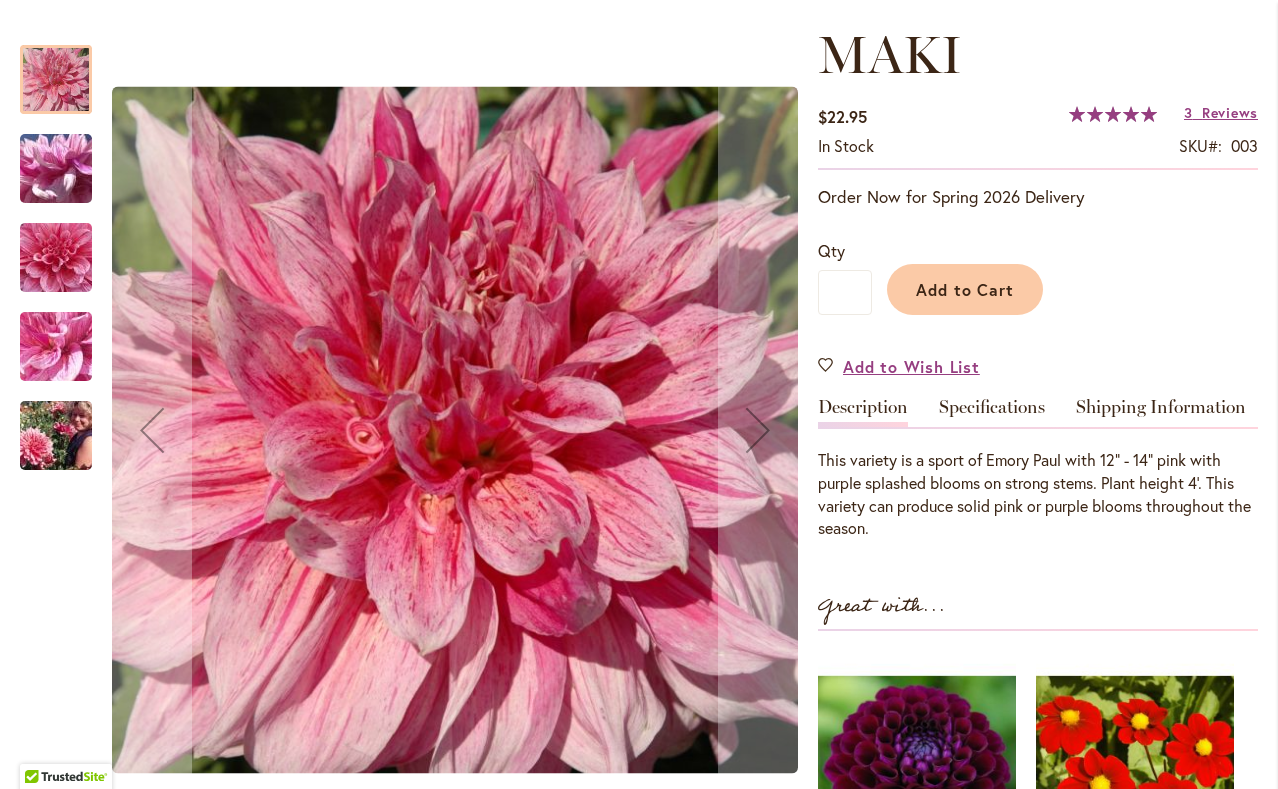 click at bounding box center (56, 169) 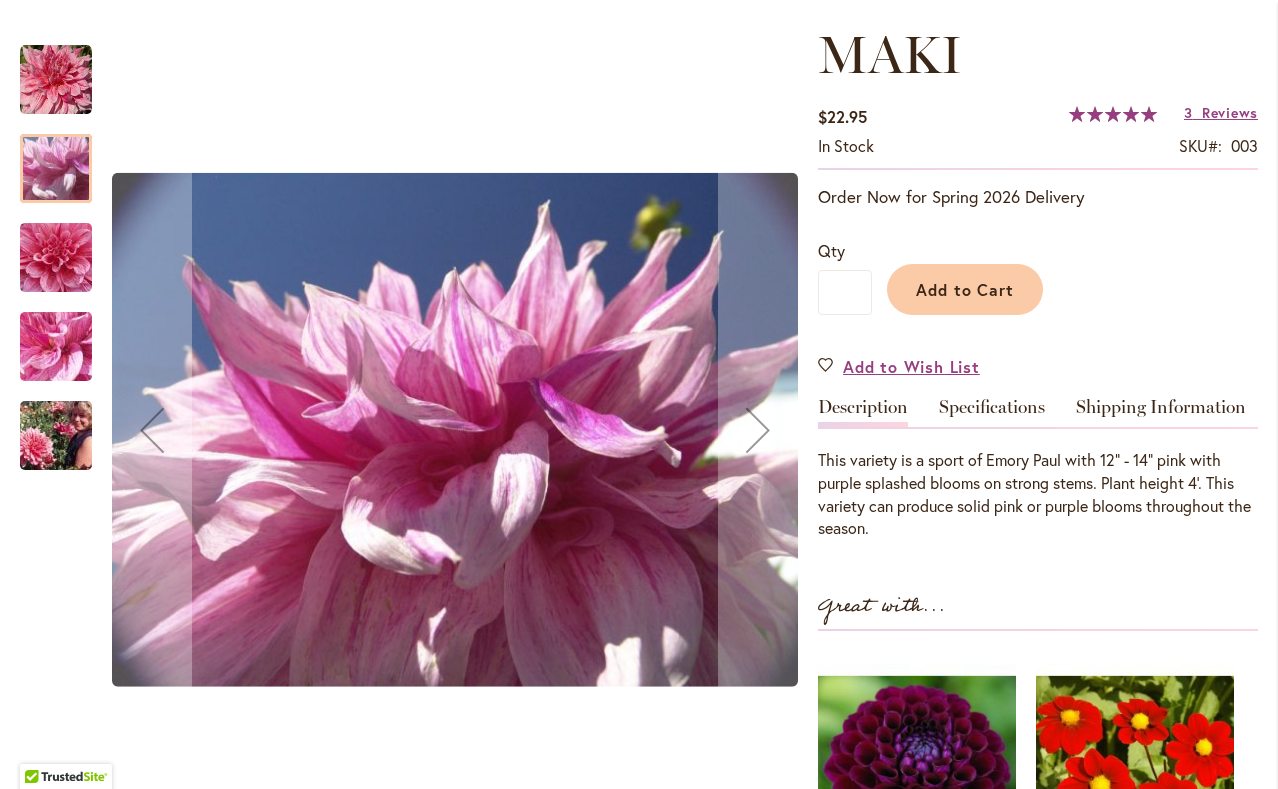 click at bounding box center (56, 258) 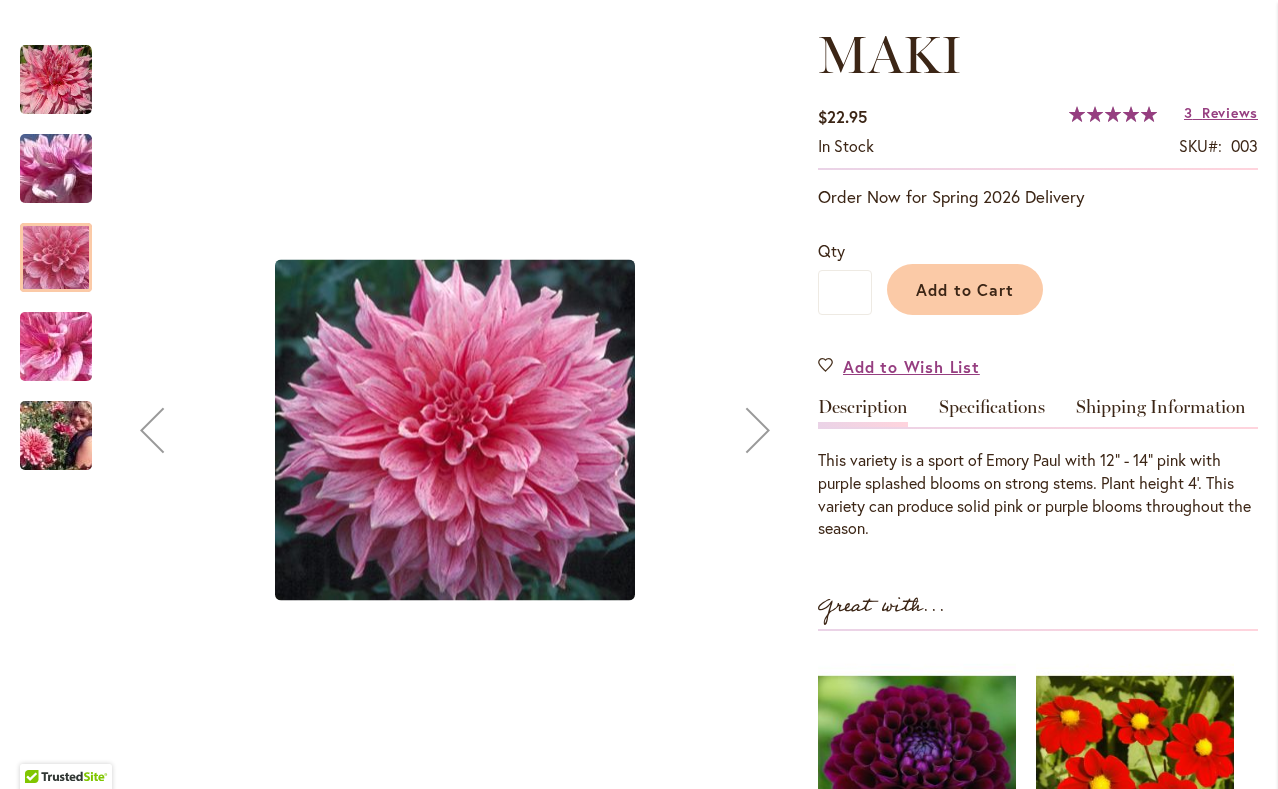 click at bounding box center (56, 347) 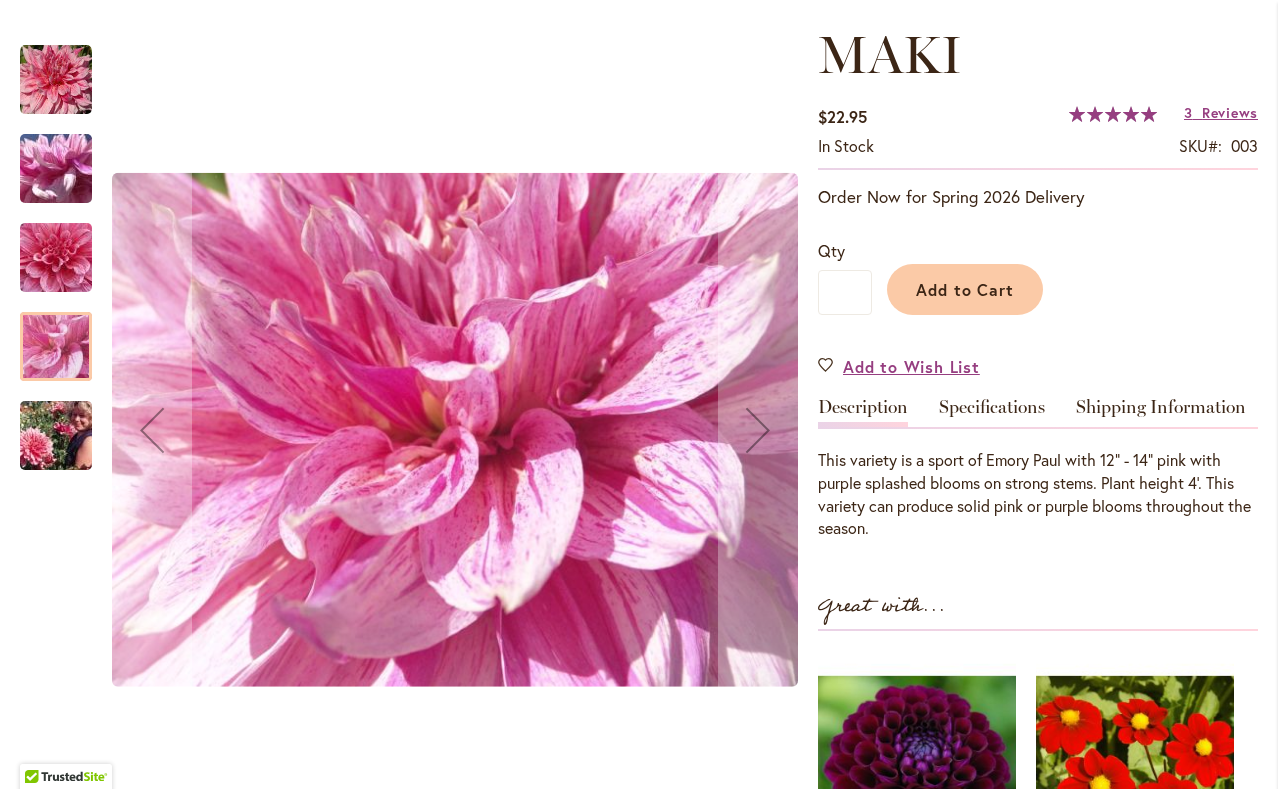click at bounding box center [56, 436] 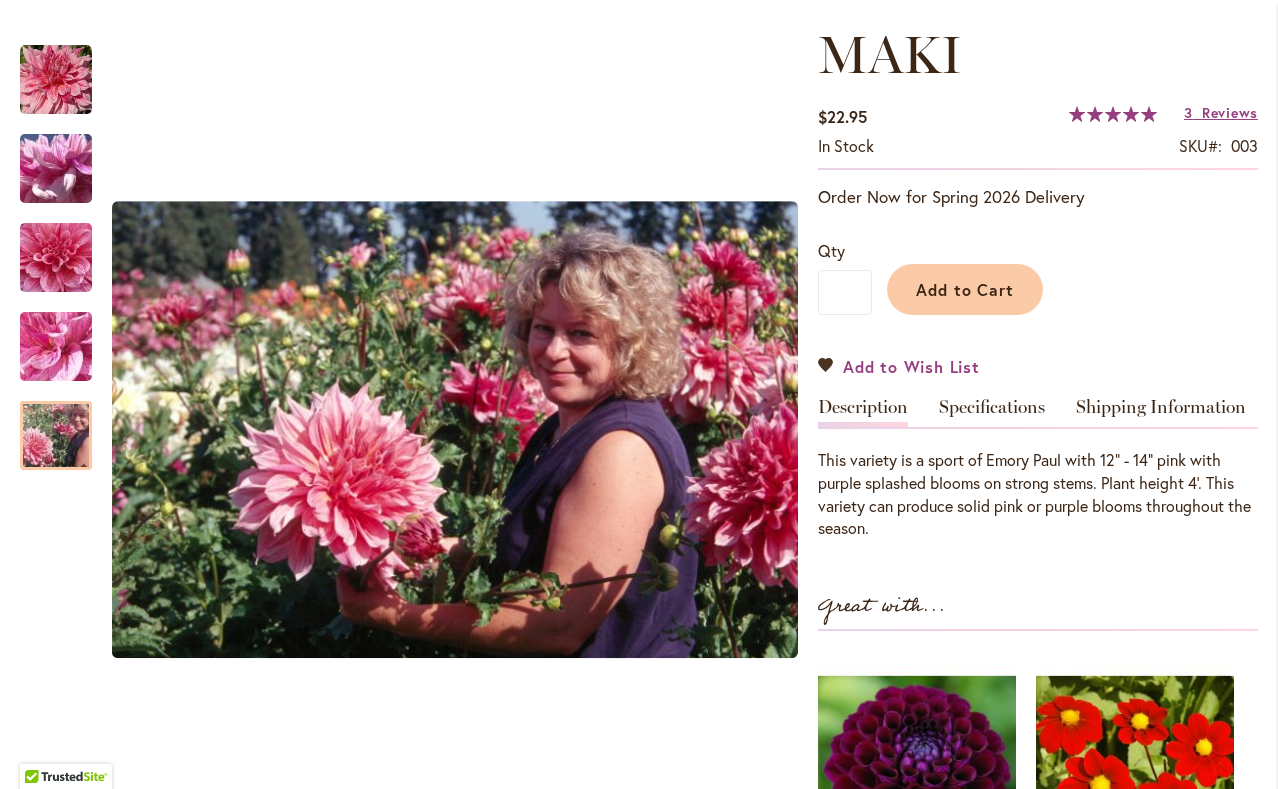 click on "Add to Wish List" at bounding box center [911, 366] 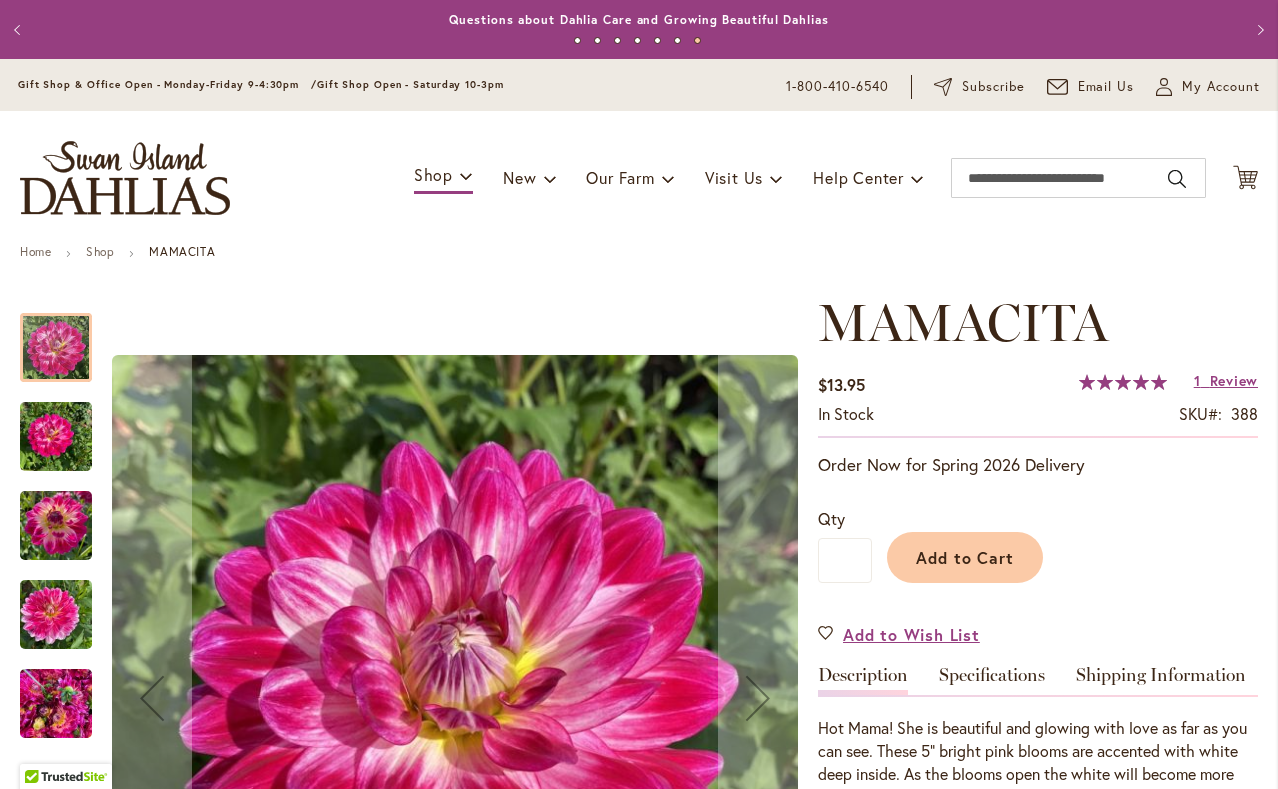 click at bounding box center (56, 437) 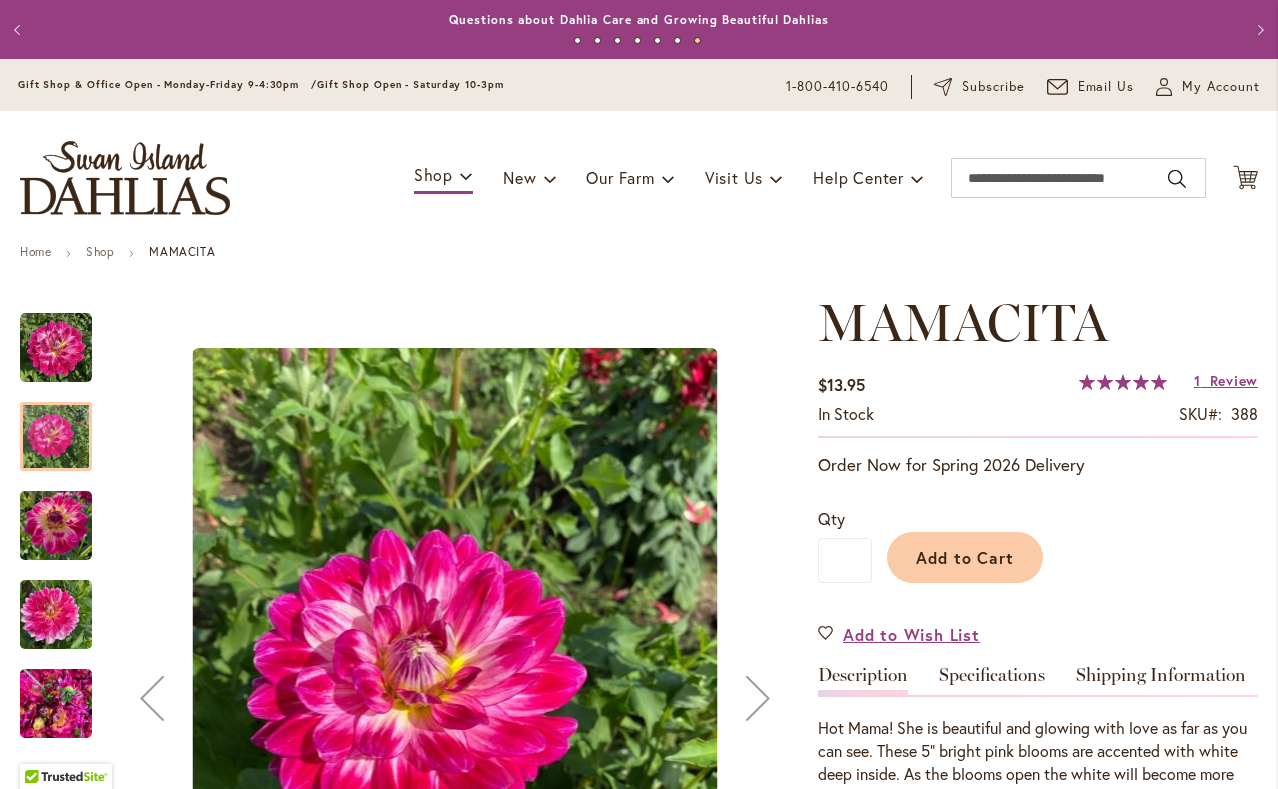 scroll, scrollTop: 278, scrollLeft: 0, axis: vertical 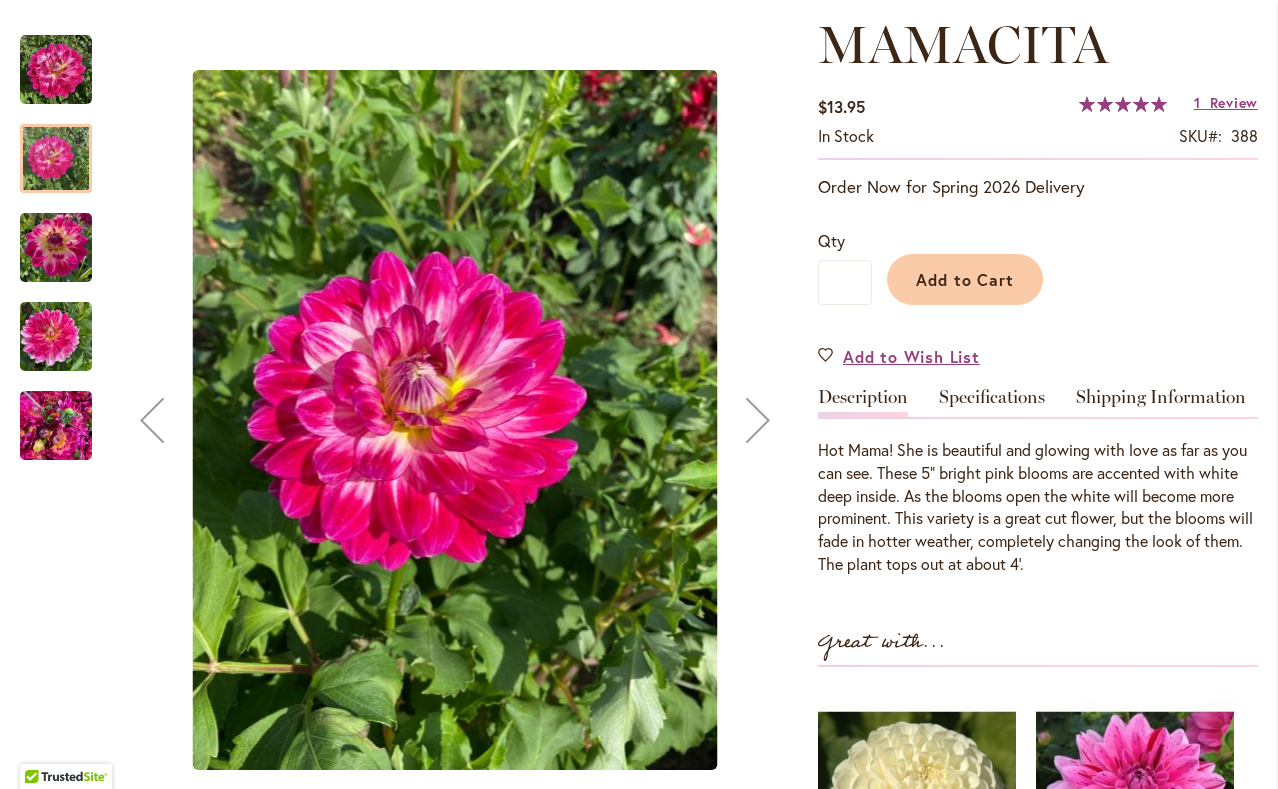 click at bounding box center [56, 248] 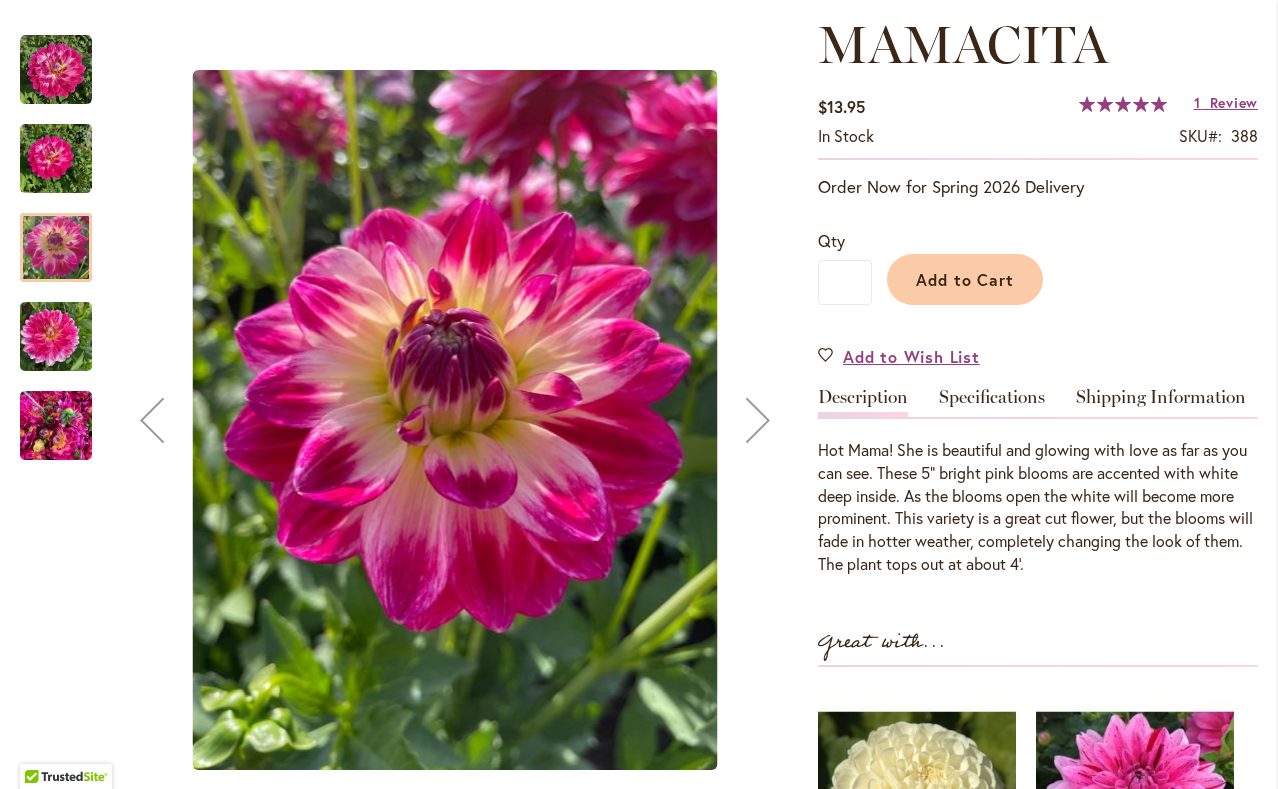 click at bounding box center [56, 337] 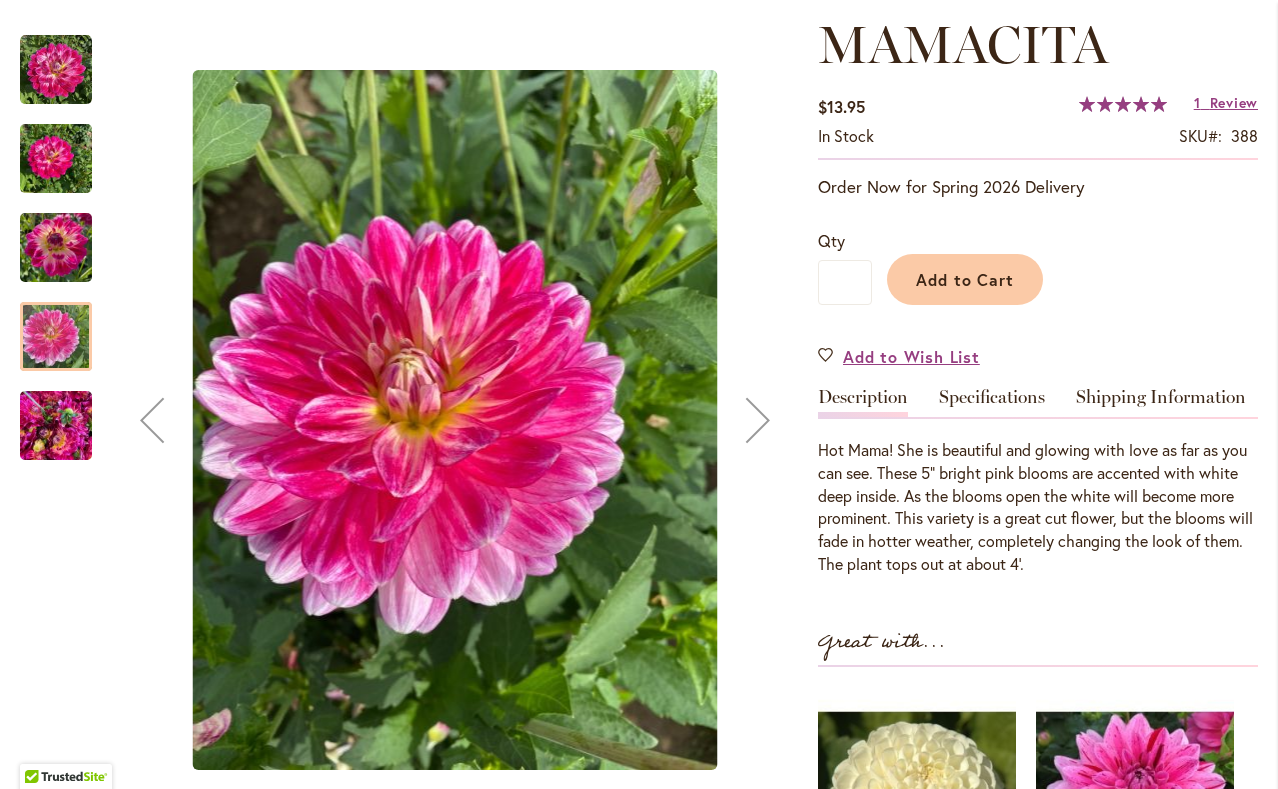 click at bounding box center (56, 426) 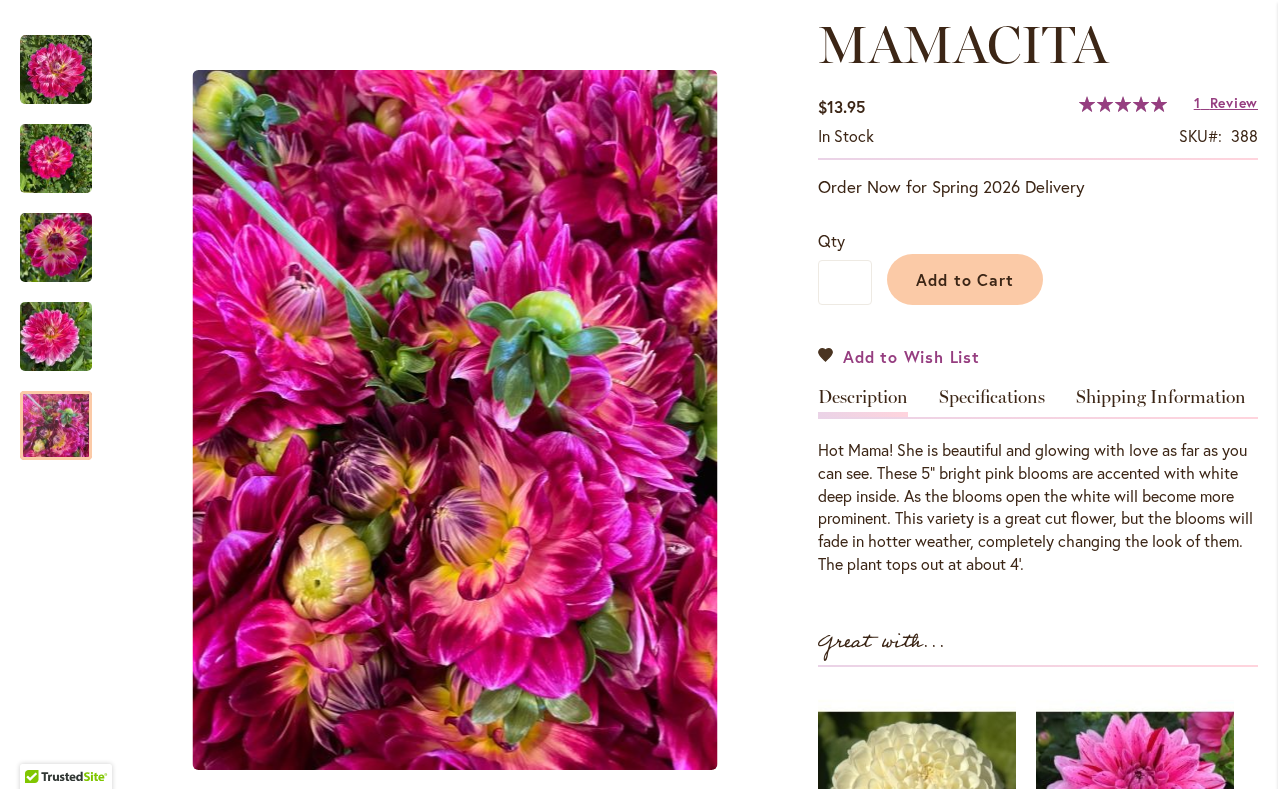 click on "Add to Wish List" at bounding box center [911, 356] 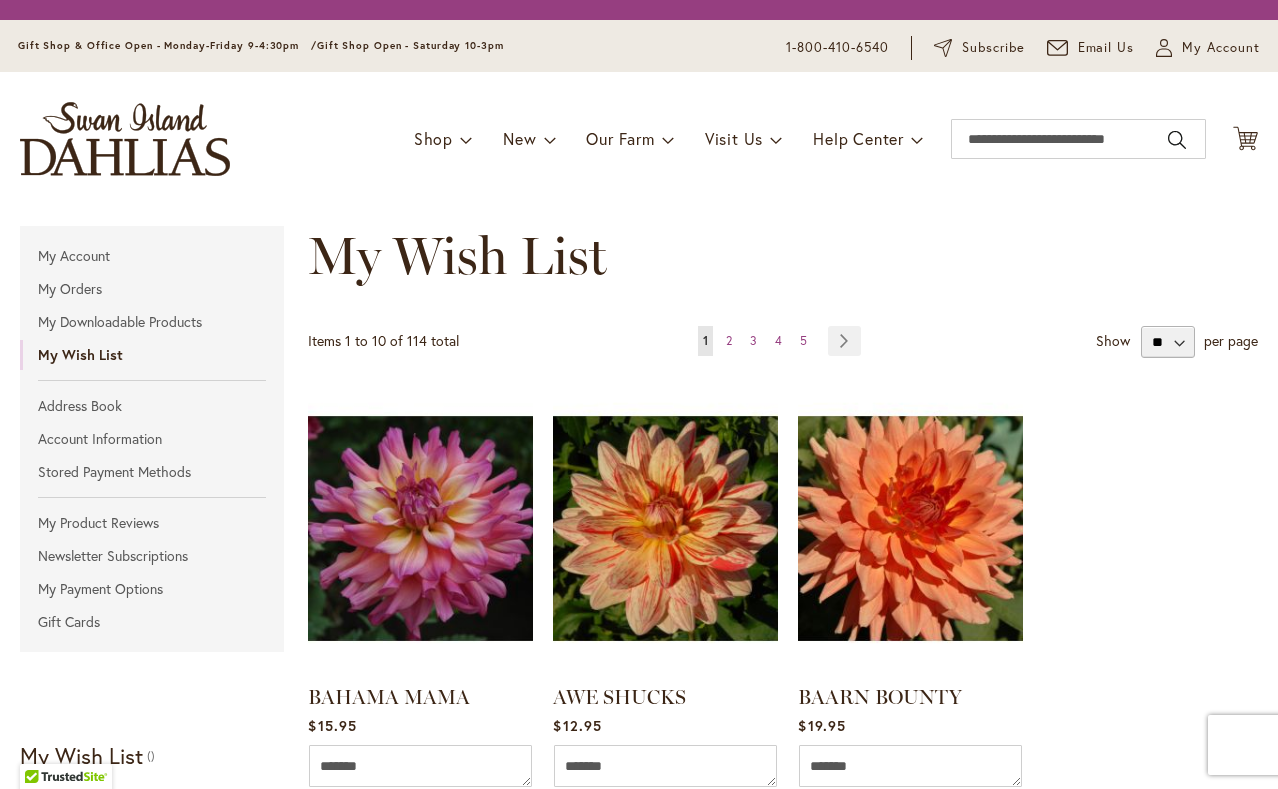scroll, scrollTop: 0, scrollLeft: 0, axis: both 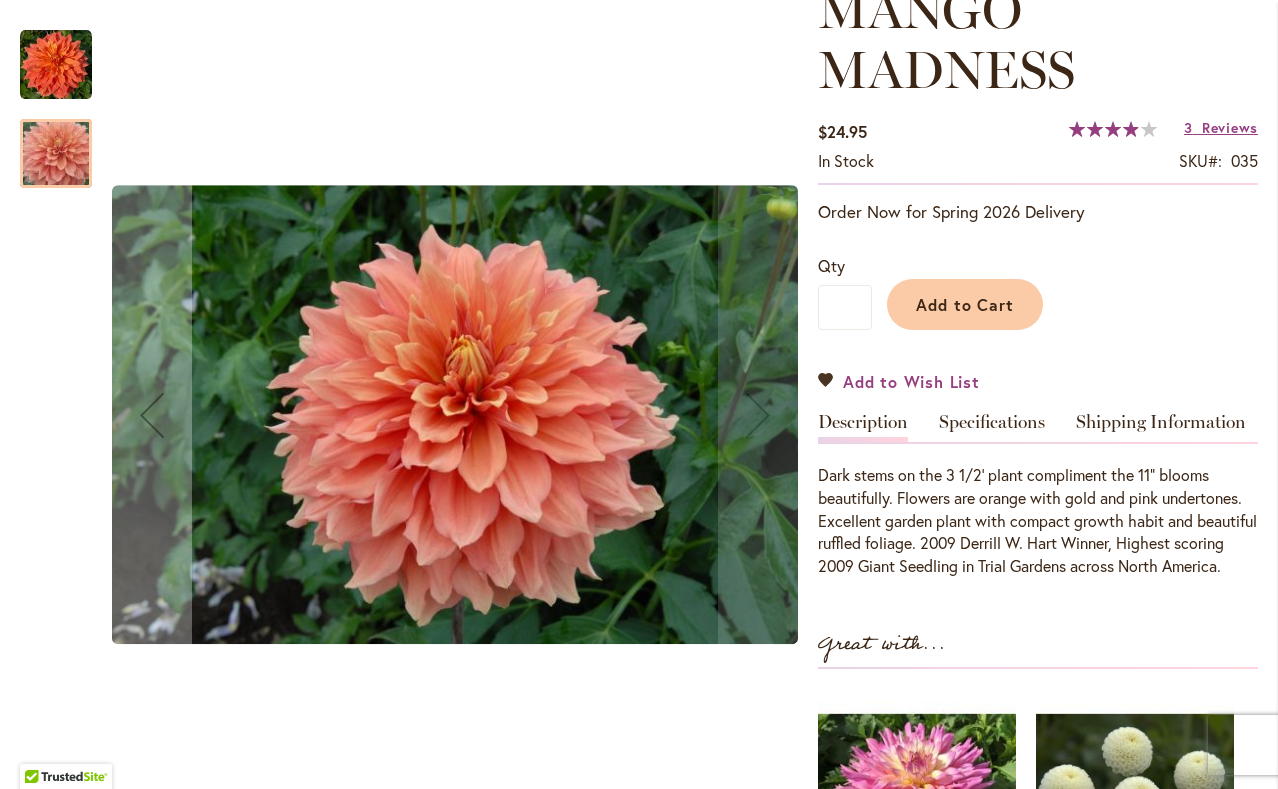click on "Add to Wish List" at bounding box center [911, 381] 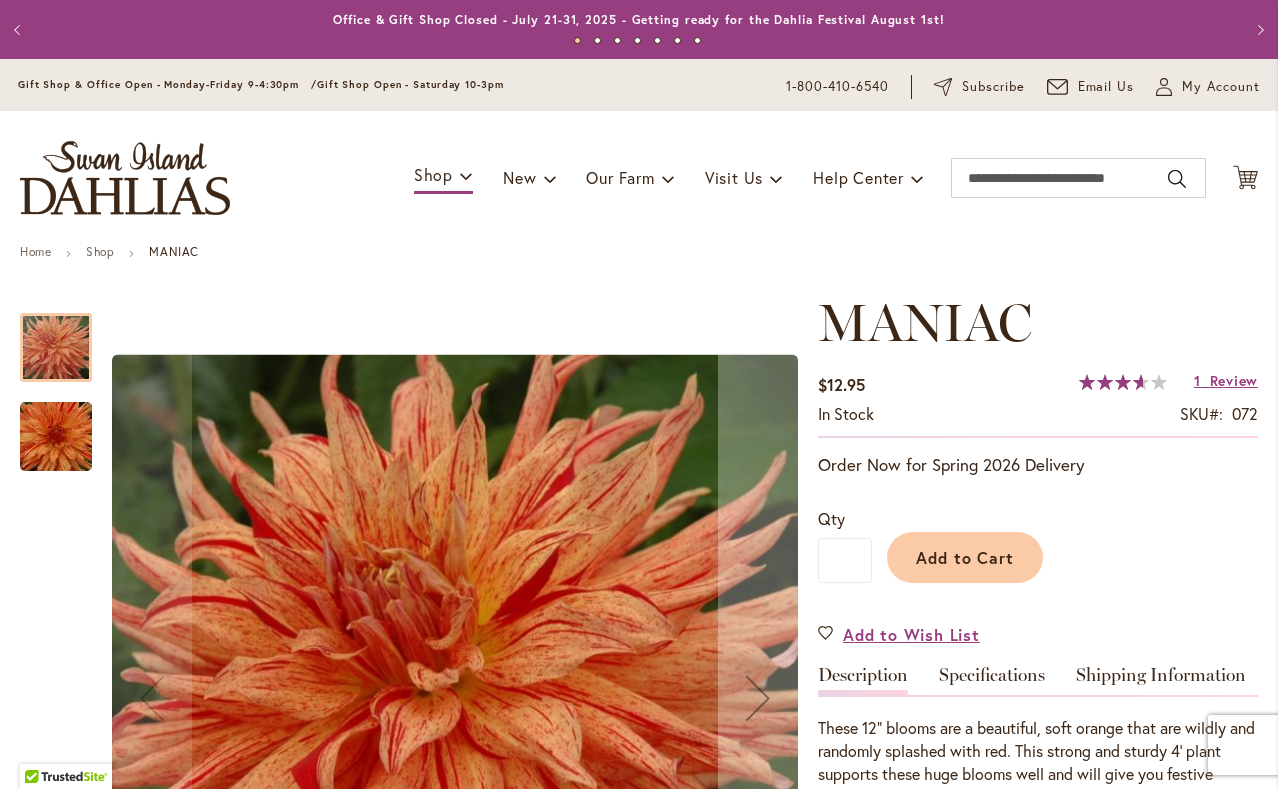 scroll, scrollTop: 0, scrollLeft: 0, axis: both 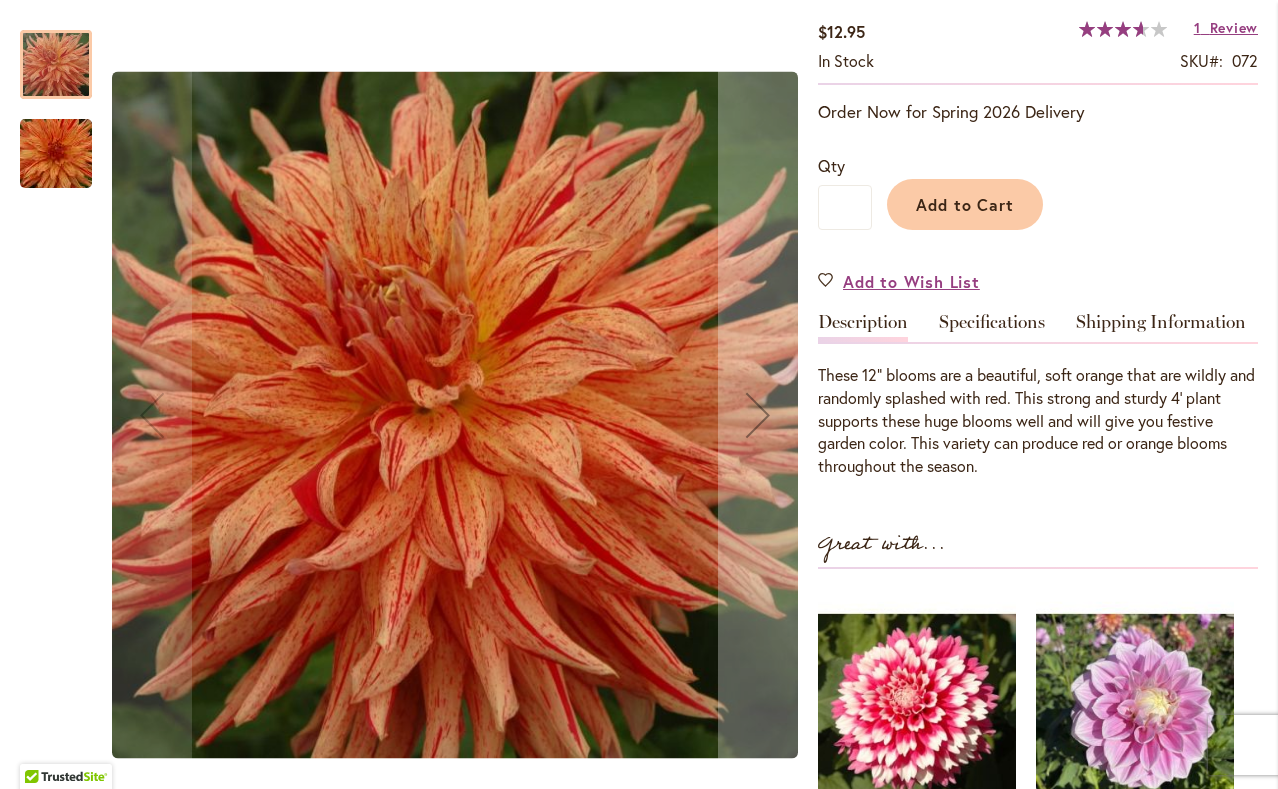 click at bounding box center [56, 154] 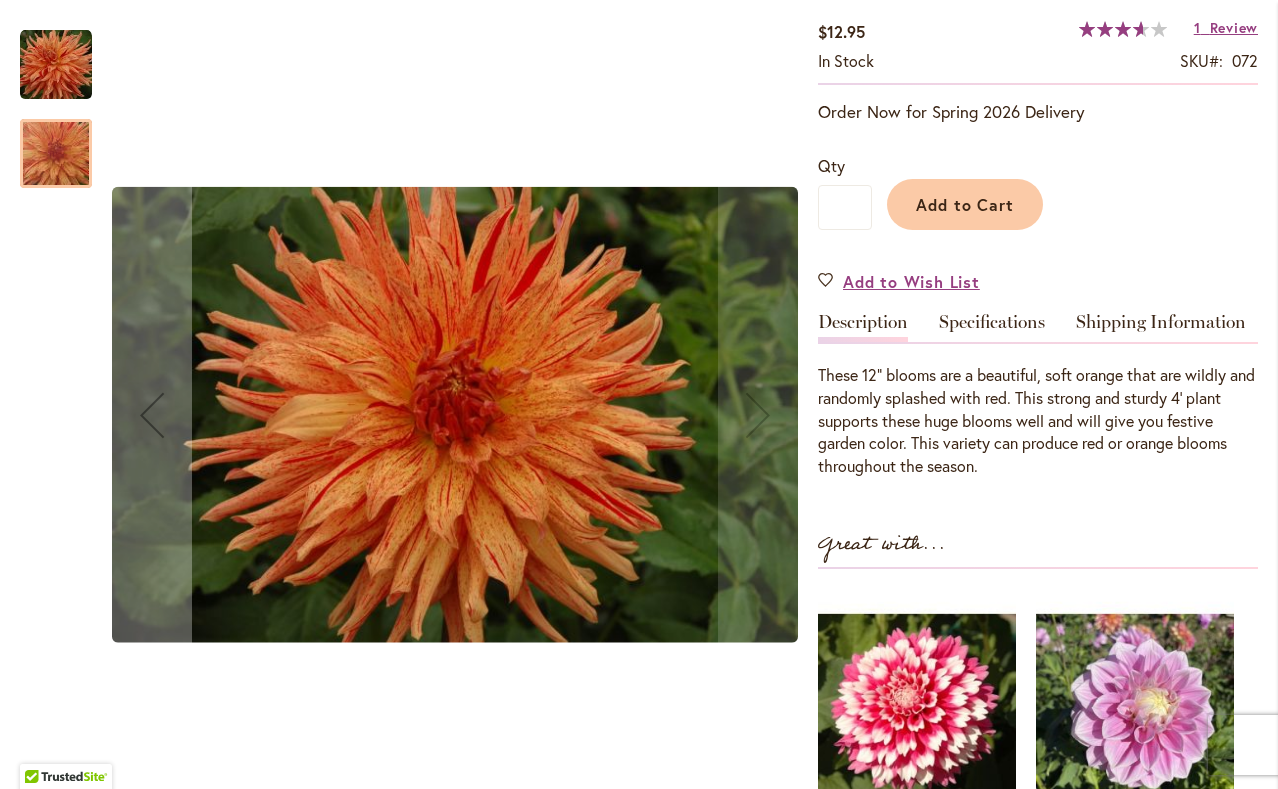 click at bounding box center [56, 153] 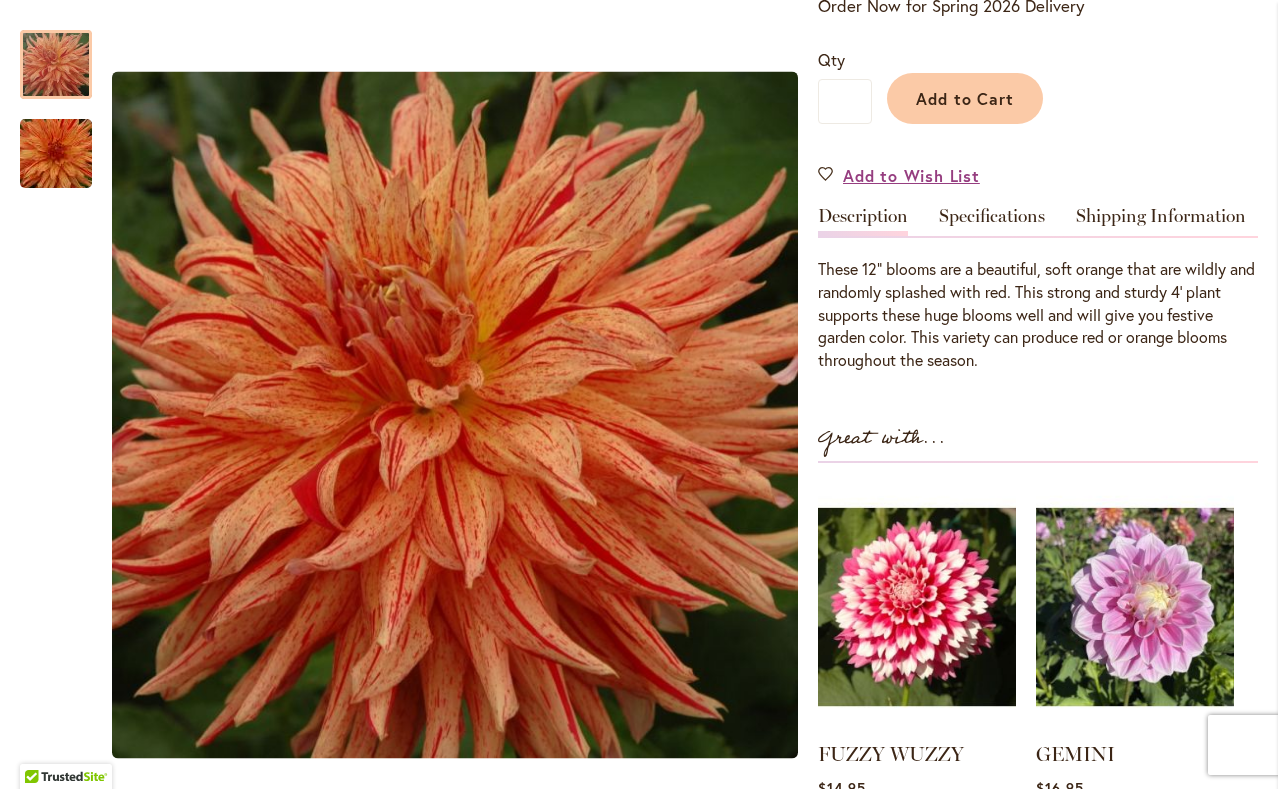 scroll, scrollTop: 0, scrollLeft: 0, axis: both 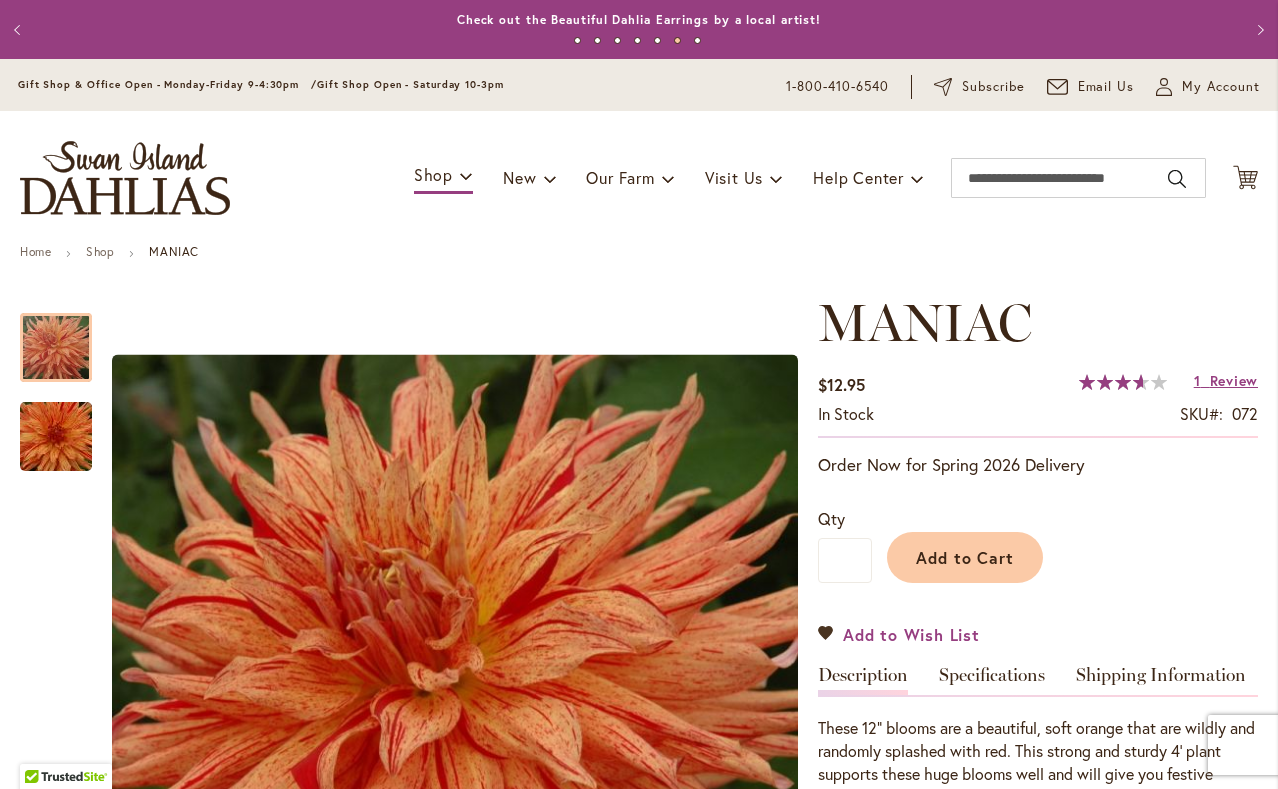 click on "Add to Wish List" at bounding box center (911, 634) 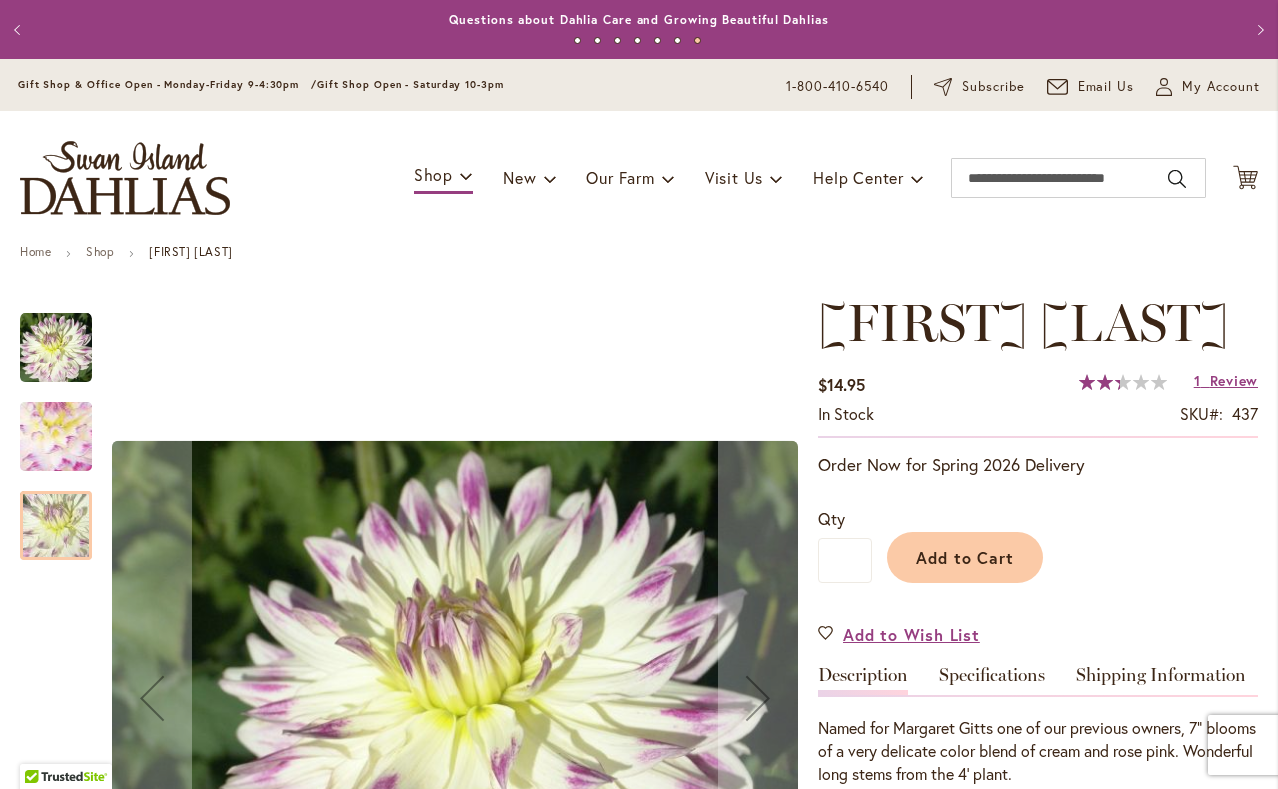 scroll, scrollTop: 0, scrollLeft: 0, axis: both 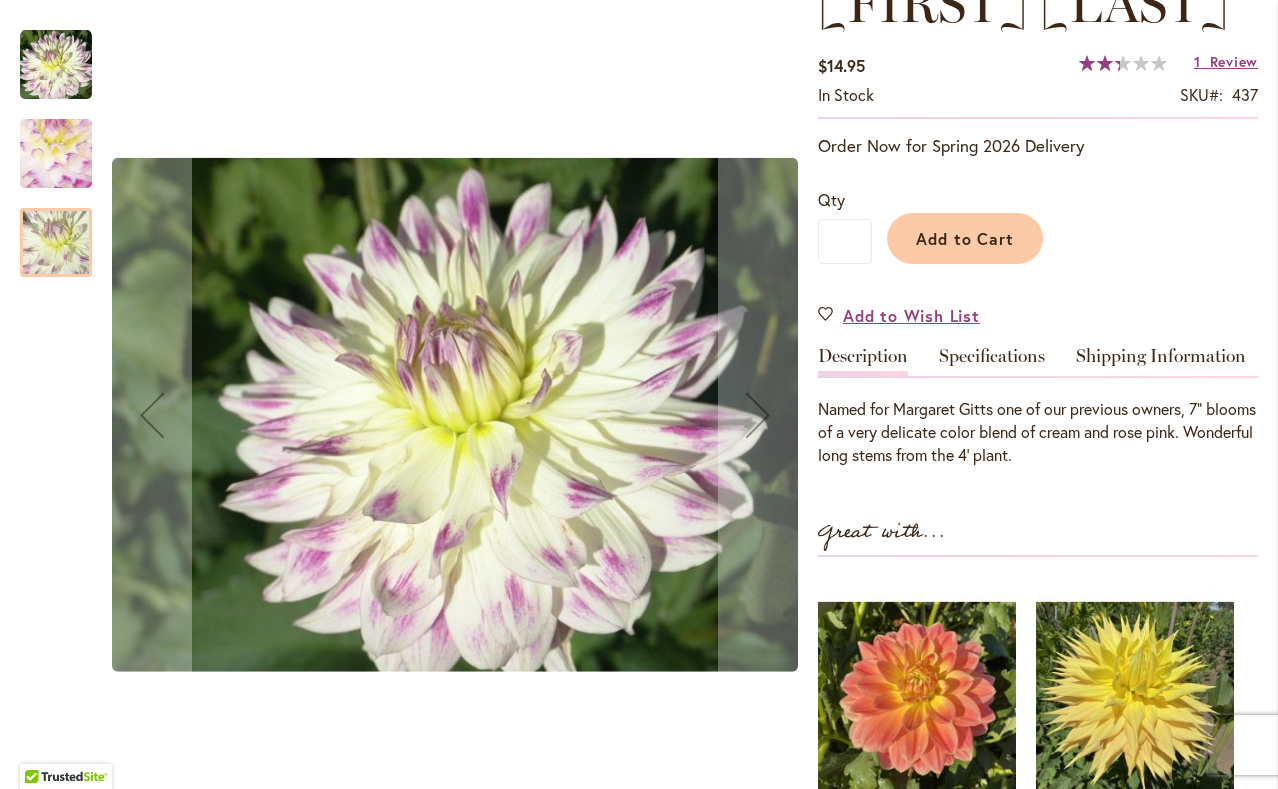 click at bounding box center [56, 65] 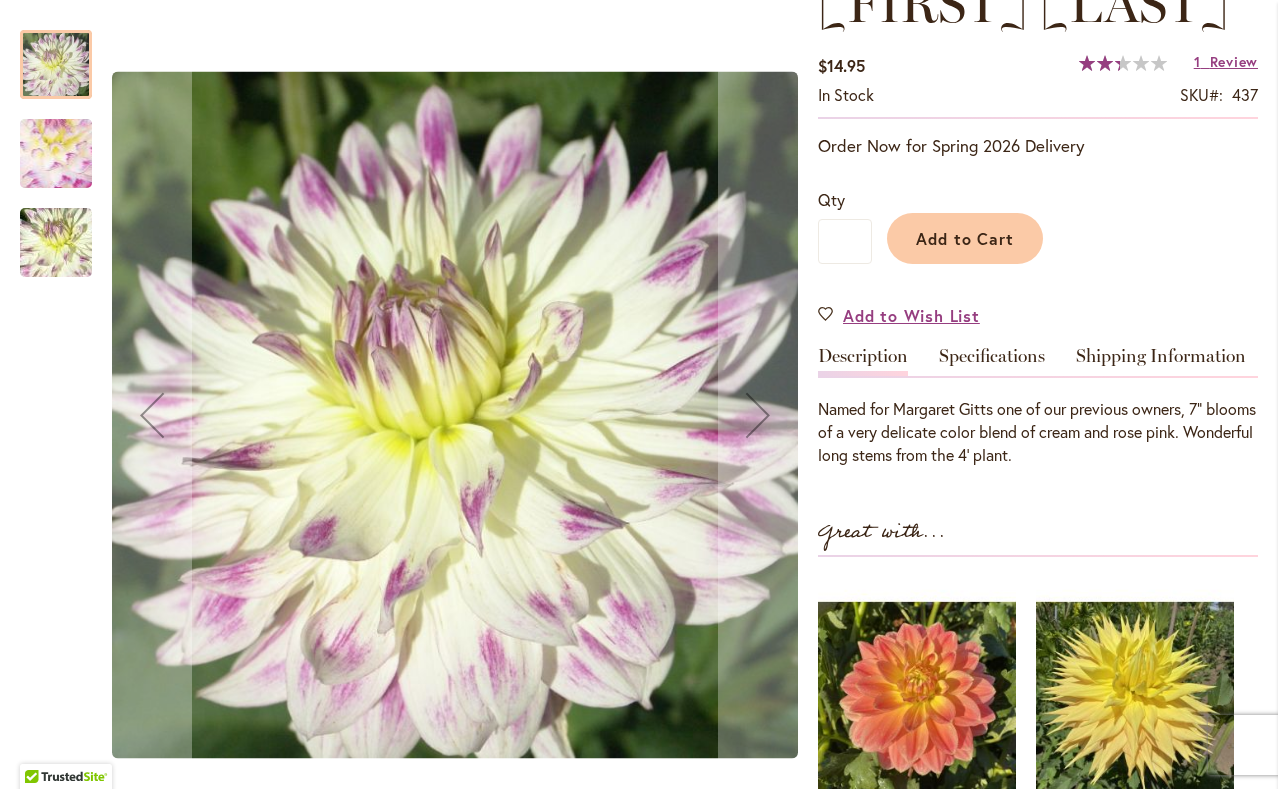 click at bounding box center [56, 243] 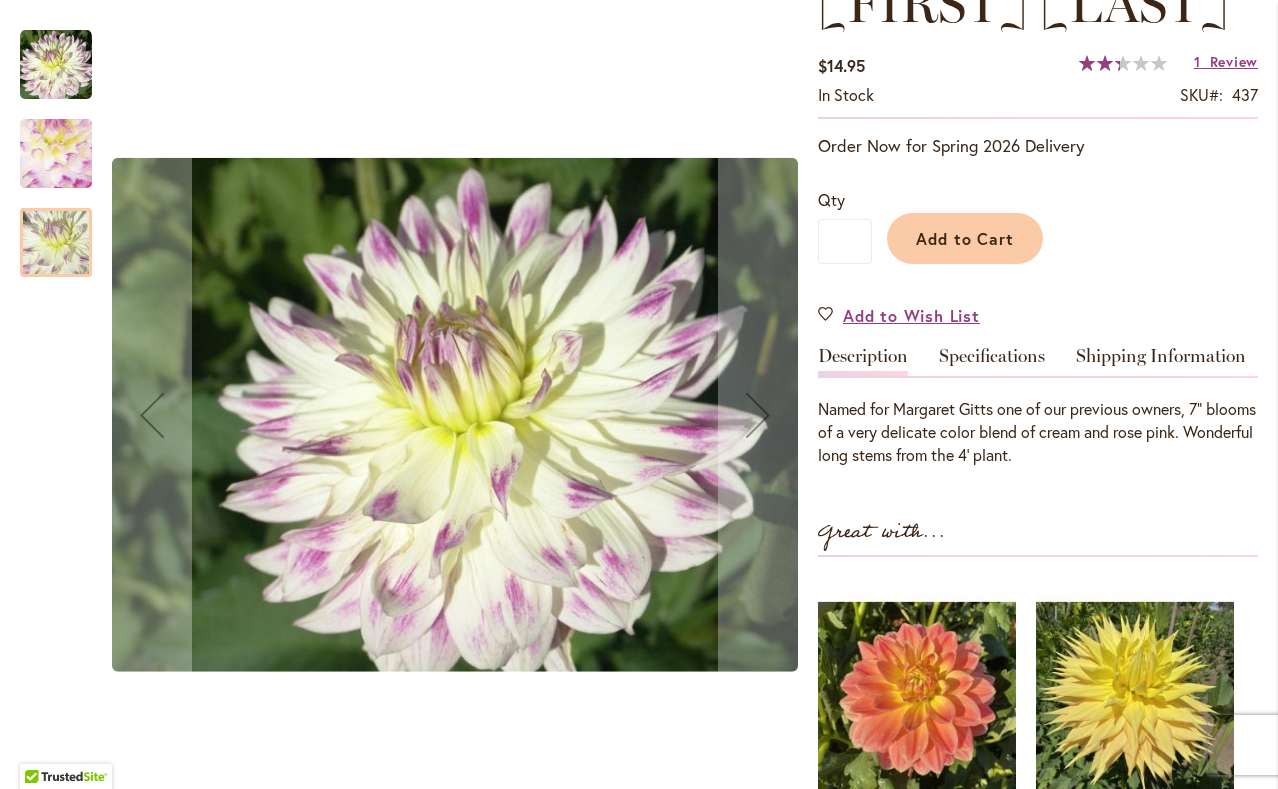 click at bounding box center [56, 154] 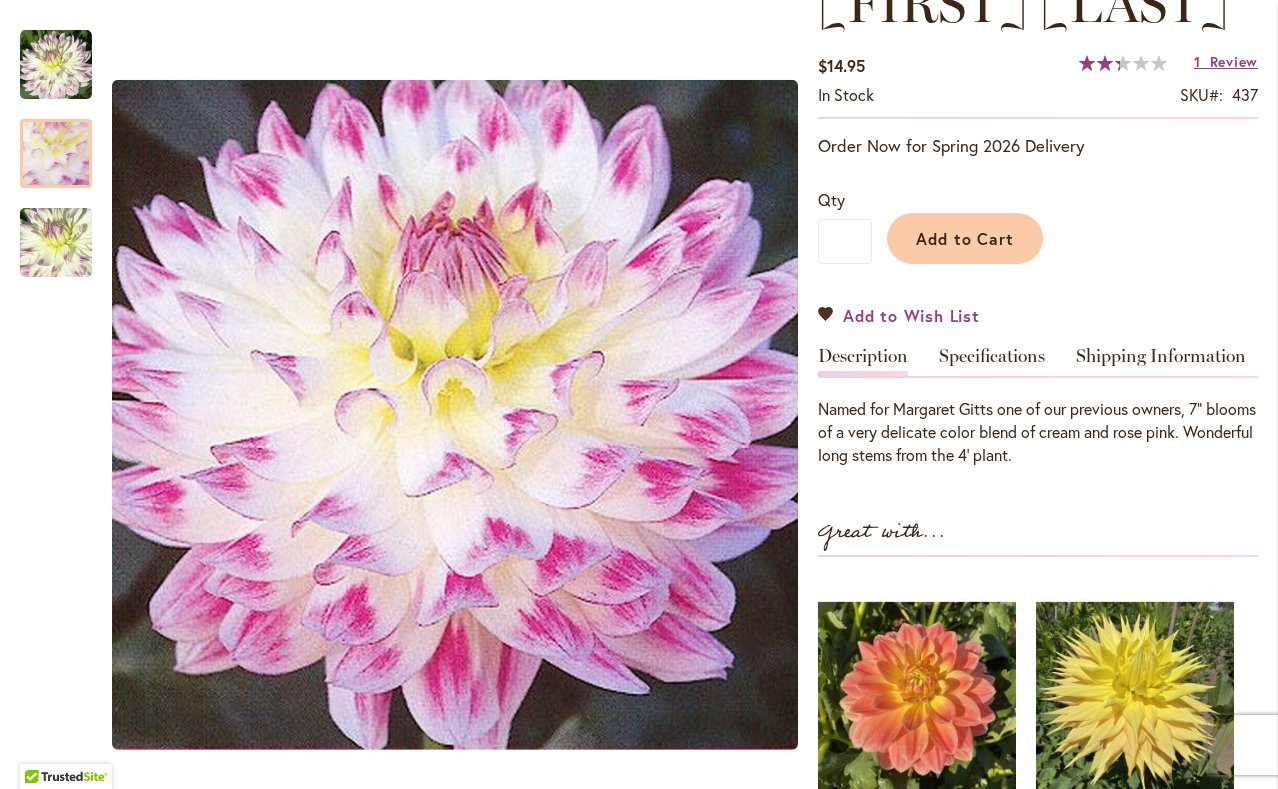 click on "Add to Wish List" at bounding box center (911, 315) 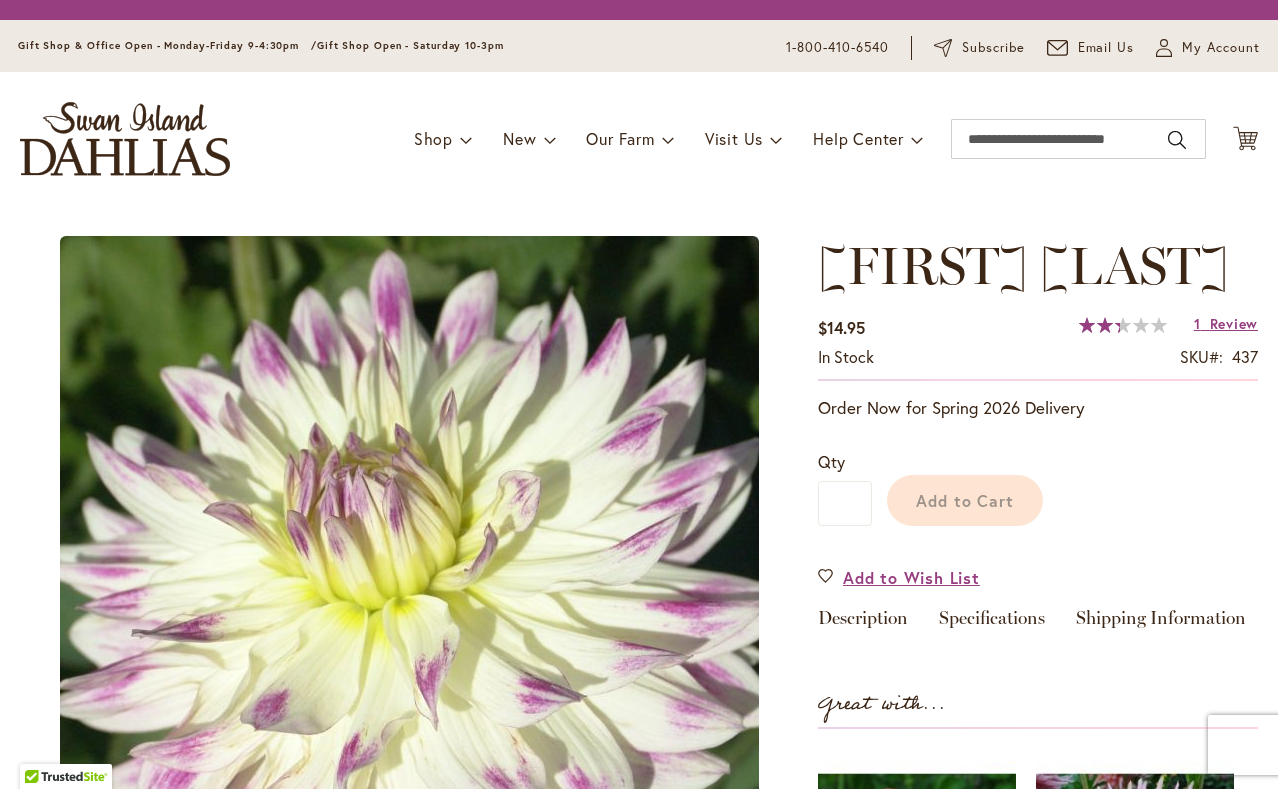 scroll, scrollTop: 0, scrollLeft: 0, axis: both 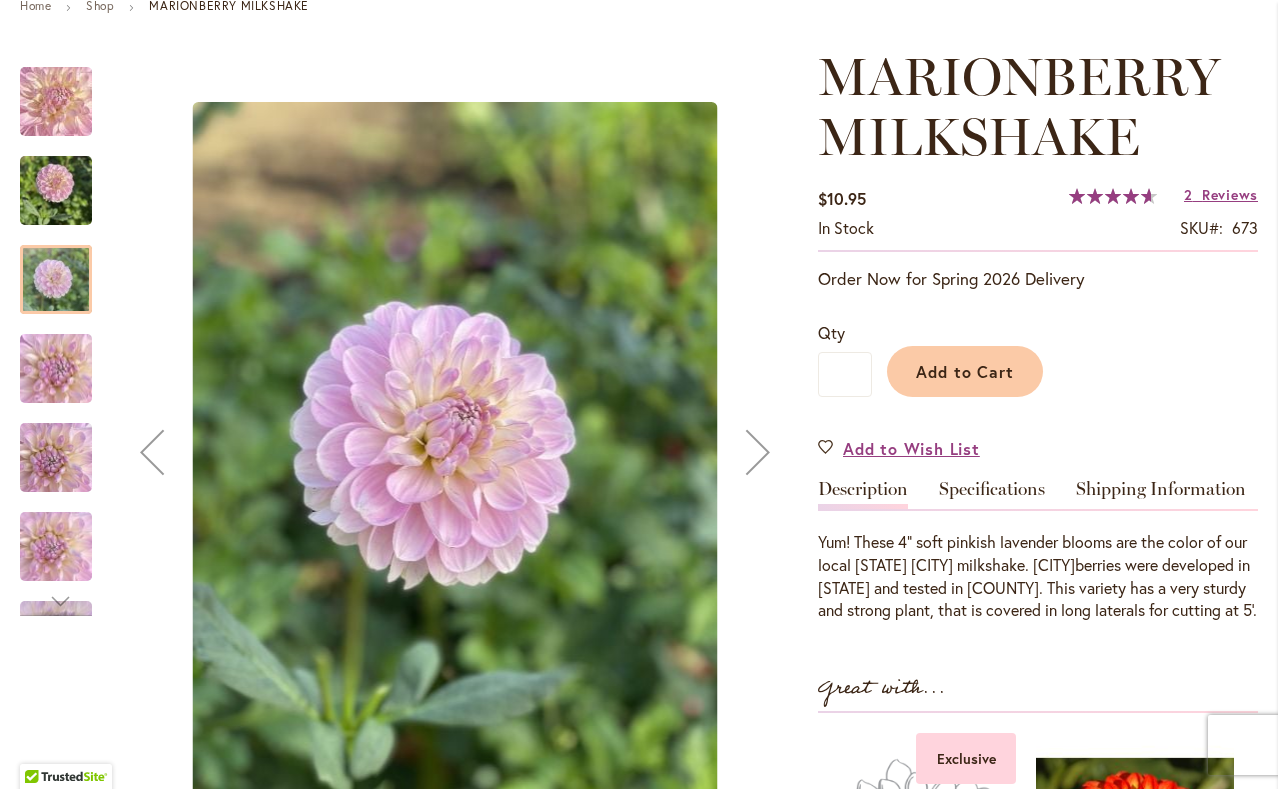 click at bounding box center (56, 368) 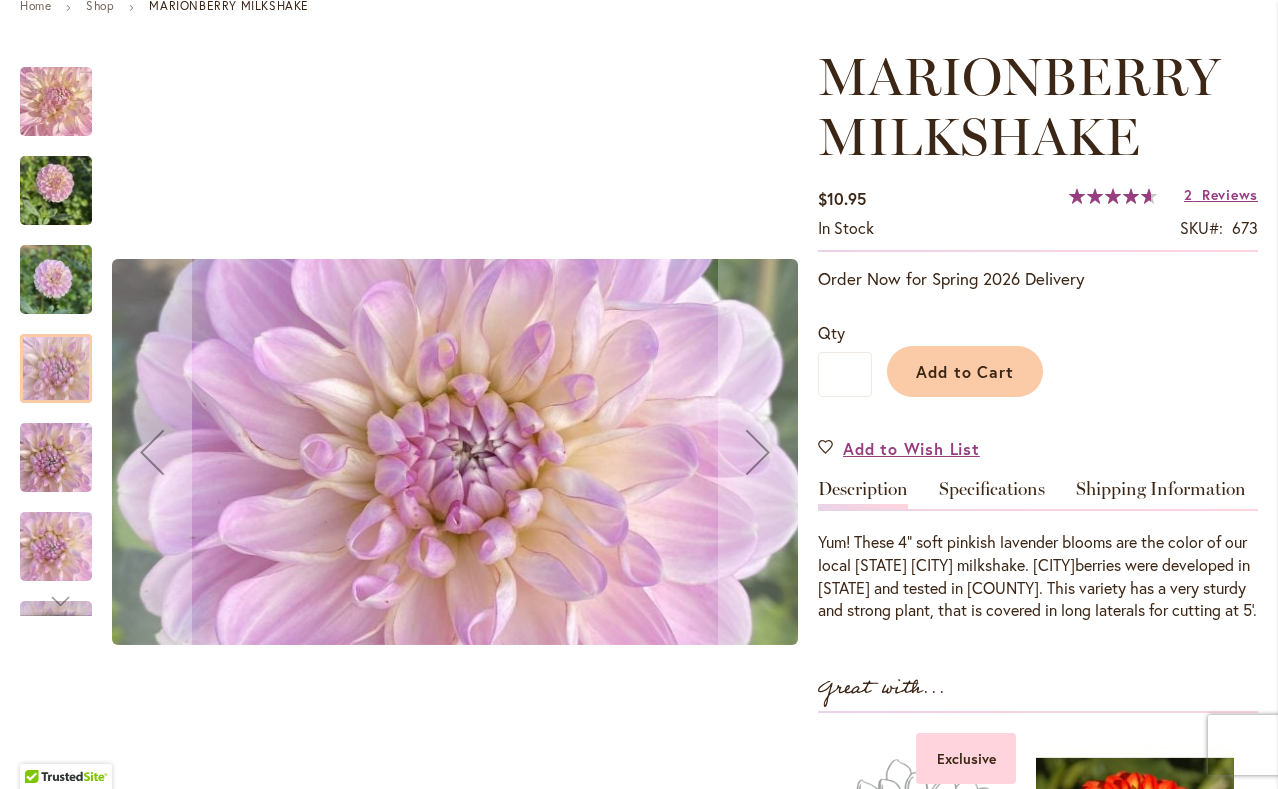 click at bounding box center [56, 458] 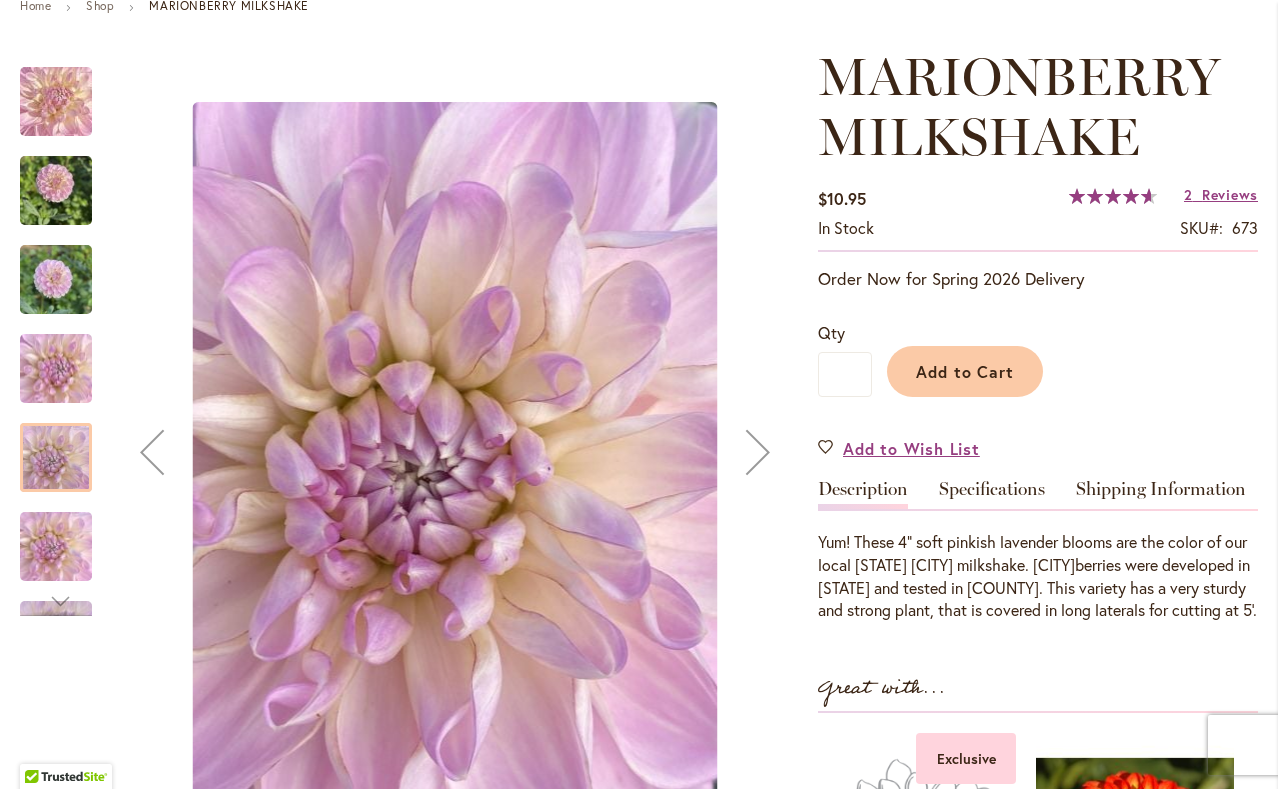 click at bounding box center (56, 546) 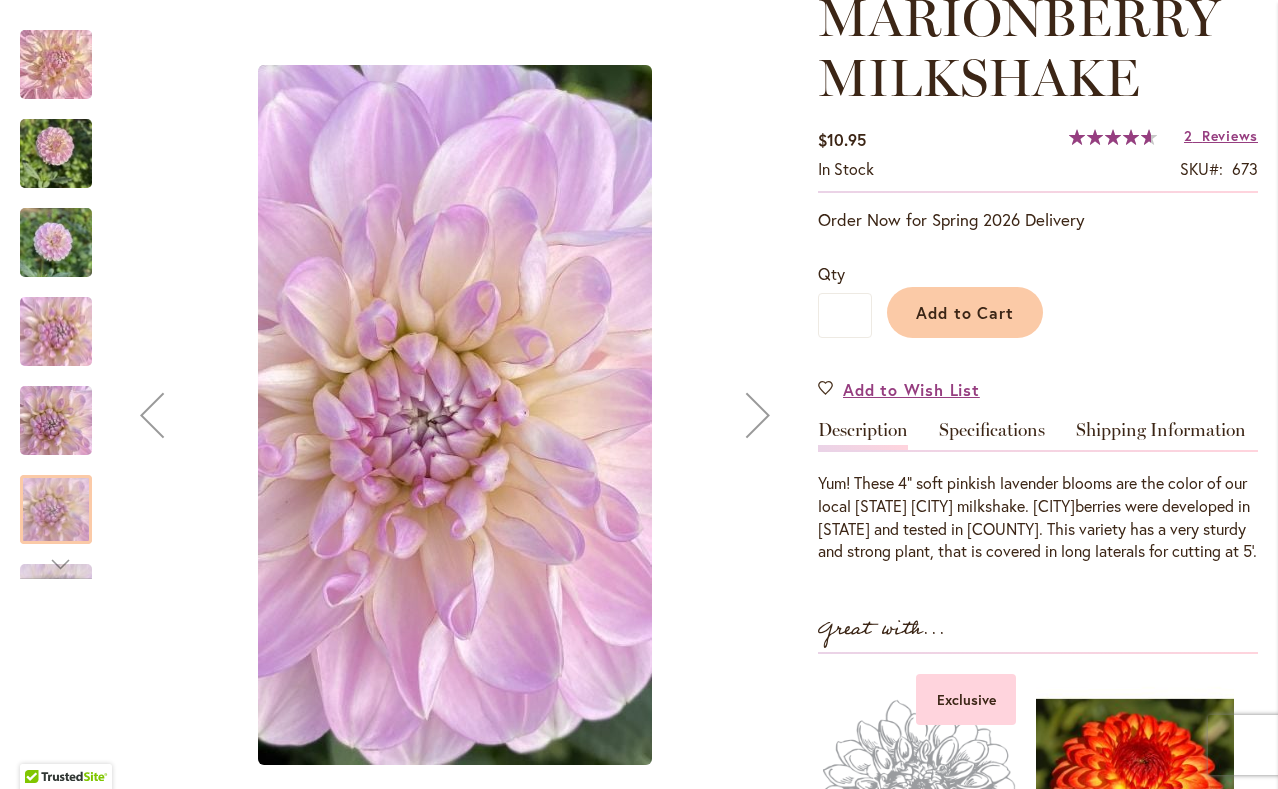 scroll, scrollTop: 306, scrollLeft: 0, axis: vertical 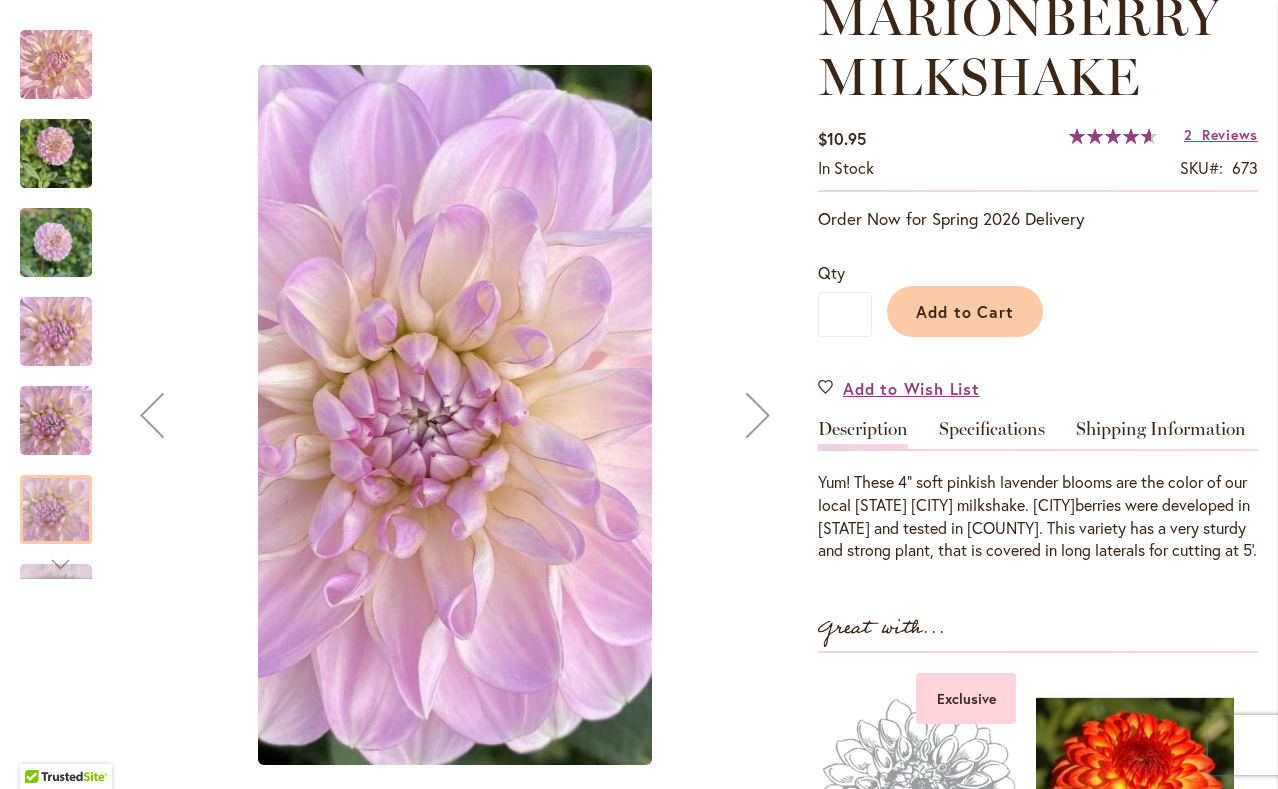 click at bounding box center (56, 564) 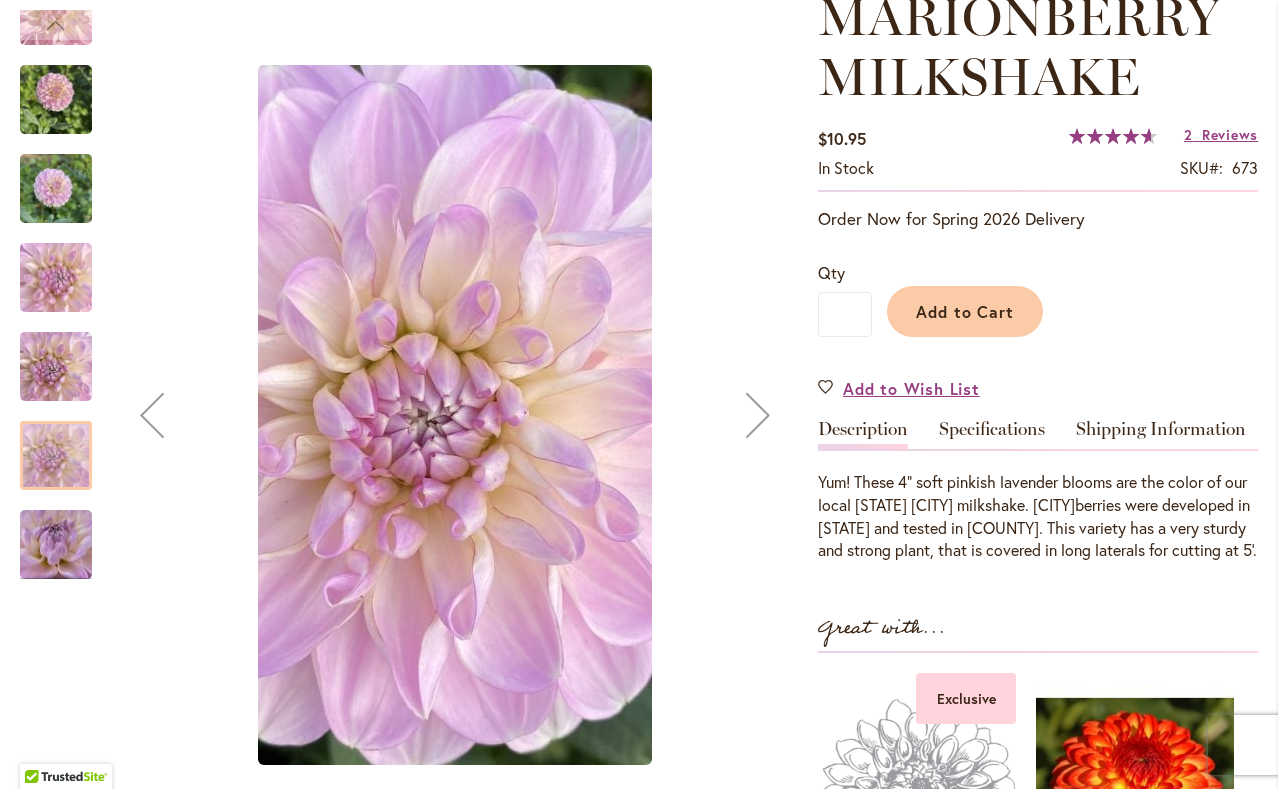 click at bounding box center [56, 544] 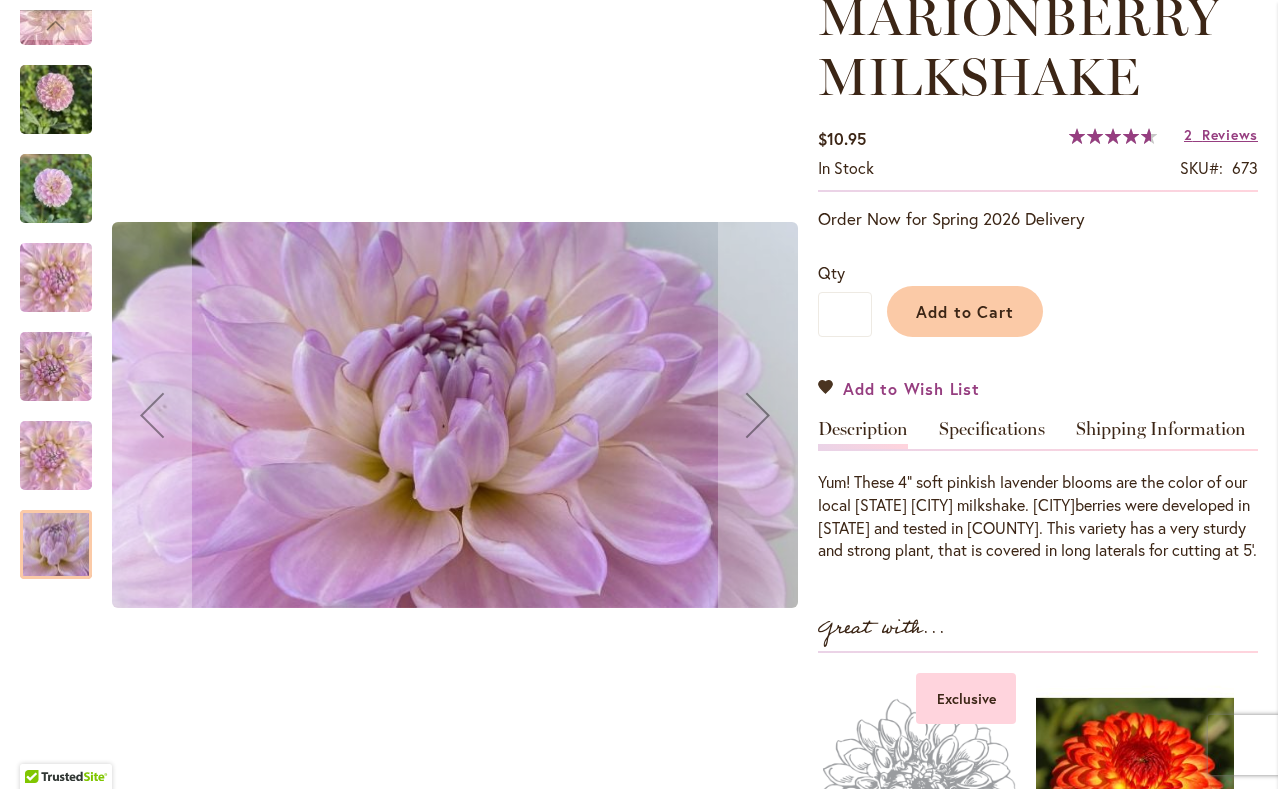 click on "Add to Wish List" at bounding box center [911, 388] 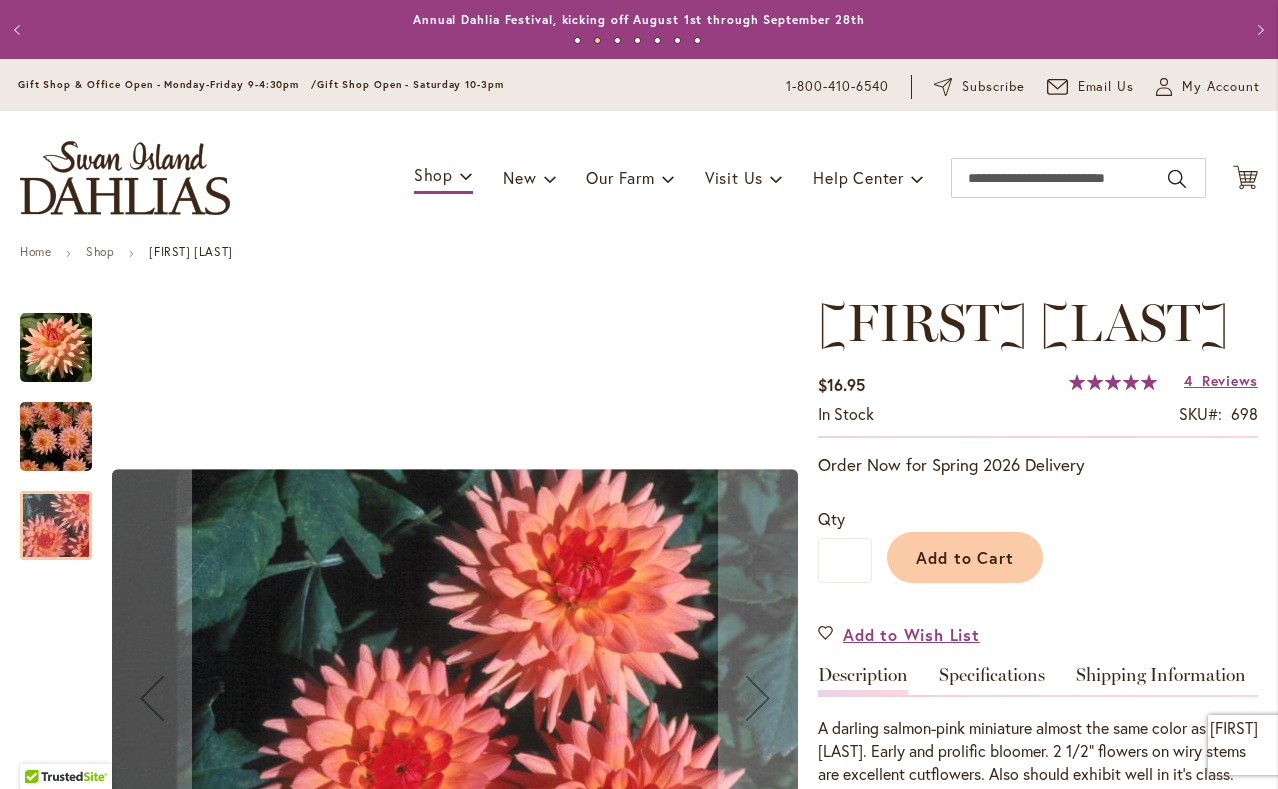 scroll, scrollTop: 0, scrollLeft: 0, axis: both 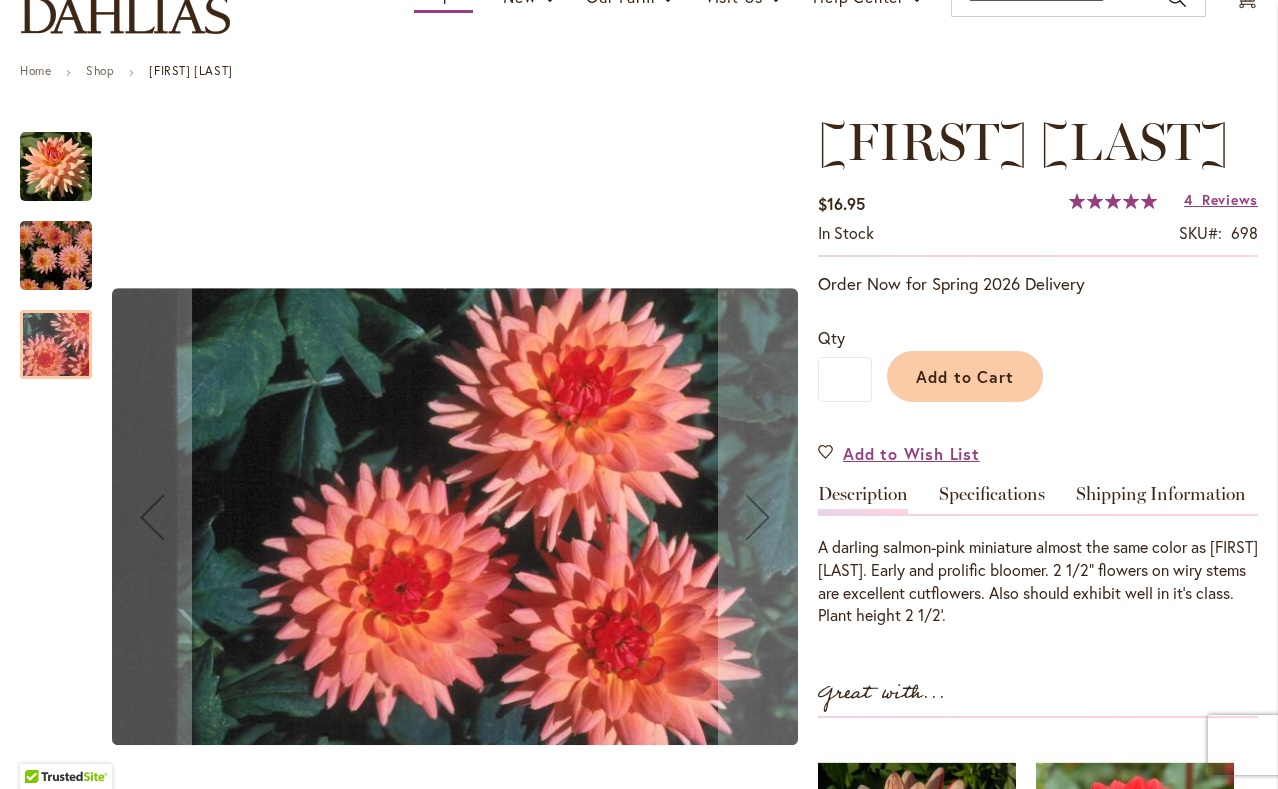 click at bounding box center (56, 344) 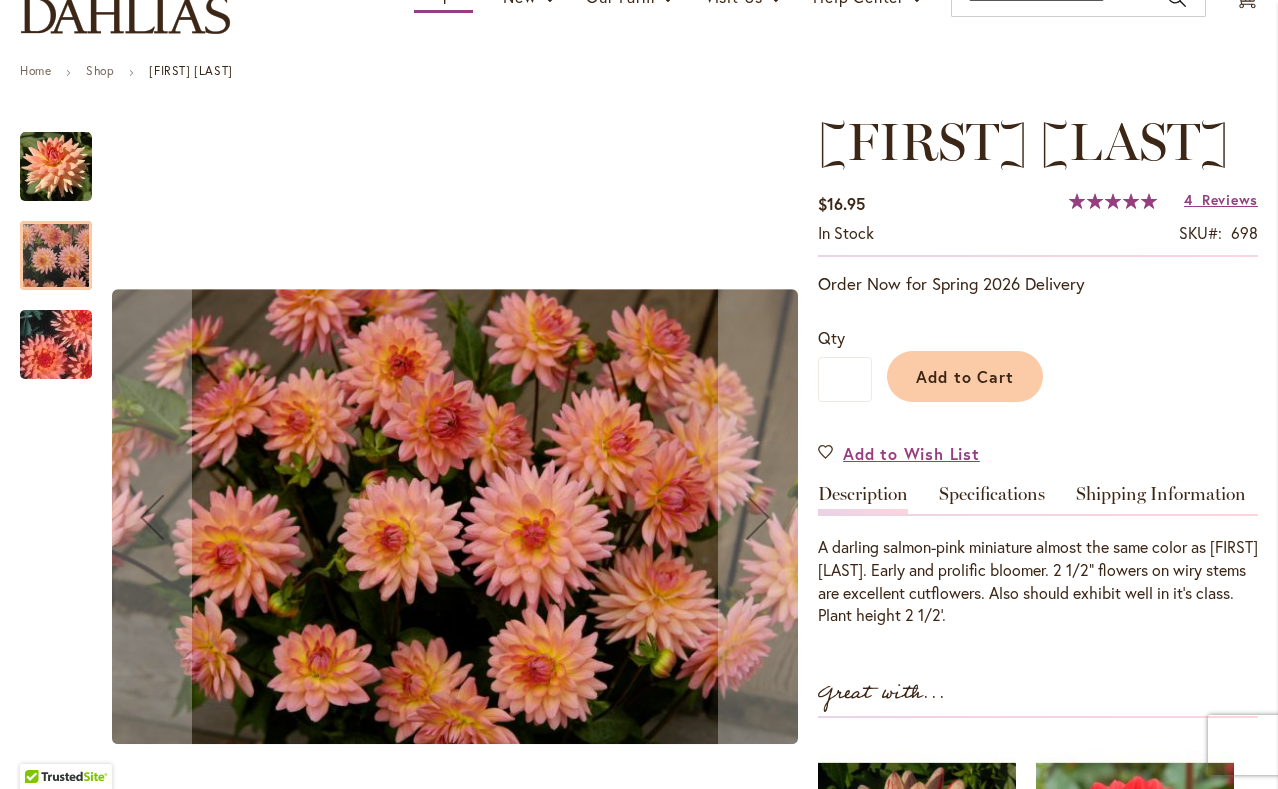 click at bounding box center [56, 255] 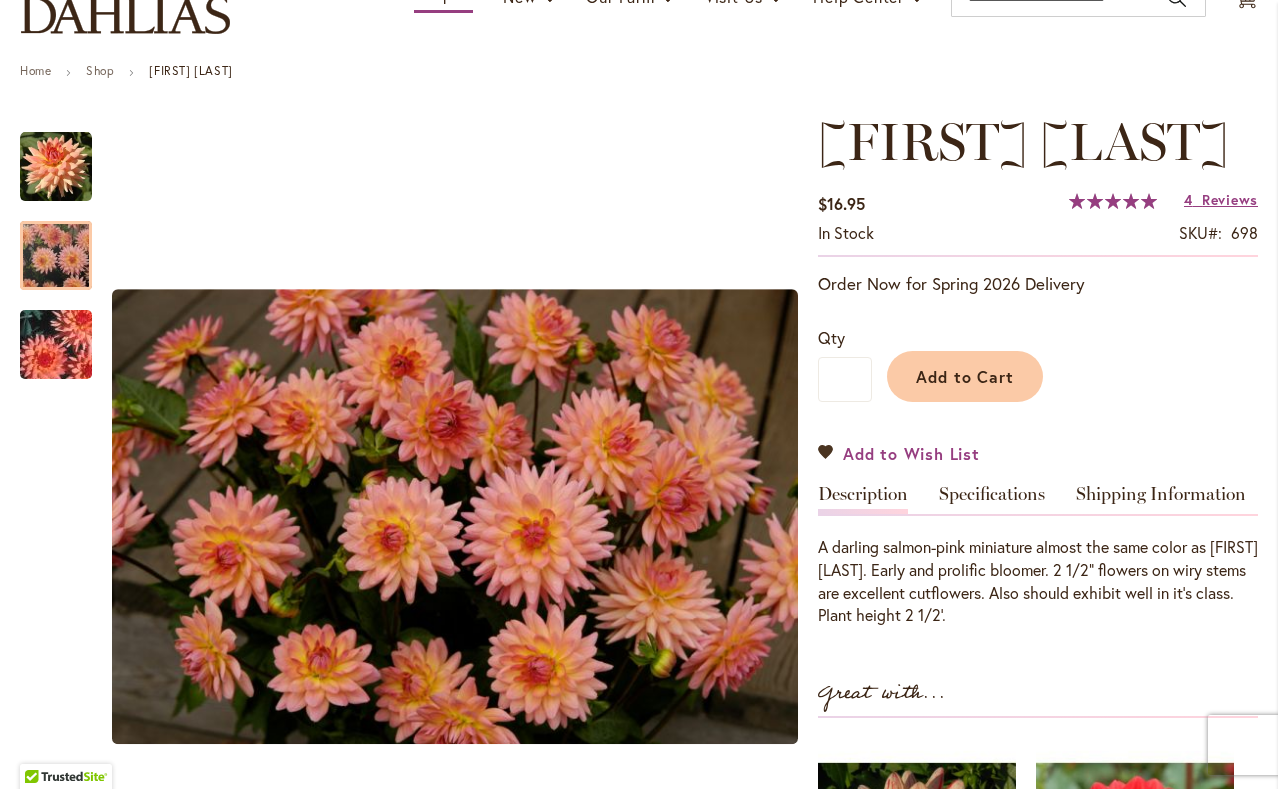 click on "Add to Wish List" at bounding box center [911, 453] 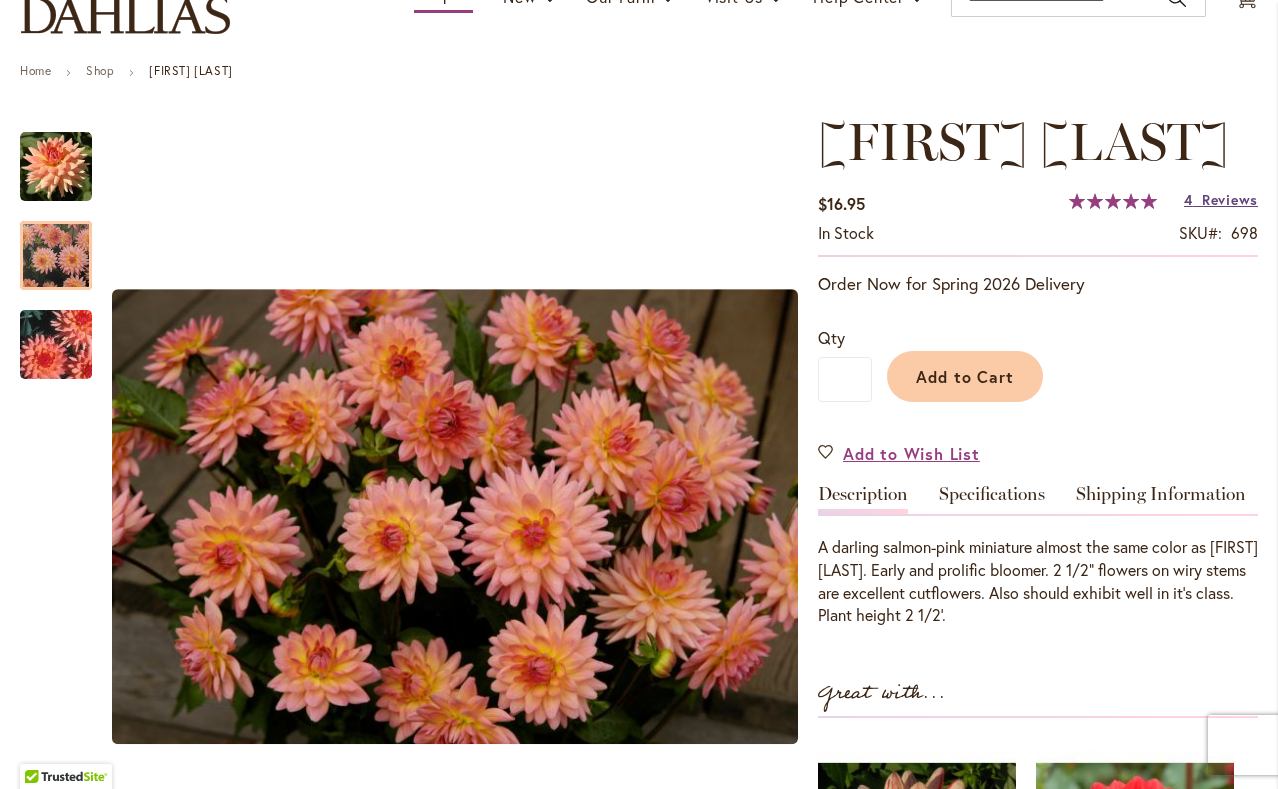 click on "4
Reviews" at bounding box center [1221, 199] 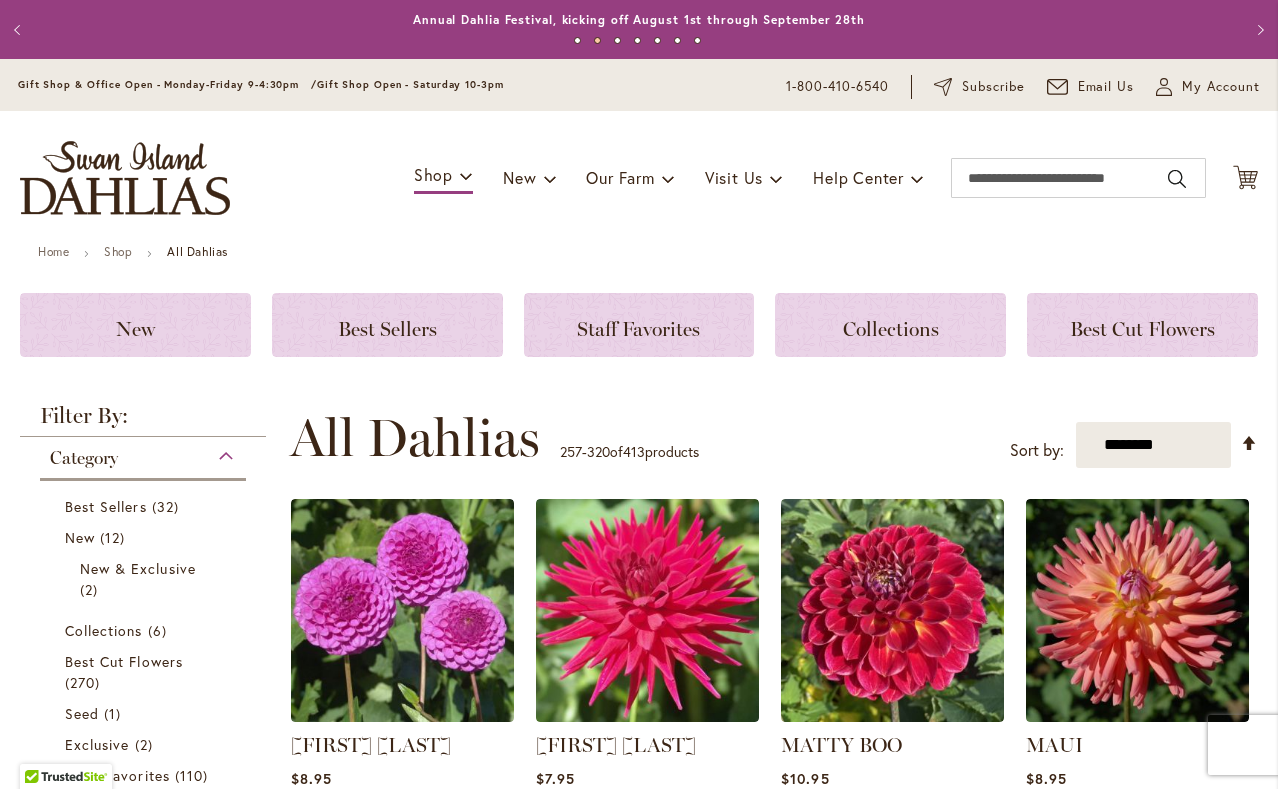 scroll, scrollTop: 0, scrollLeft: 0, axis: both 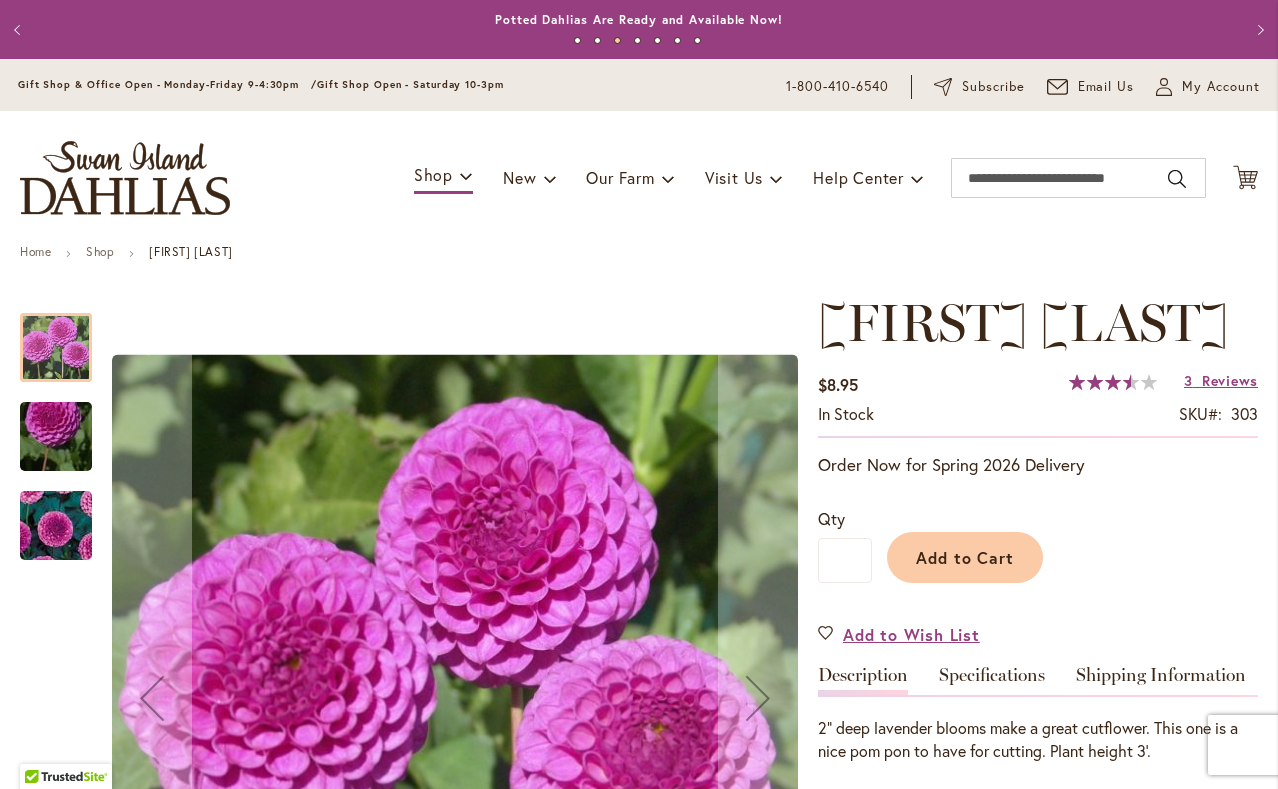 click at bounding box center [56, 526] 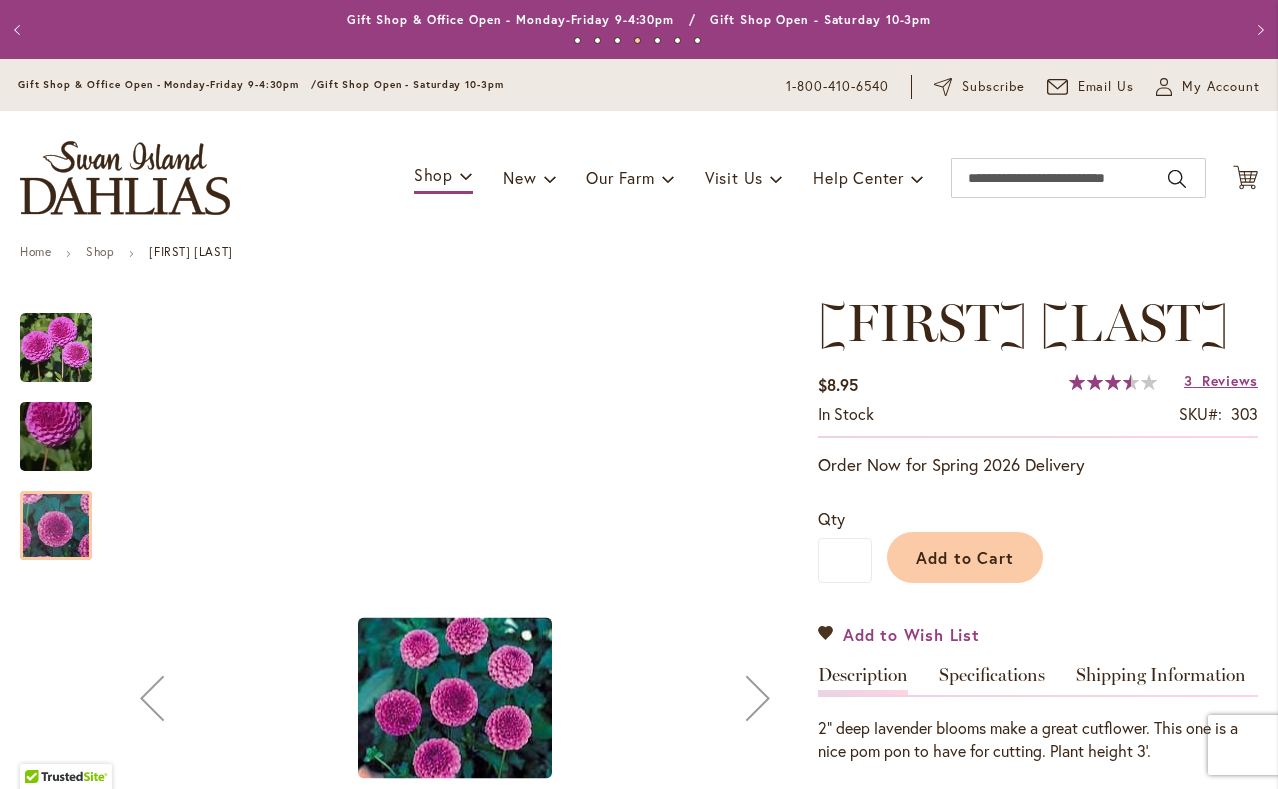 scroll, scrollTop: 0, scrollLeft: 0, axis: both 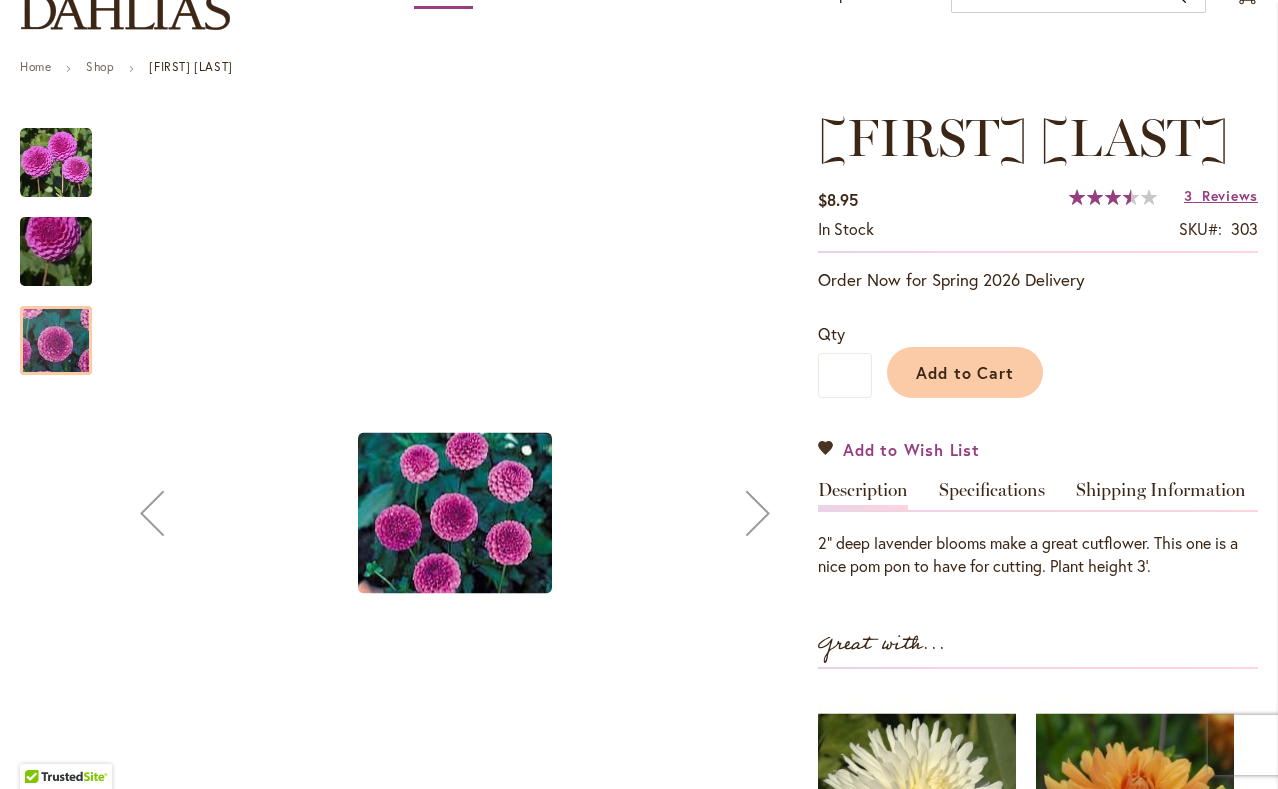 click on "Add to Wish List" at bounding box center [911, 449] 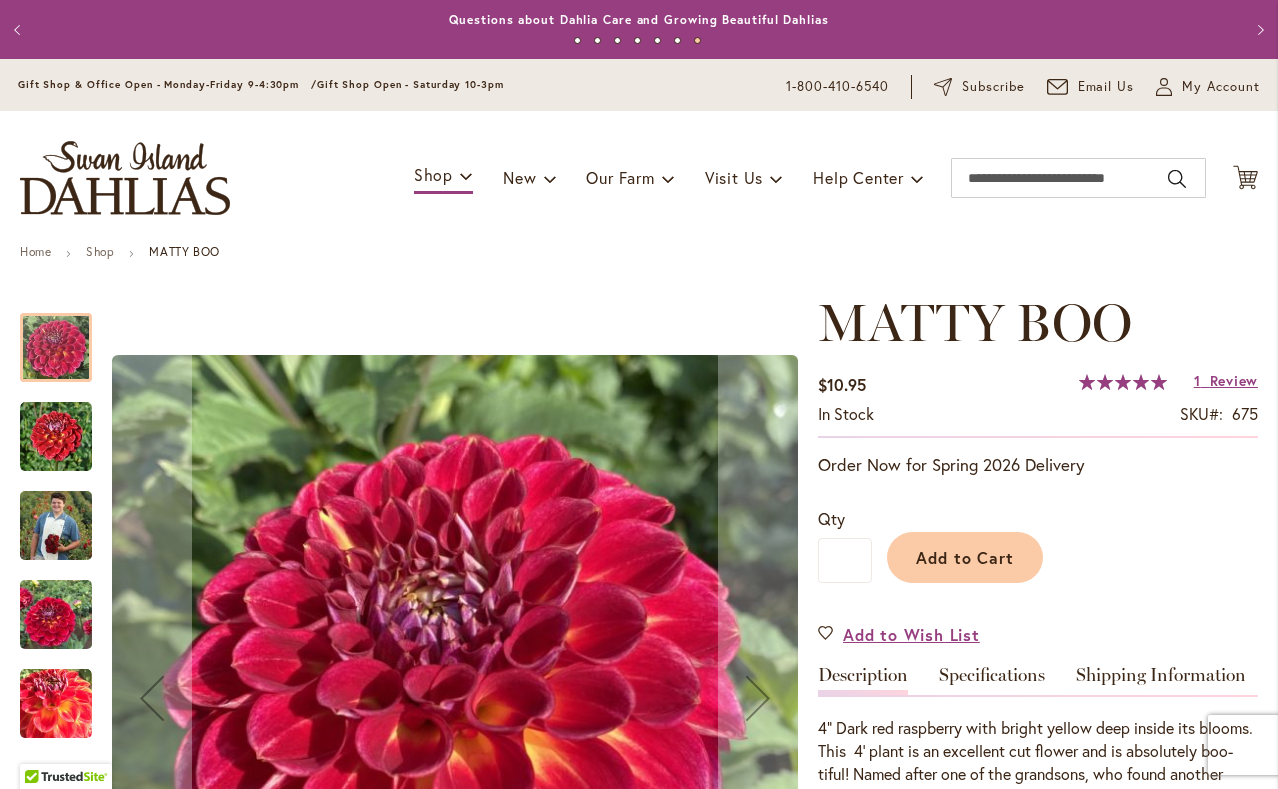 click at bounding box center [56, 615] 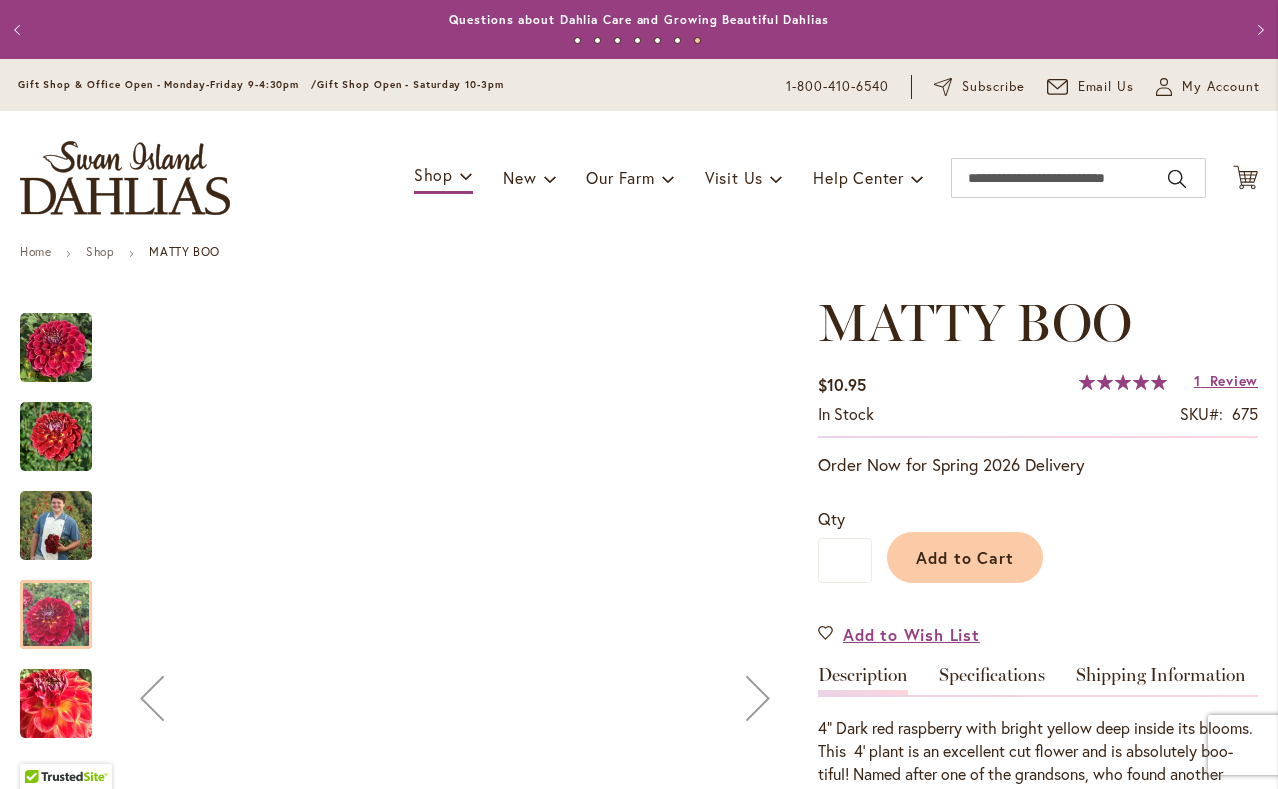click at bounding box center (56, 704) 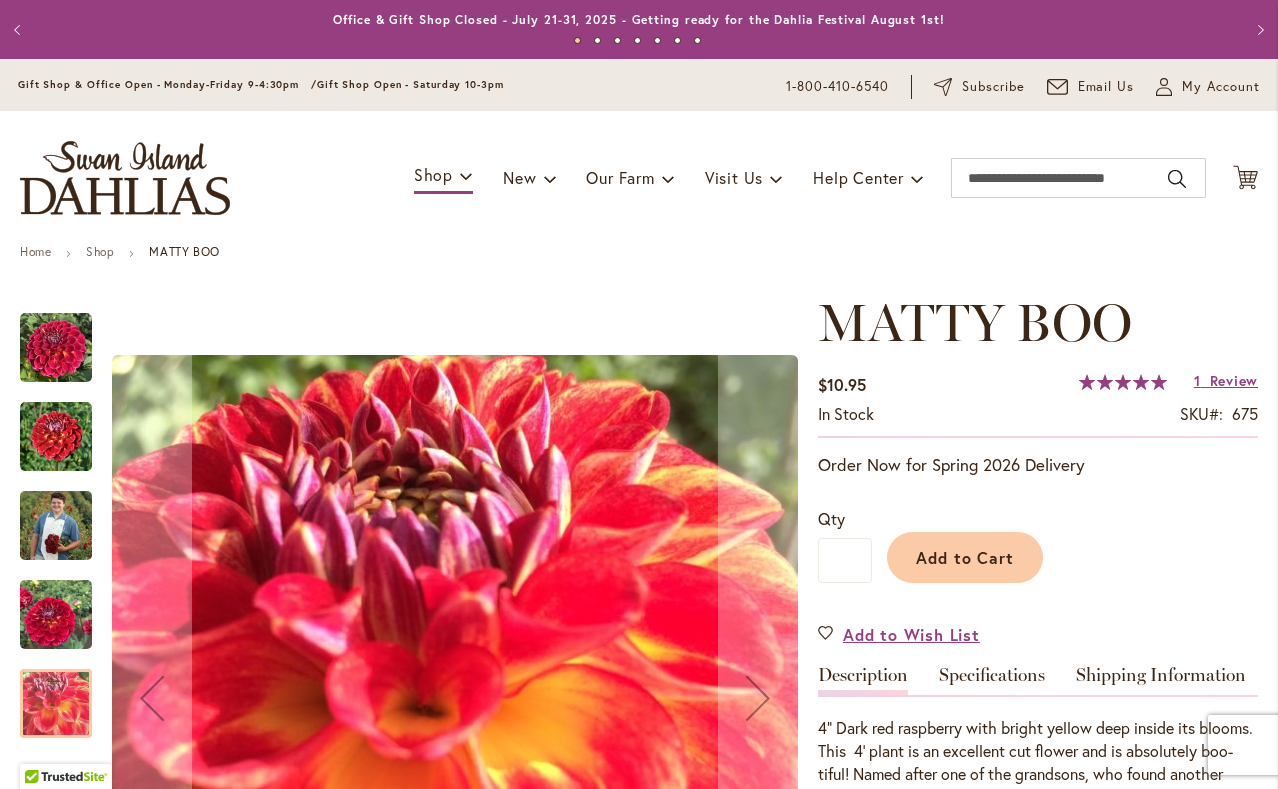 click at bounding box center (56, 615) 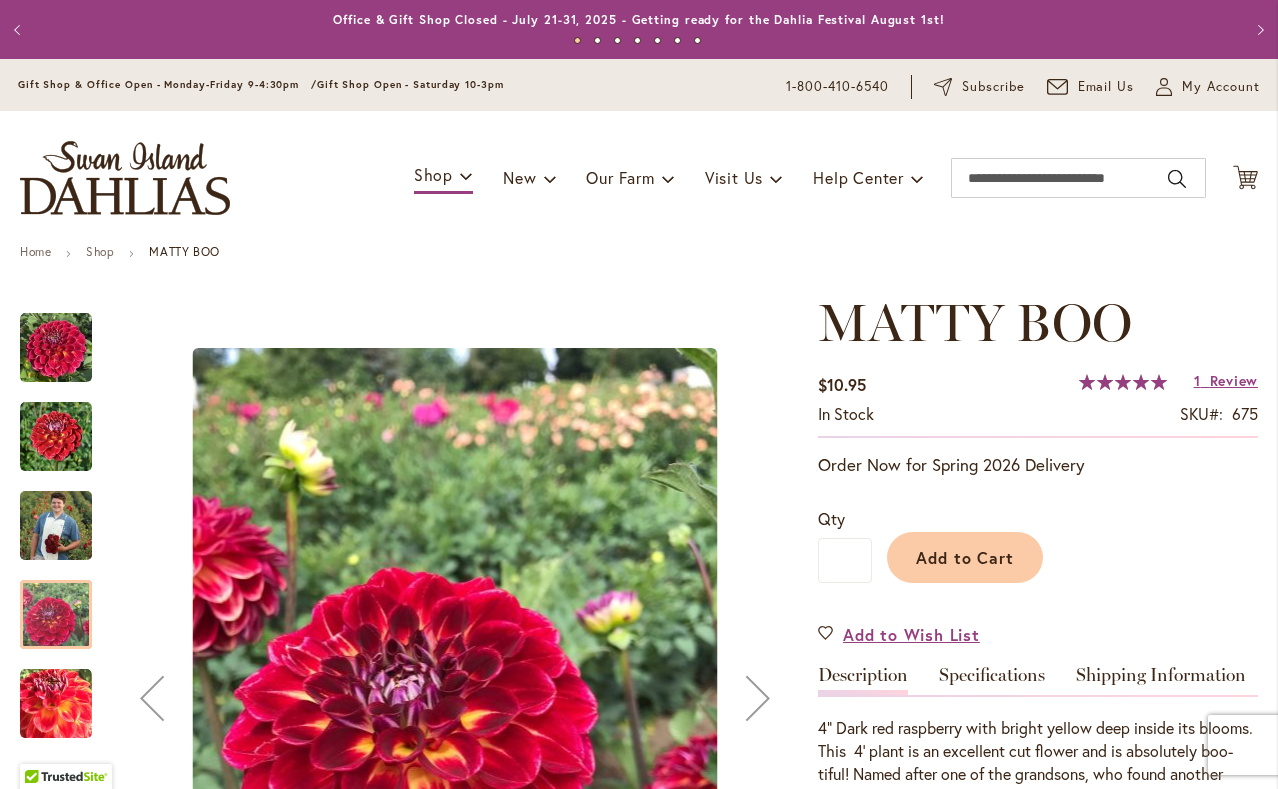 click at bounding box center [56, 525] 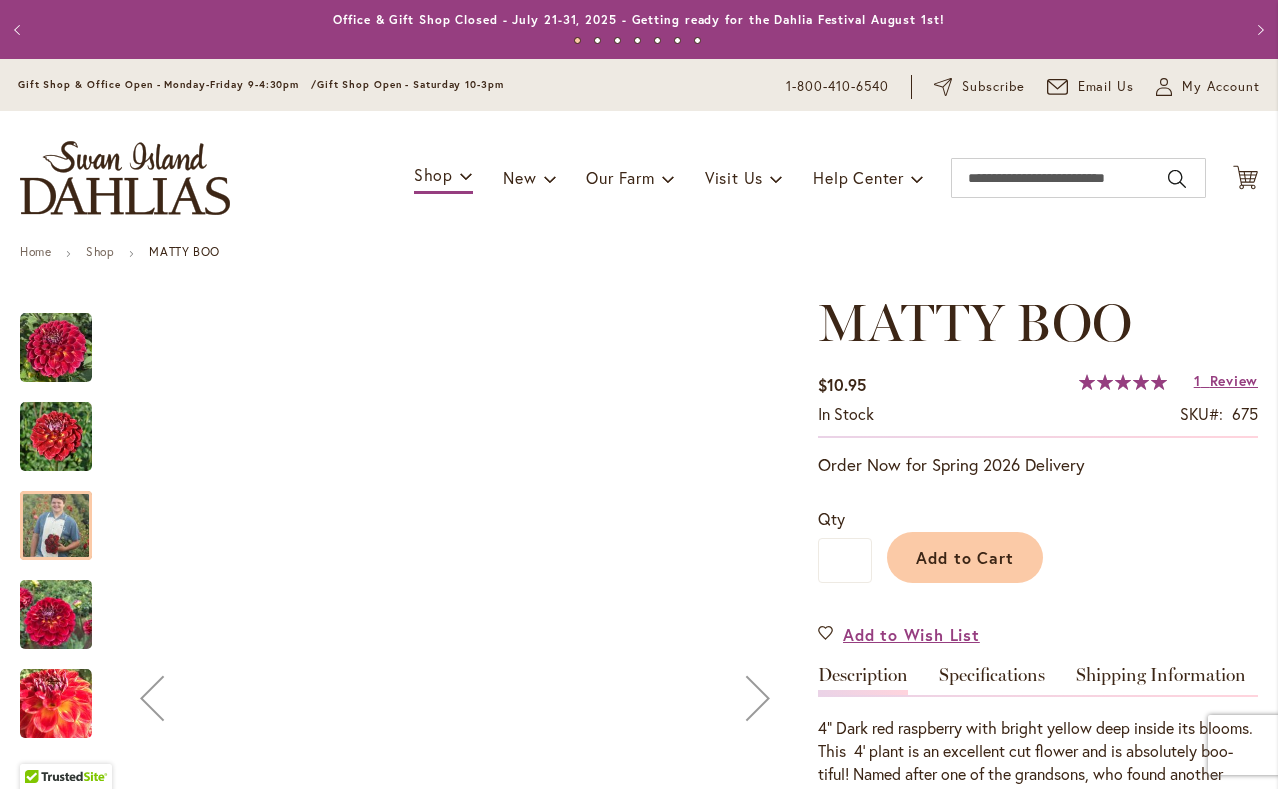click at bounding box center [56, 515] 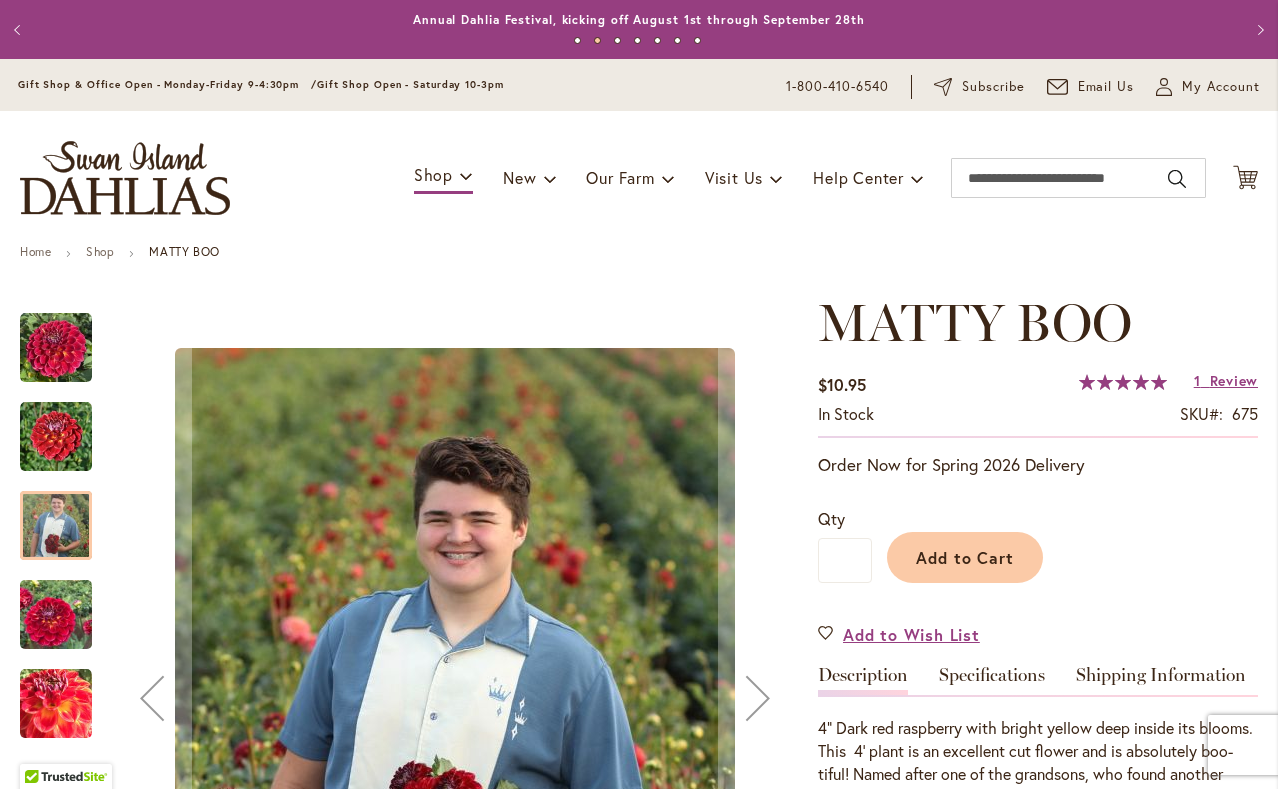 scroll, scrollTop: 292, scrollLeft: 0, axis: vertical 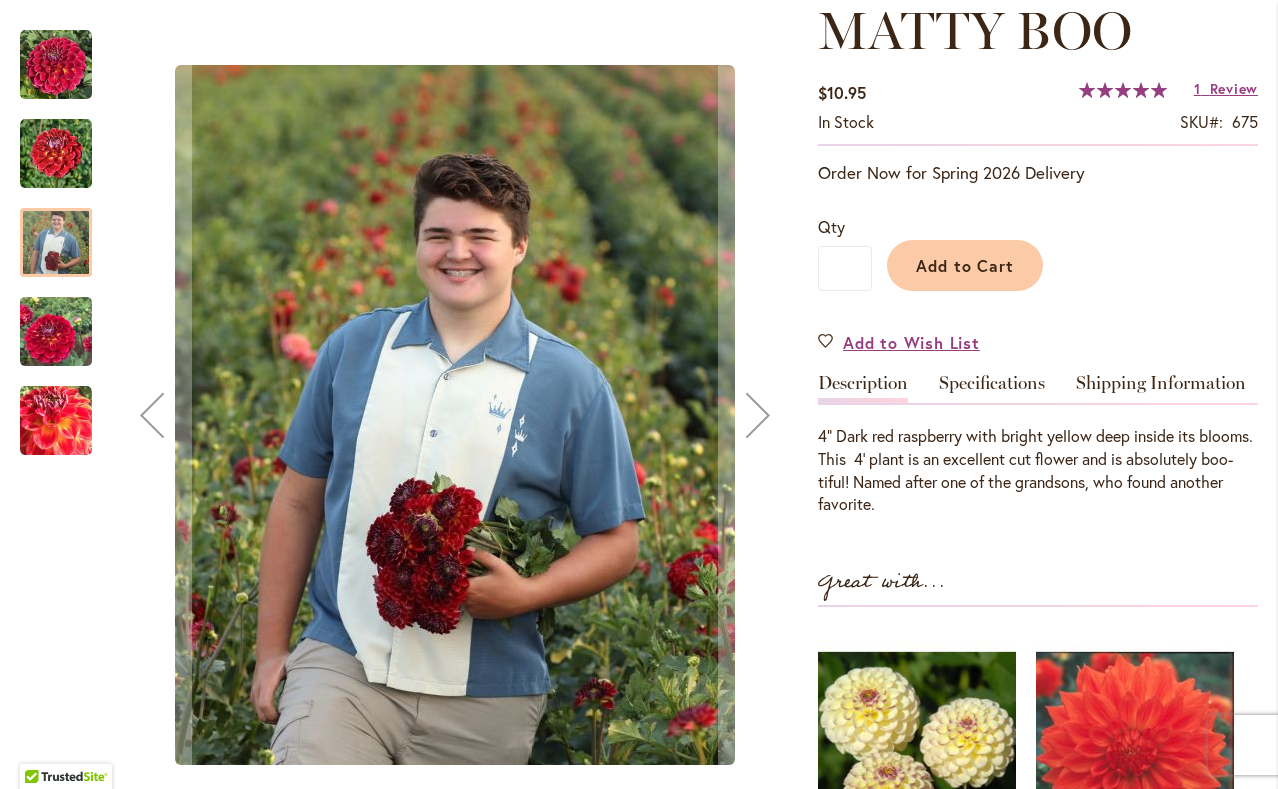 click at bounding box center (56, 154) 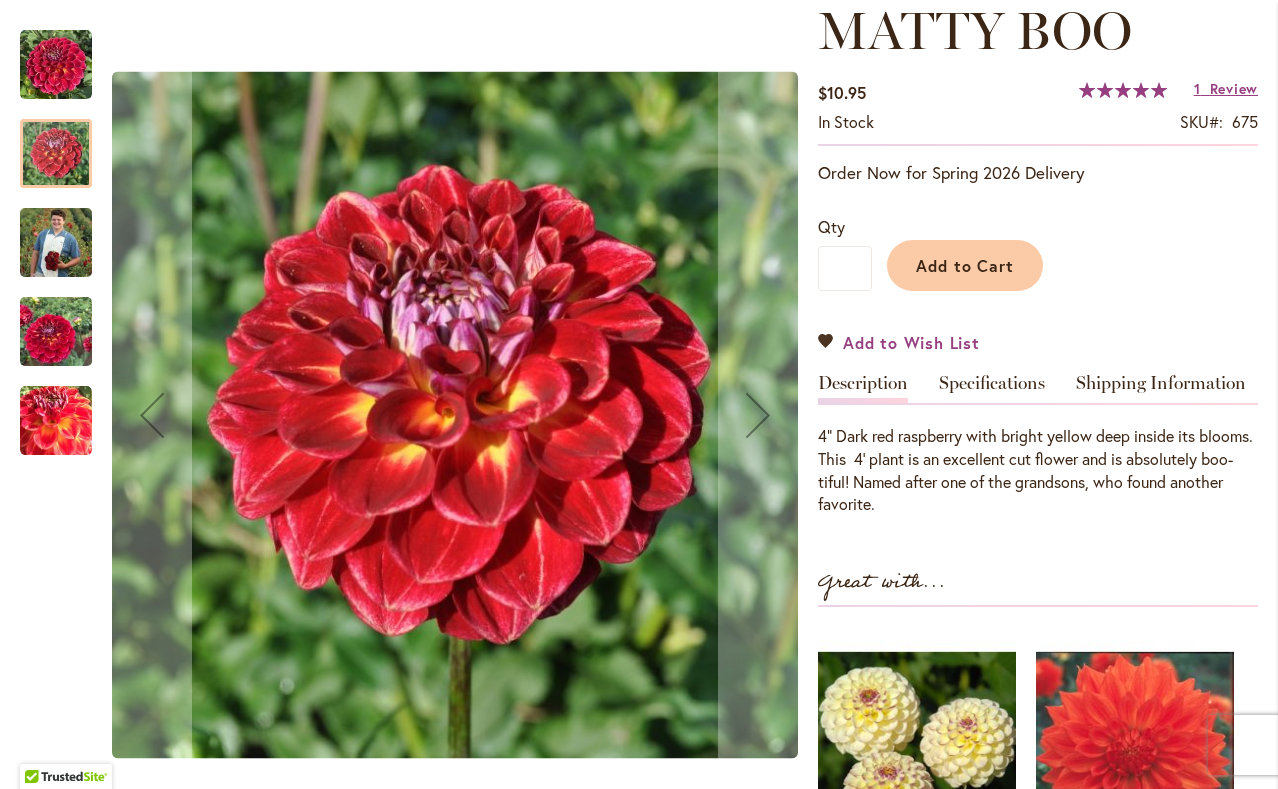 click on "Add to Wish List" at bounding box center [911, 342] 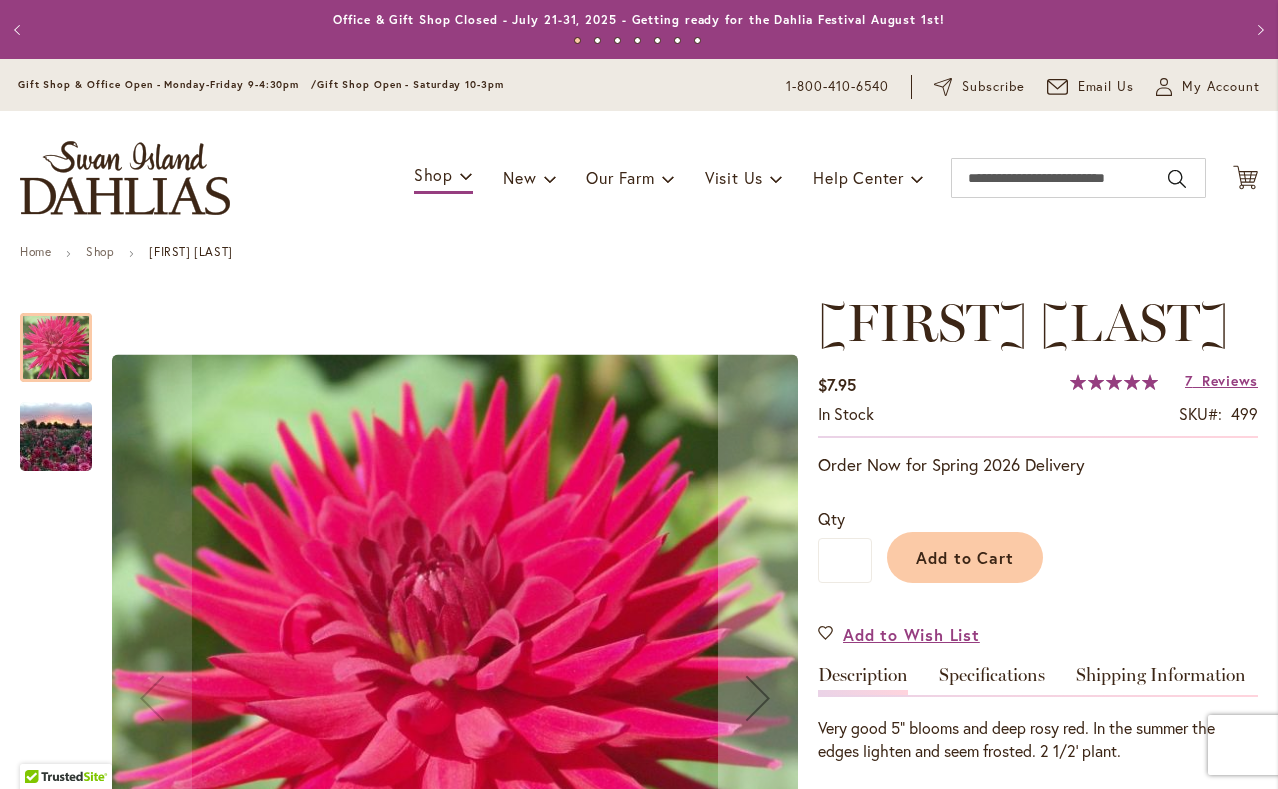 scroll, scrollTop: 0, scrollLeft: 0, axis: both 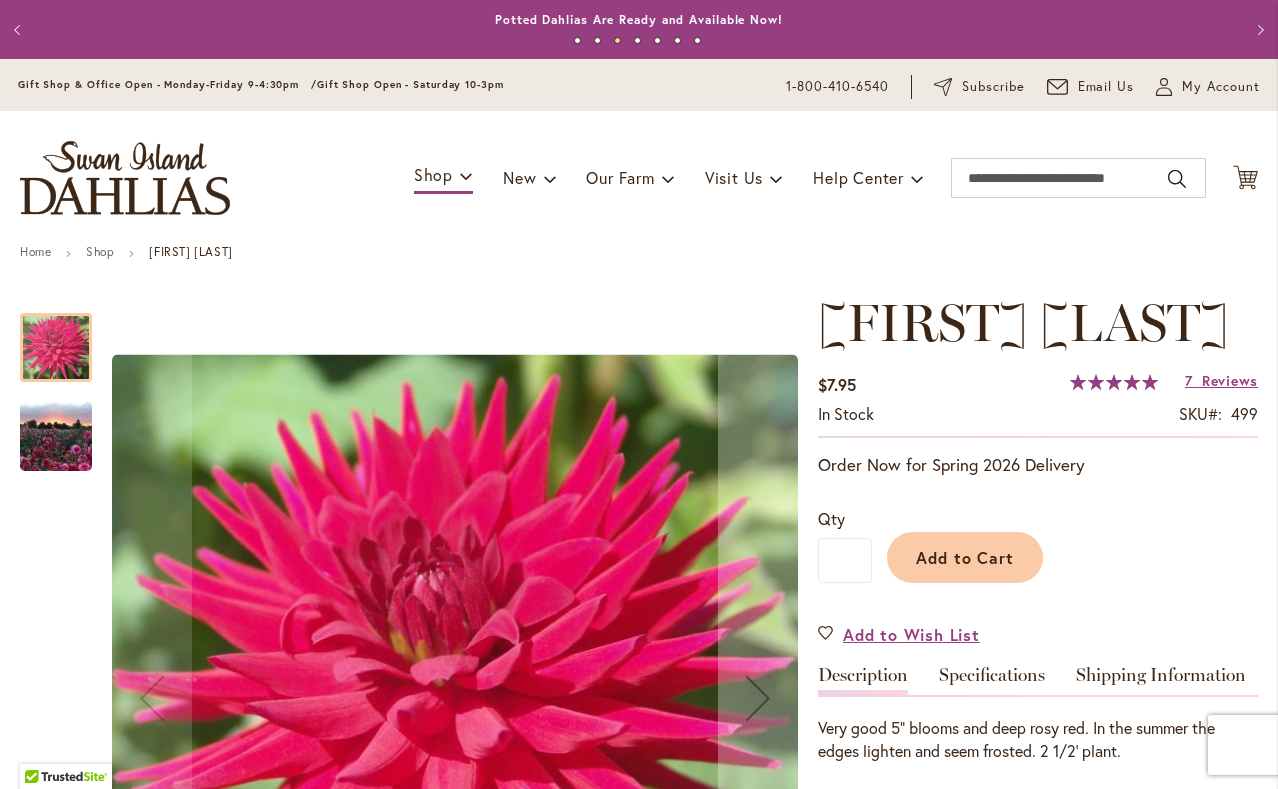 click at bounding box center [56, 437] 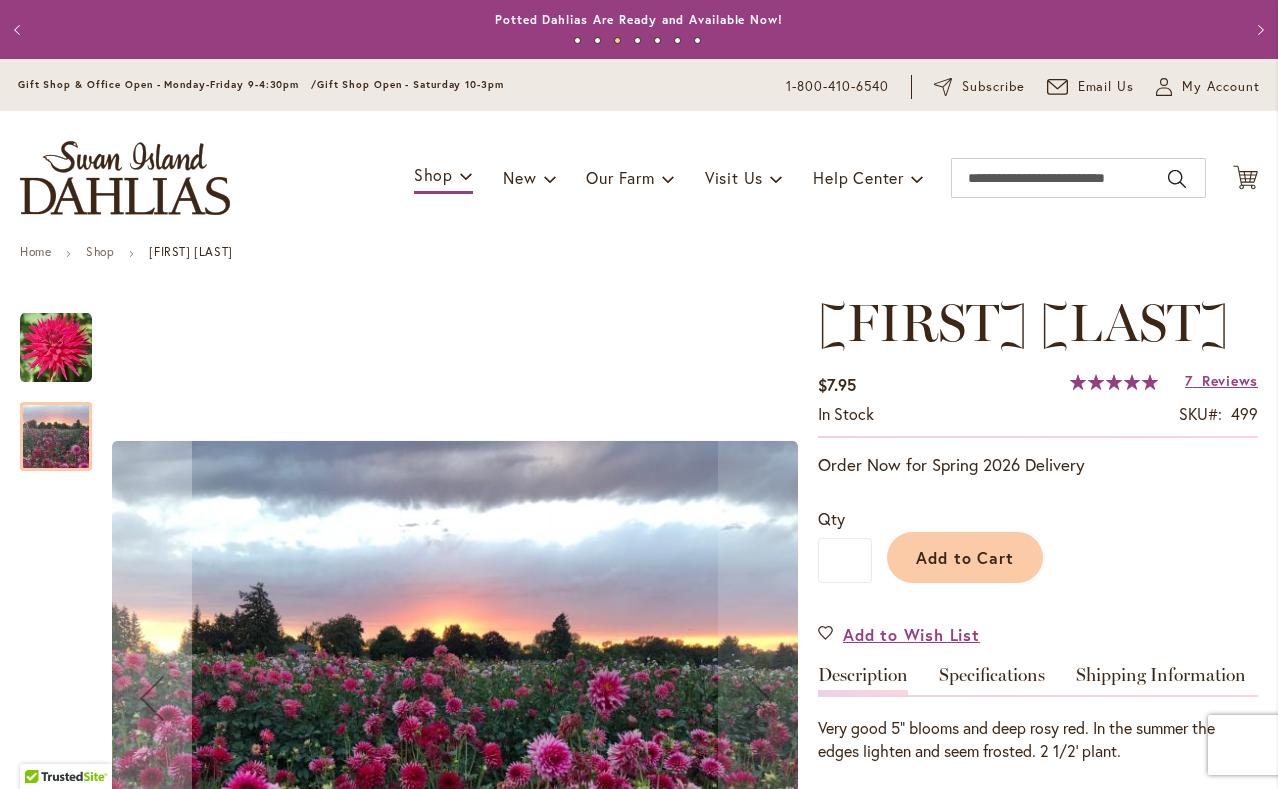 click at bounding box center (56, 437) 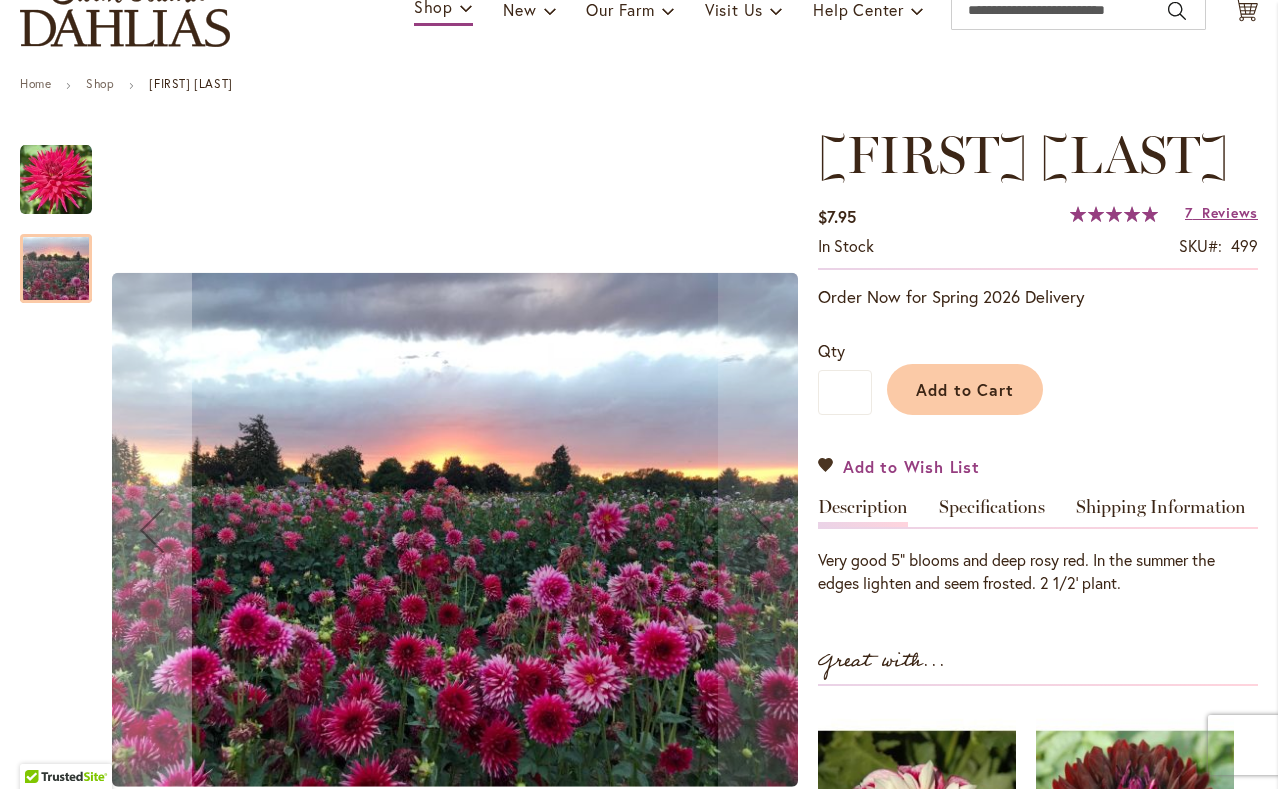 scroll, scrollTop: 320, scrollLeft: 0, axis: vertical 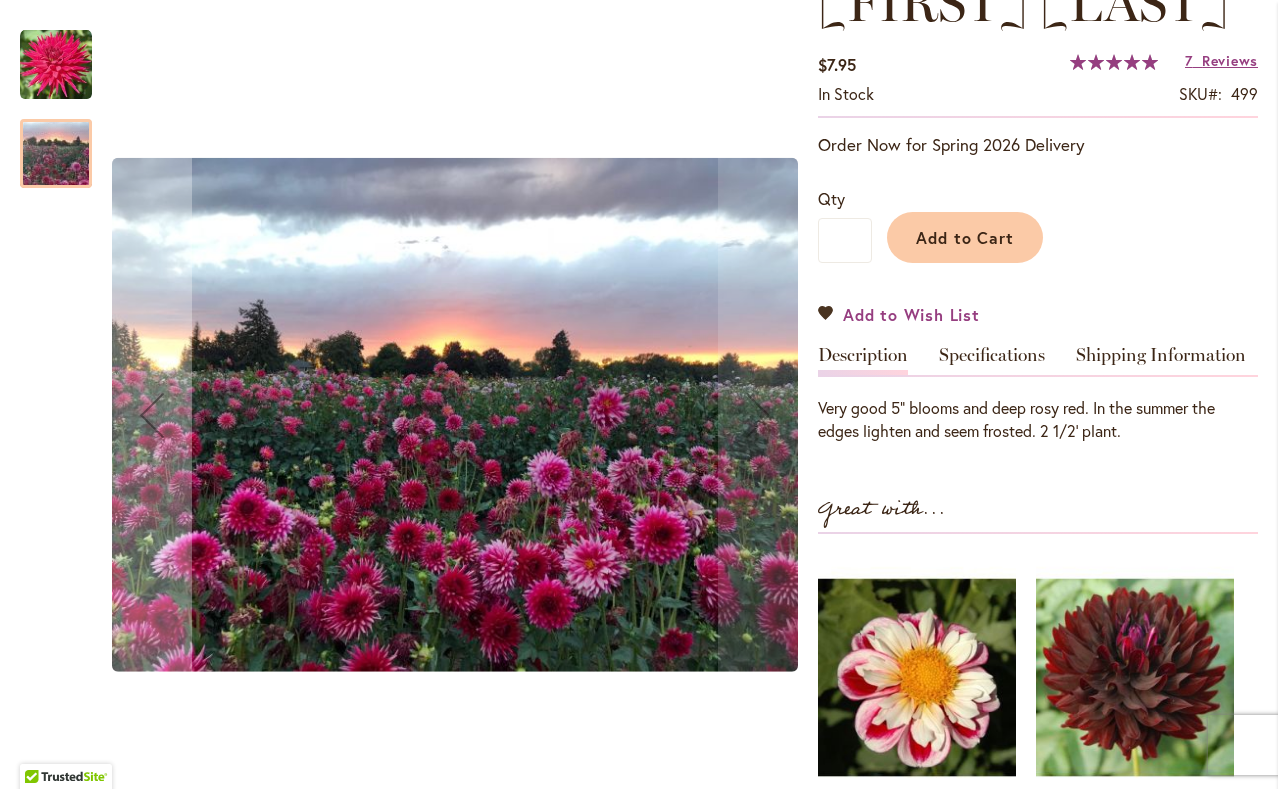 click on "Add to Wish List" at bounding box center (911, 314) 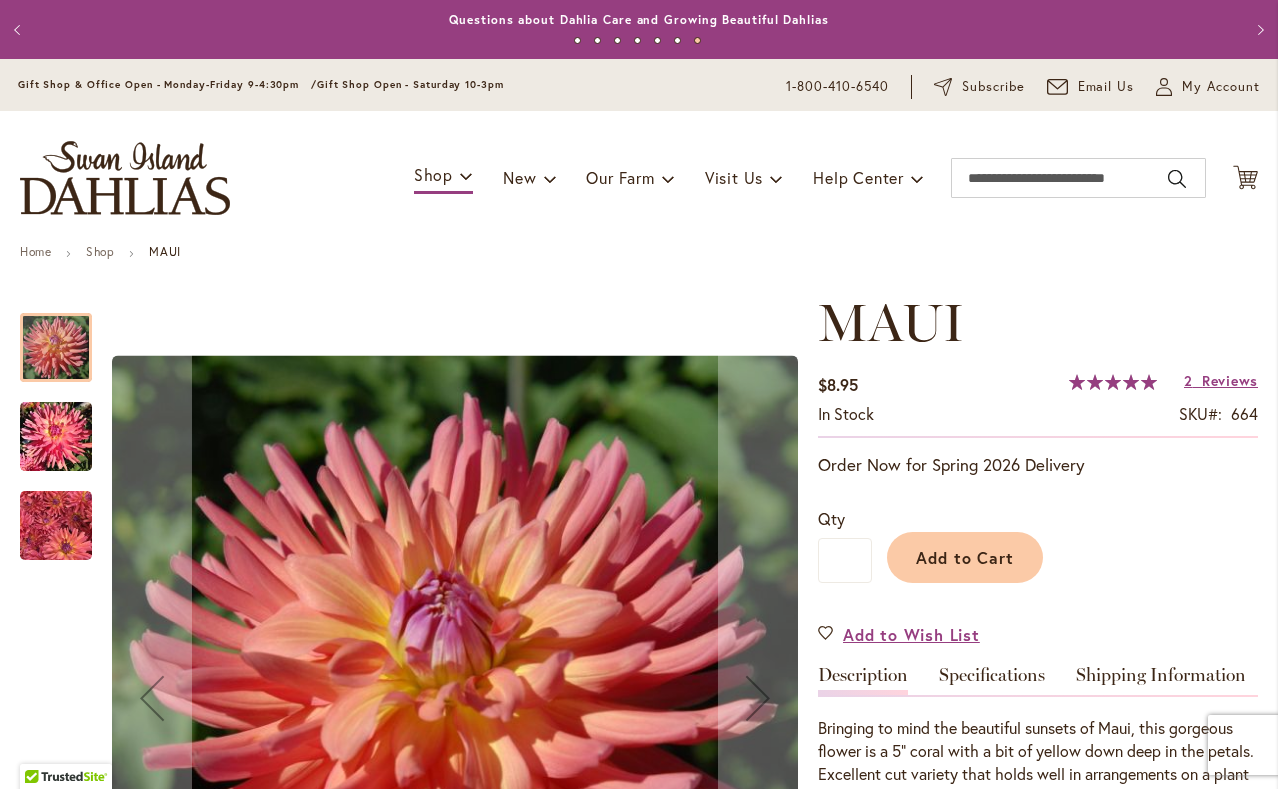 click at bounding box center (56, 525) 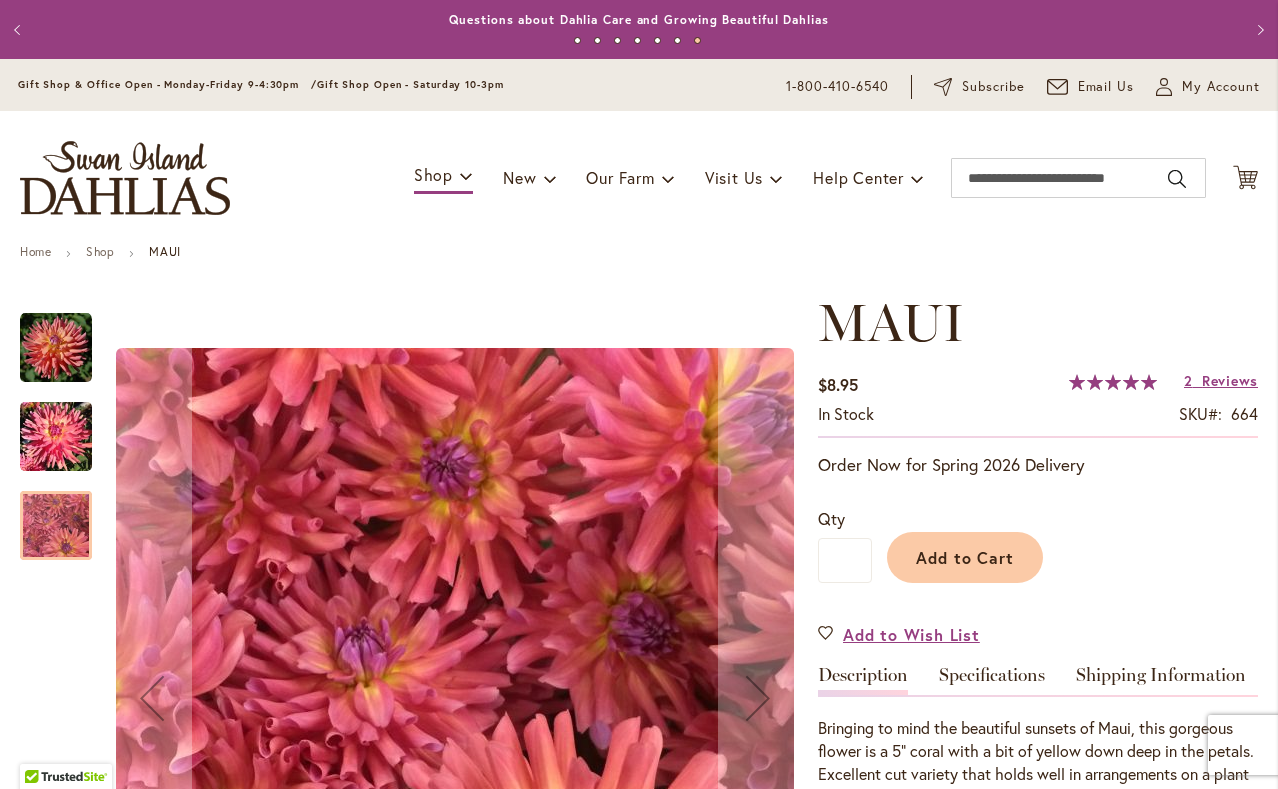 scroll, scrollTop: 0, scrollLeft: 0, axis: both 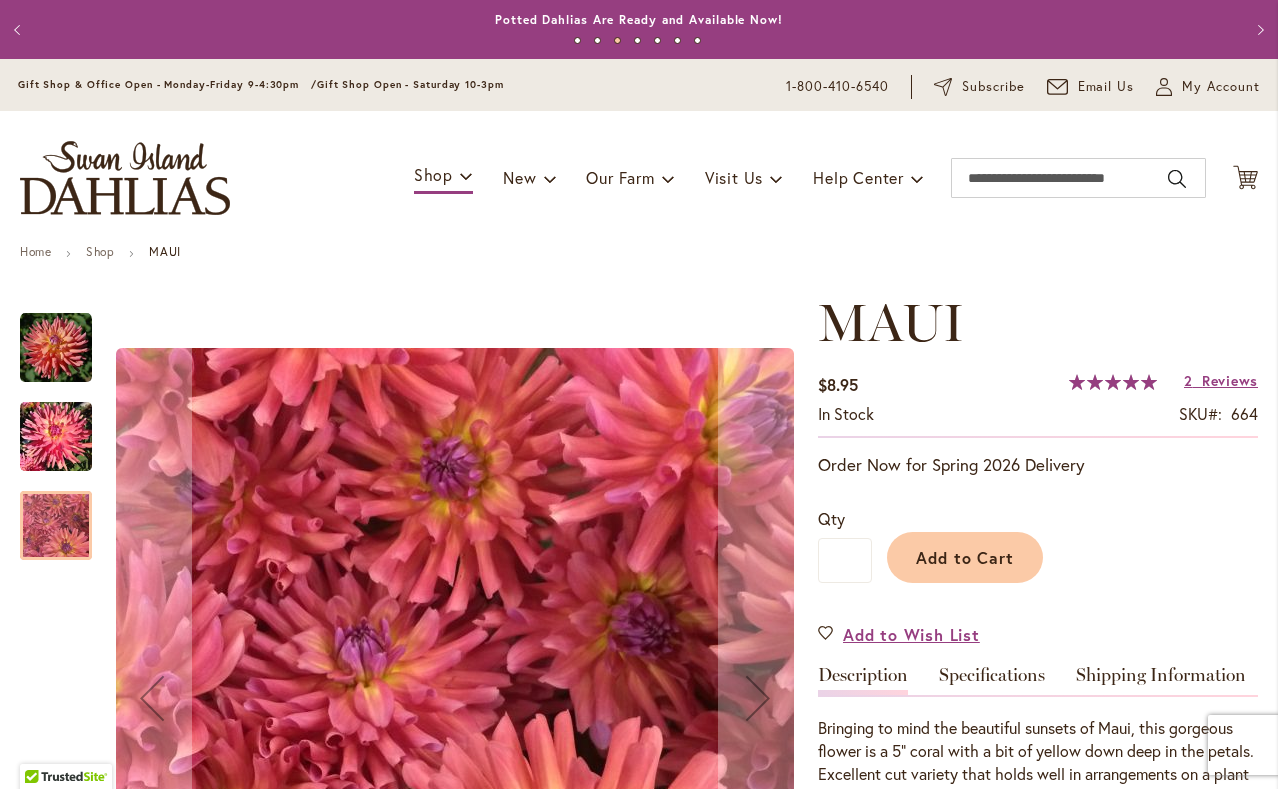 click at bounding box center [56, 437] 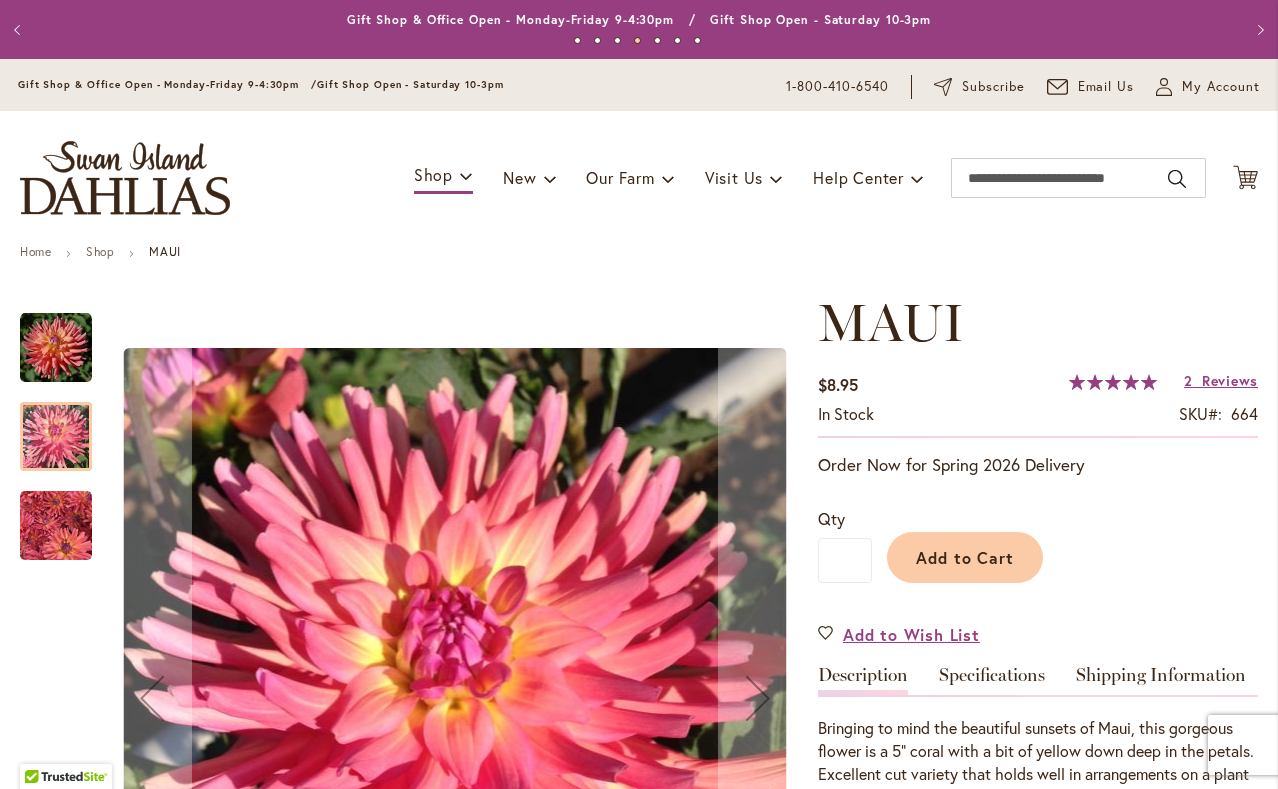 scroll, scrollTop: 216, scrollLeft: 0, axis: vertical 